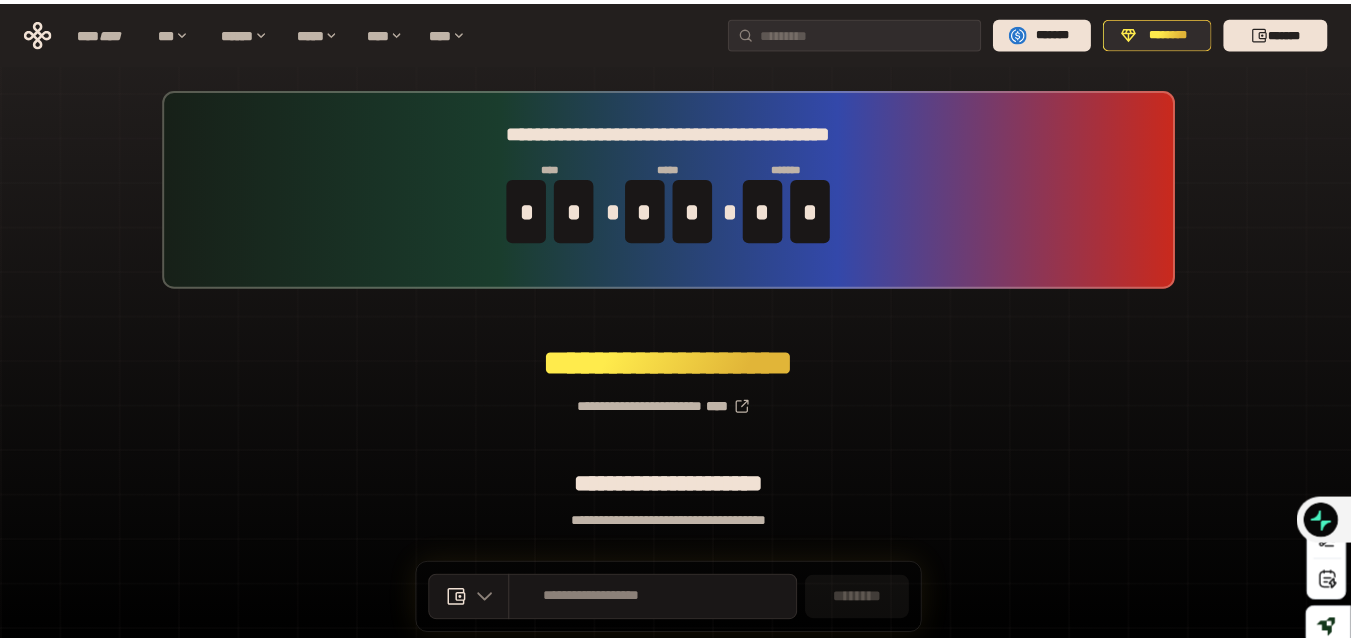 scroll, scrollTop: 0, scrollLeft: 0, axis: both 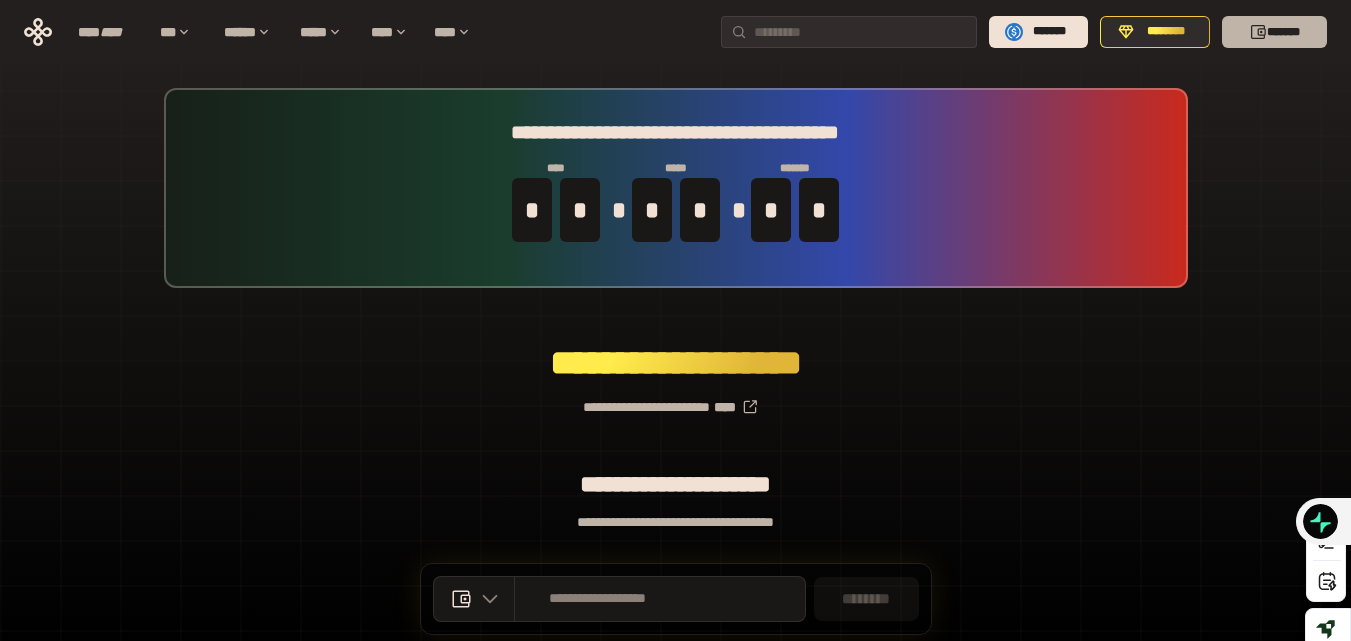 click 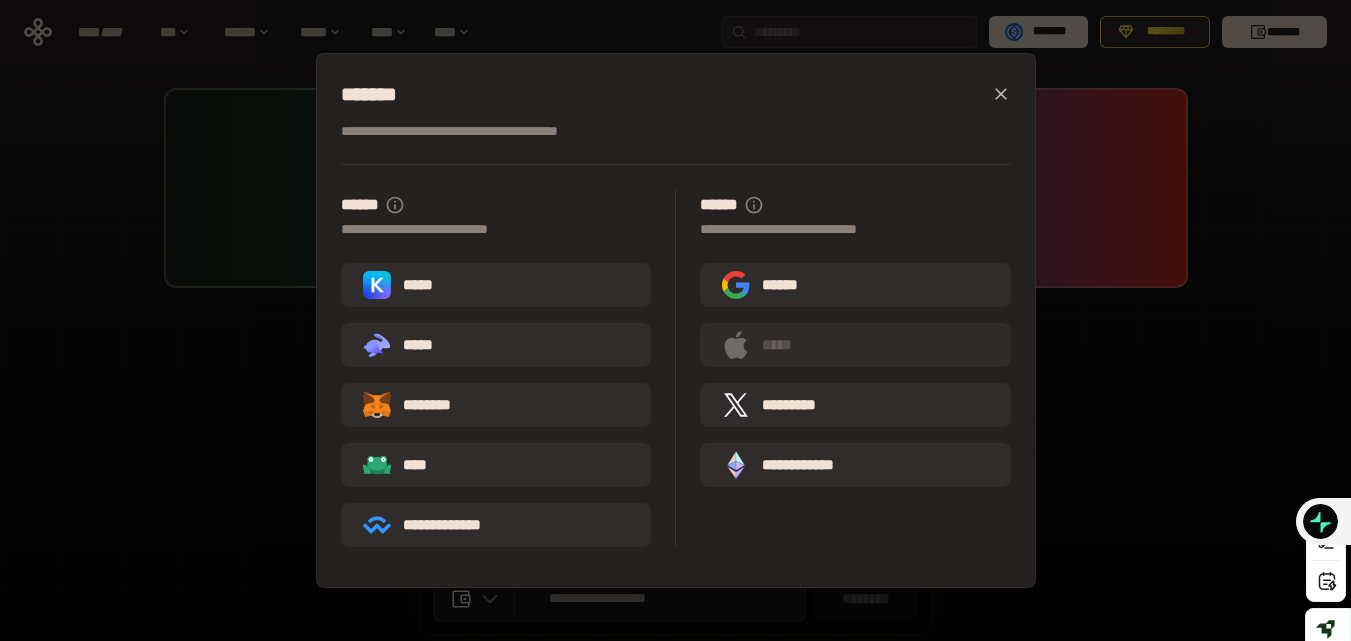 click on "**********" at bounding box center [675, 320] 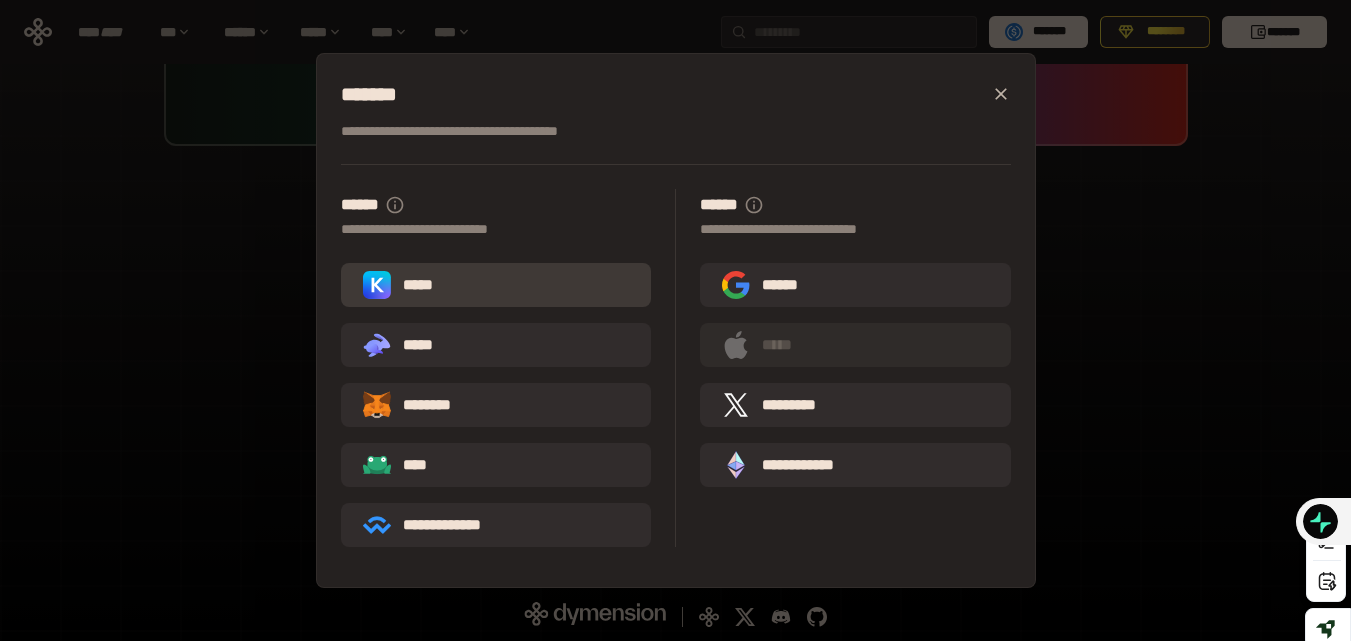 click on "*****" at bounding box center (496, 285) 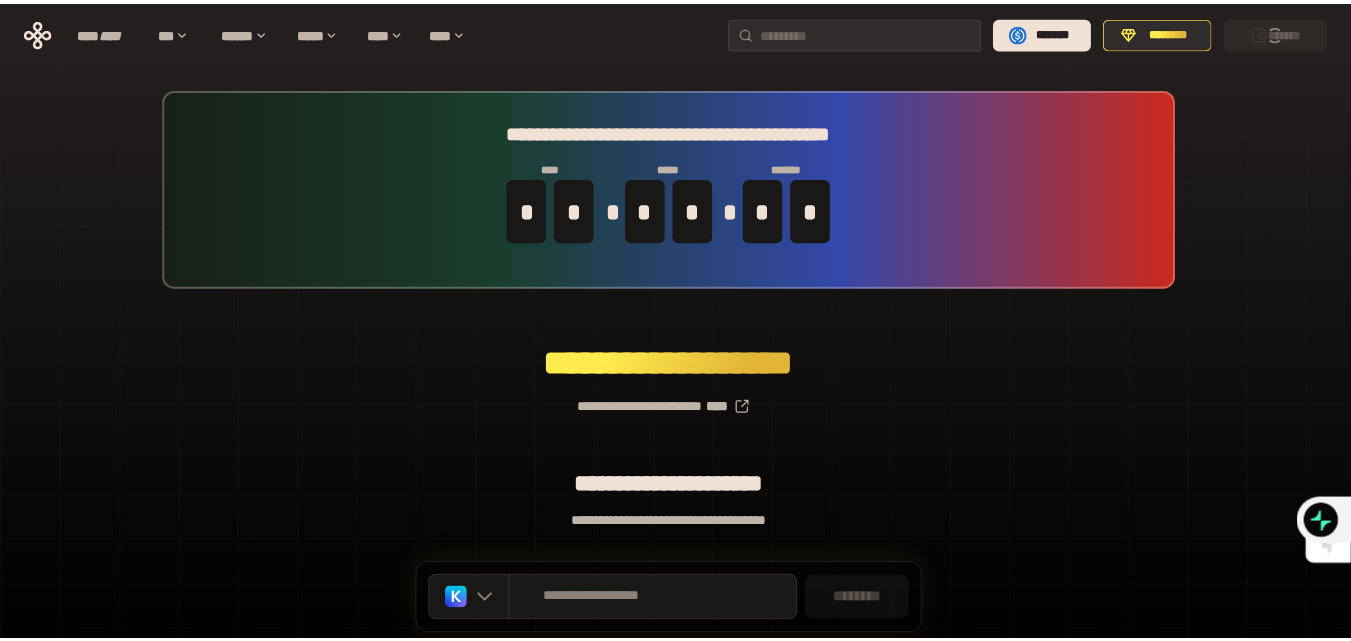 scroll, scrollTop: 140, scrollLeft: 0, axis: vertical 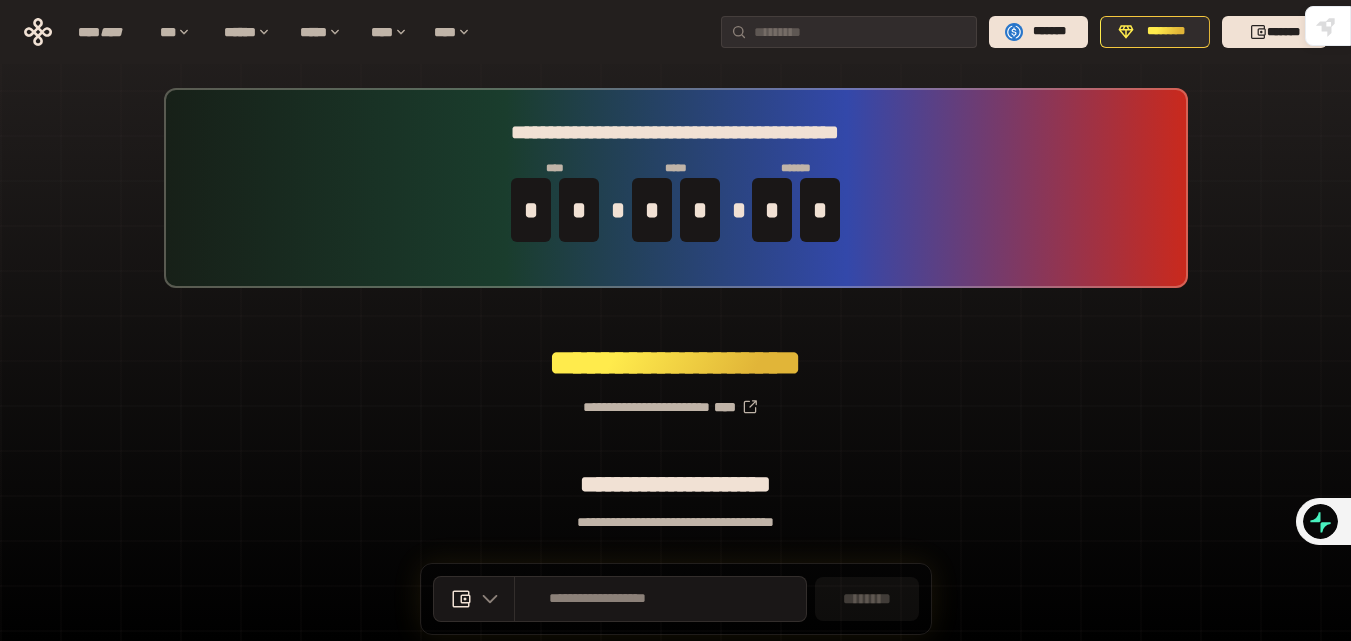 click on "**********" at bounding box center [675, 399] 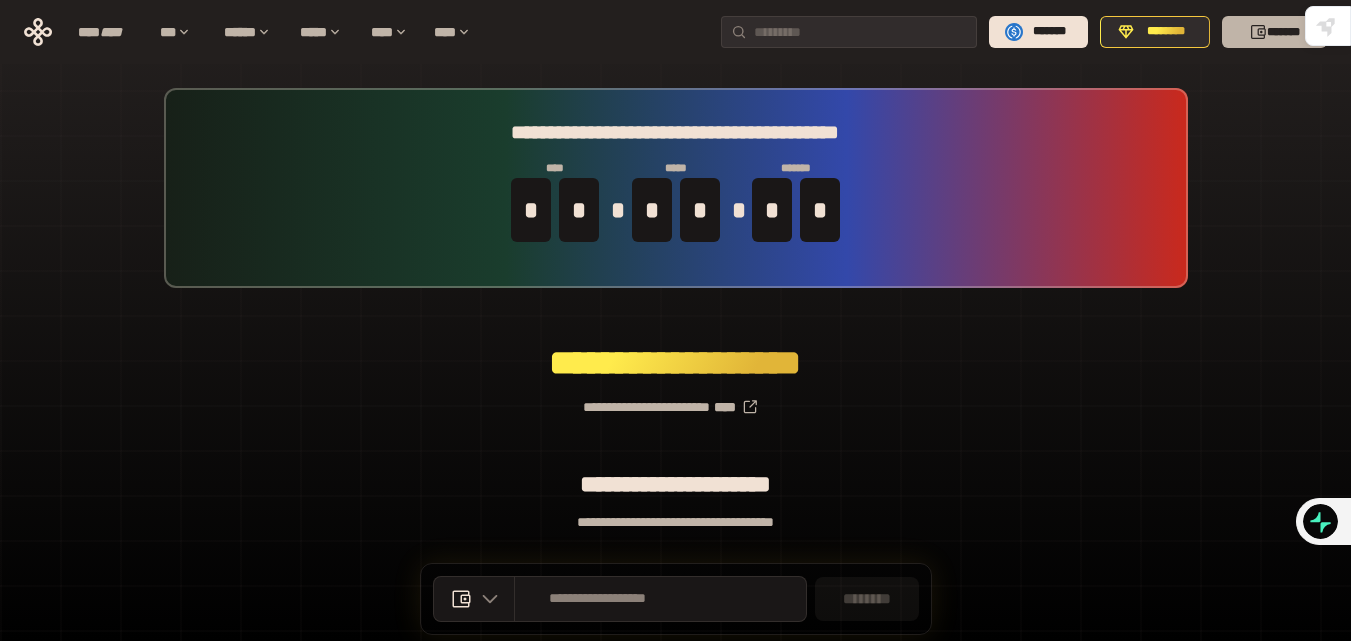 click 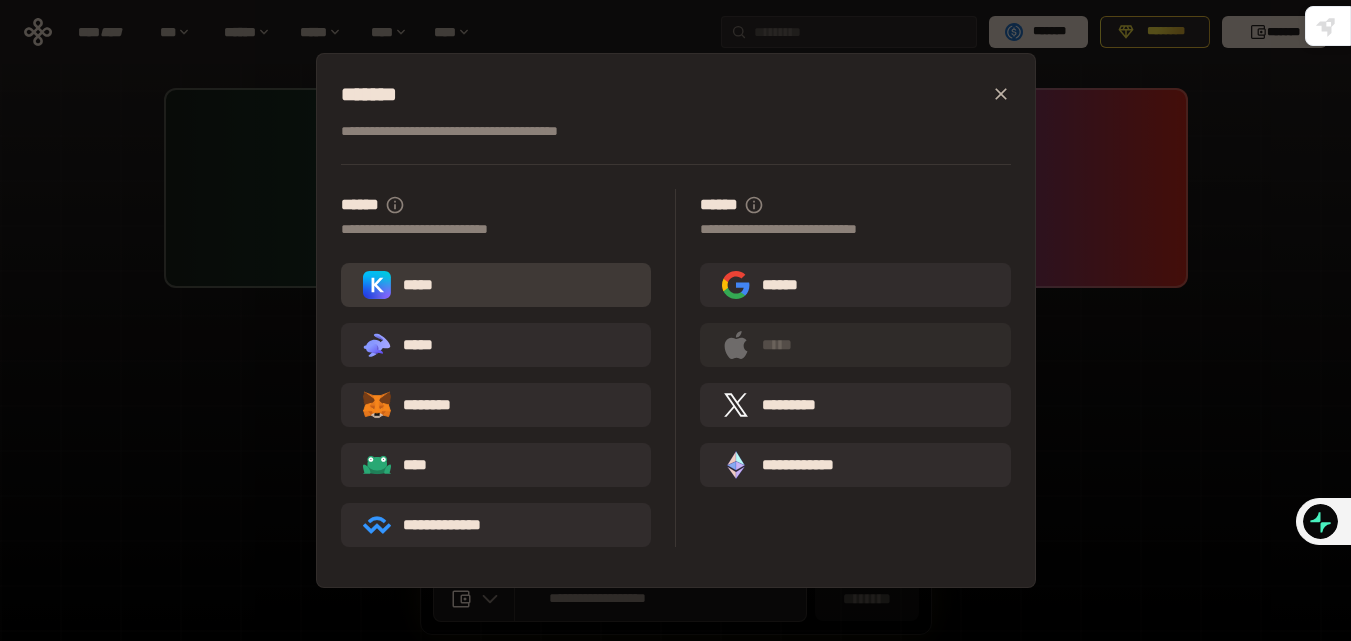 click on "*****" at bounding box center (402, 285) 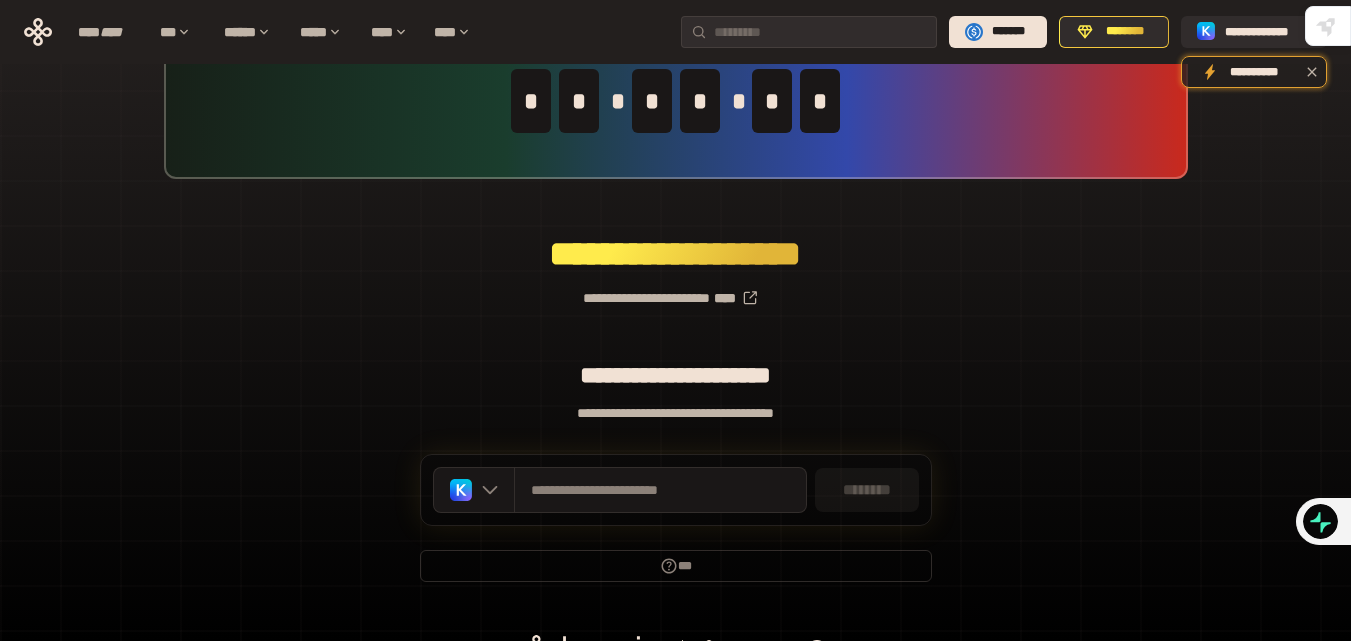 scroll, scrollTop: 0, scrollLeft: 0, axis: both 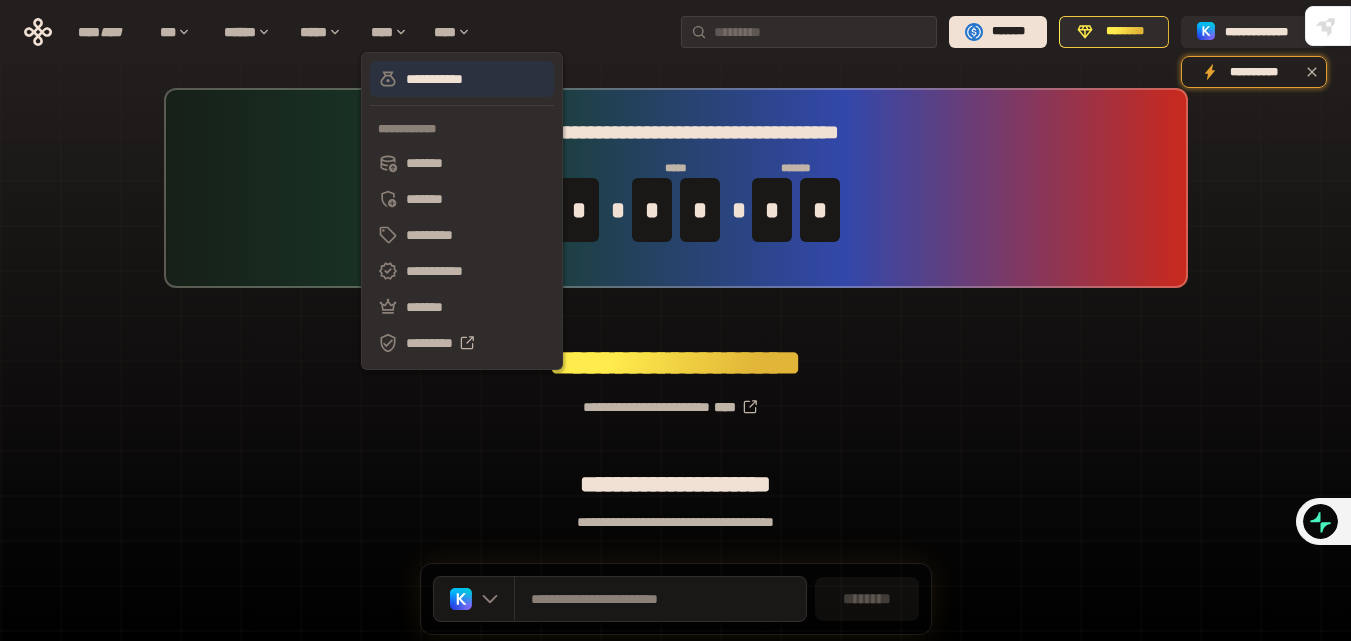 click on "**********" at bounding box center (462, 79) 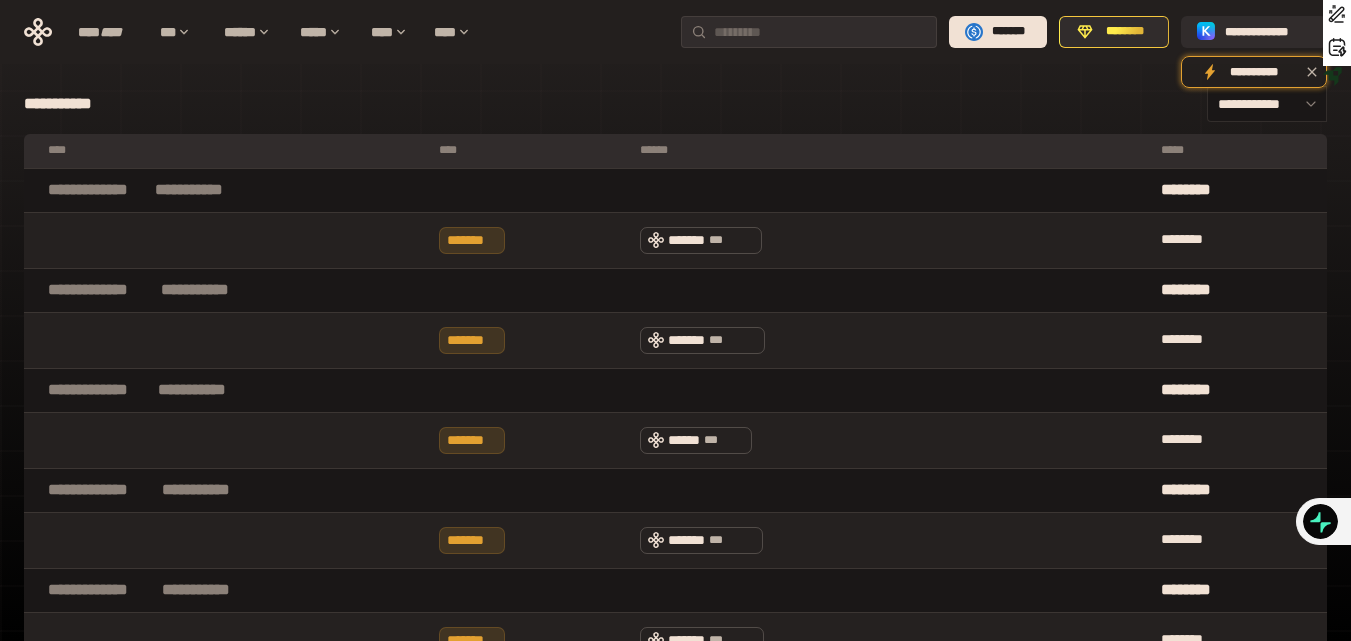 scroll, scrollTop: 0, scrollLeft: 0, axis: both 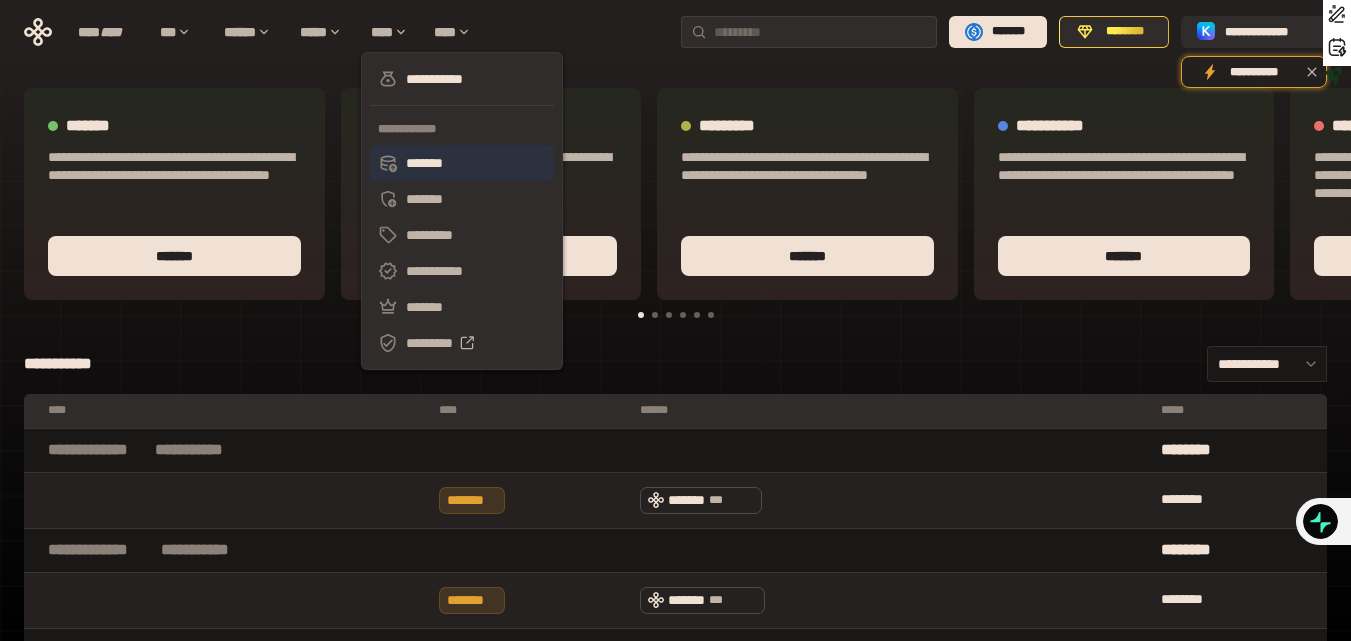click on "*******" at bounding box center [462, 163] 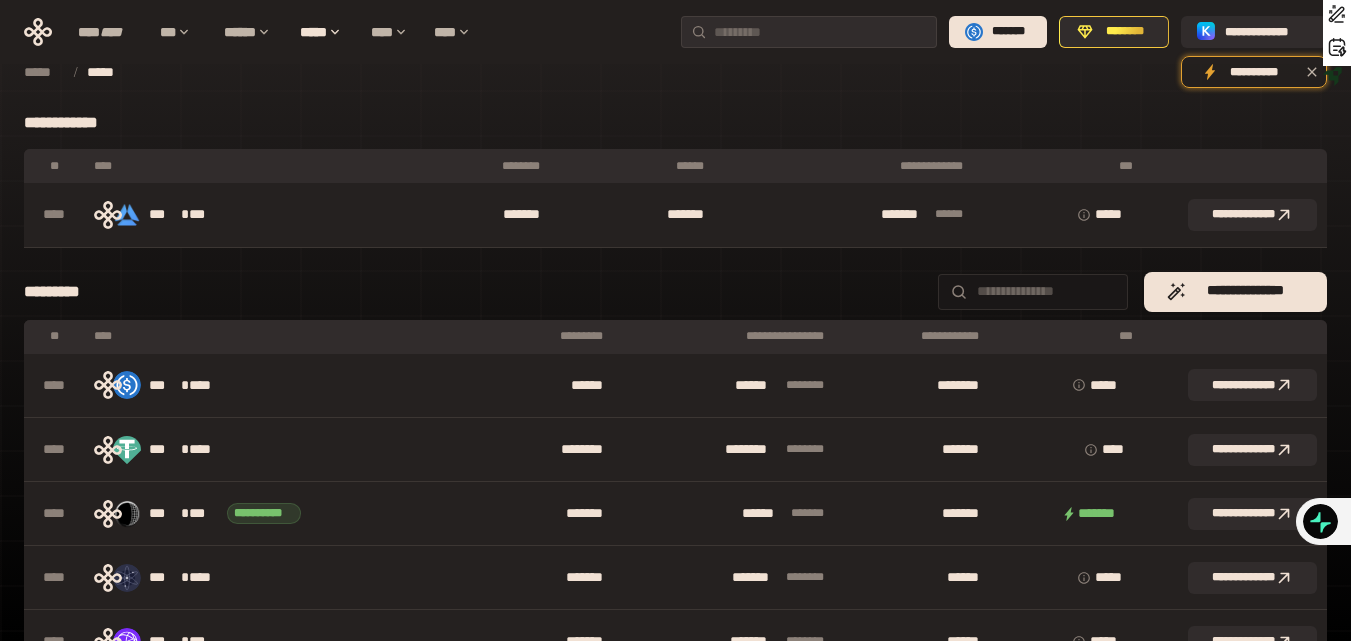 click on "***" at bounding box center (1070, 337) 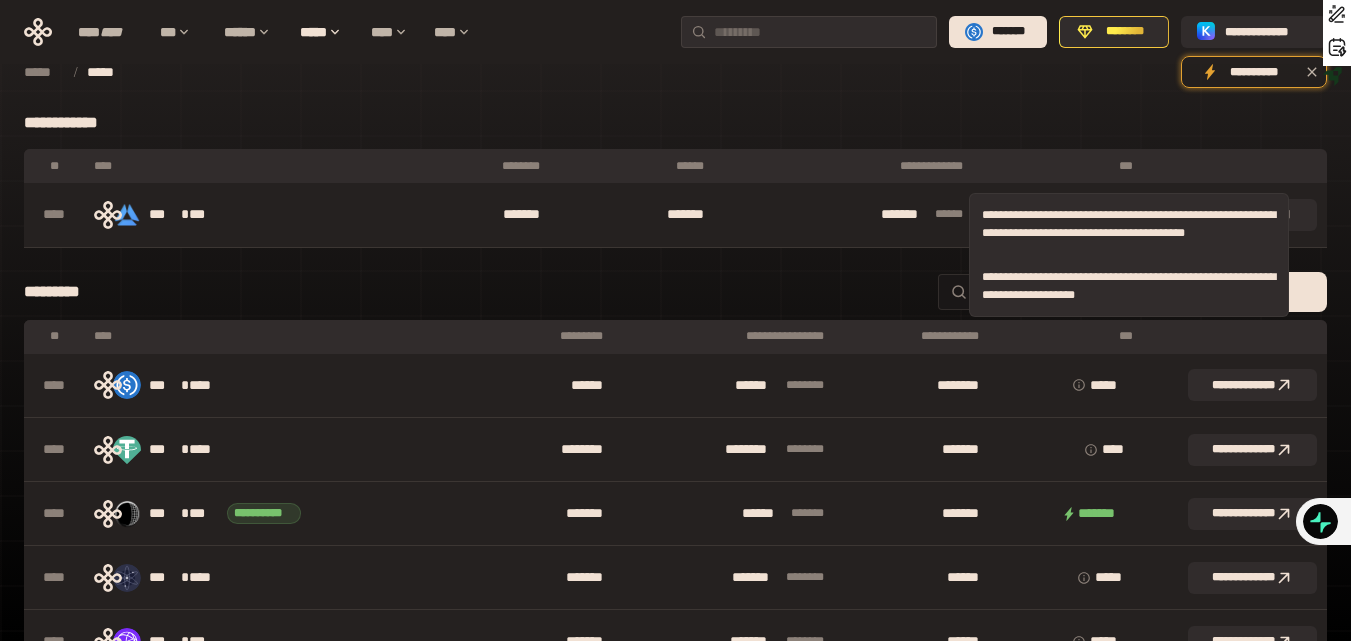 click 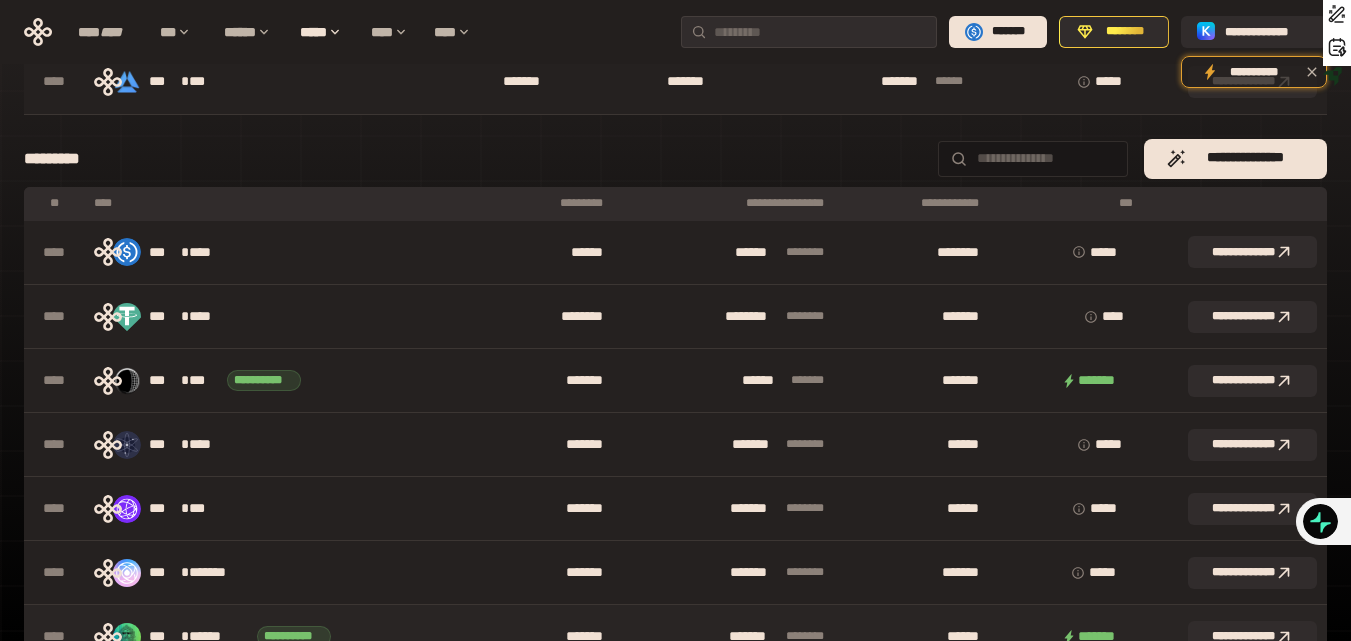 scroll, scrollTop: 0, scrollLeft: 0, axis: both 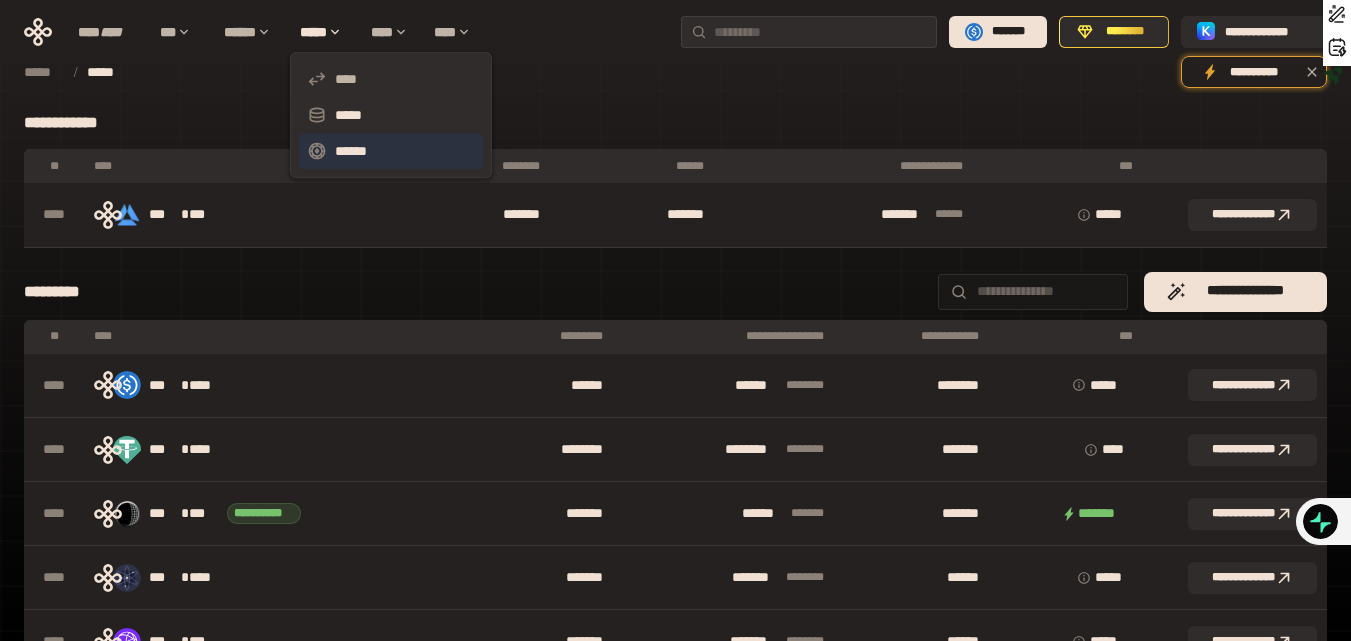 click on "******" at bounding box center [391, 151] 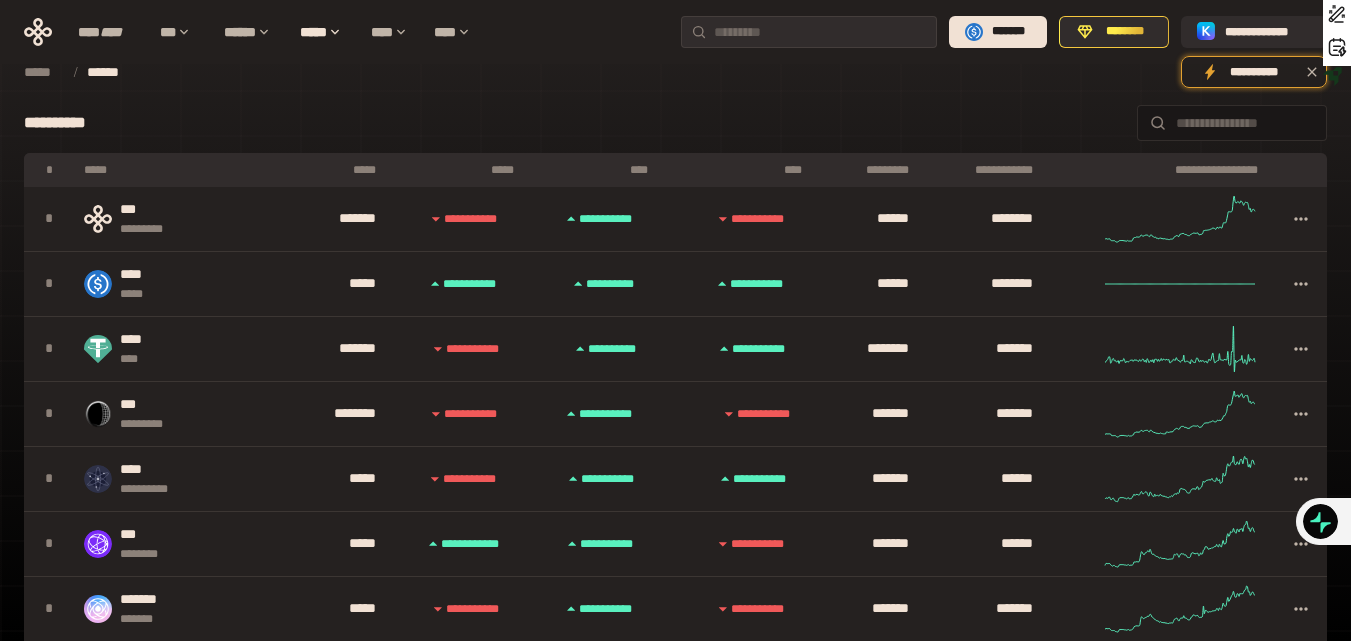 click on "****" at bounding box center [595, 170] 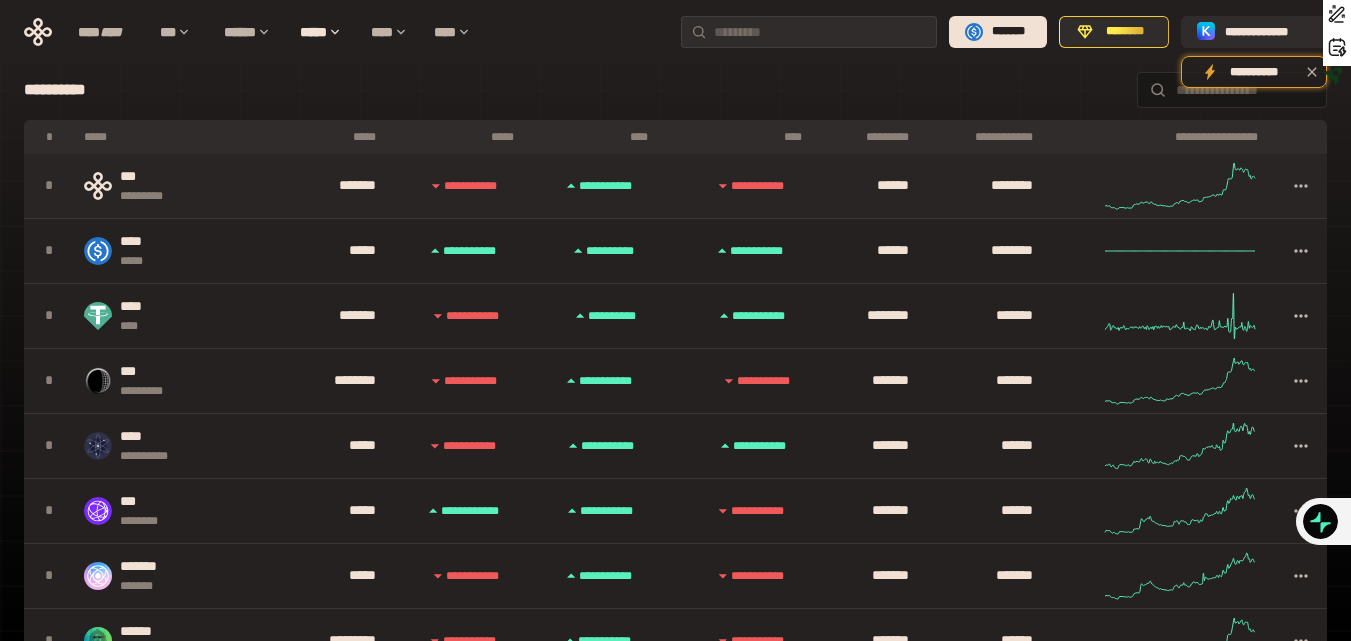 scroll, scrollTop: 0, scrollLeft: 0, axis: both 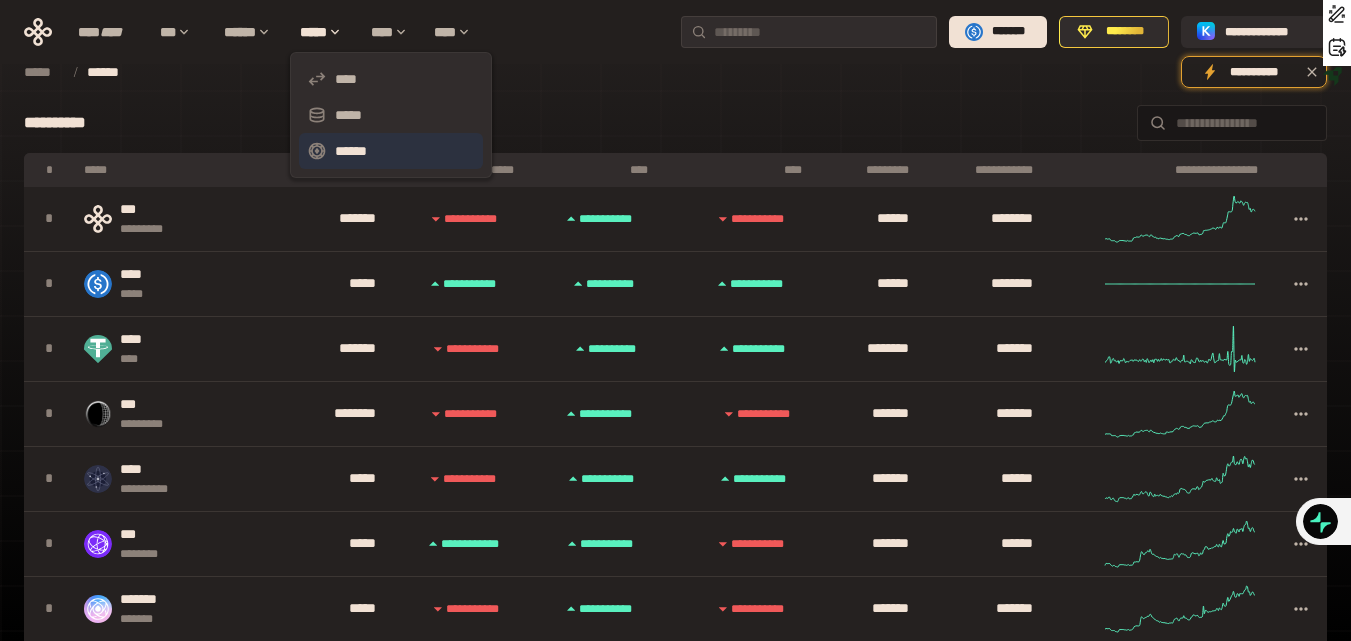 click on "******" at bounding box center [391, 151] 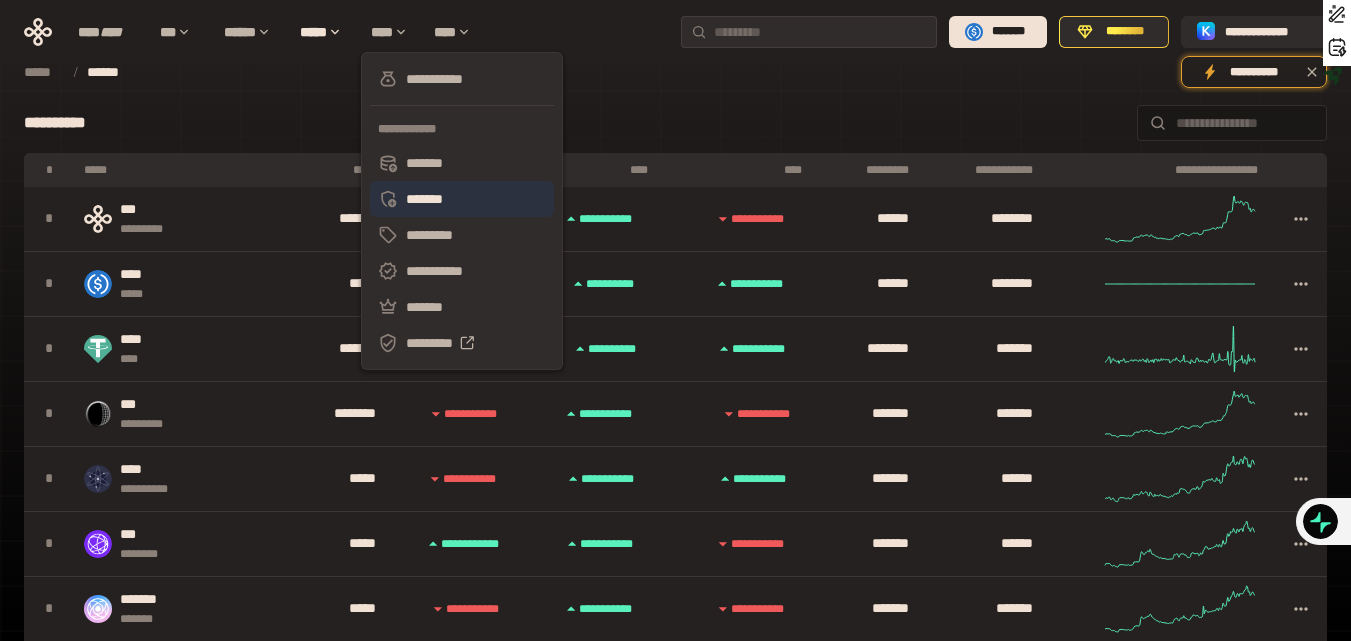 click on "*******" at bounding box center (462, 199) 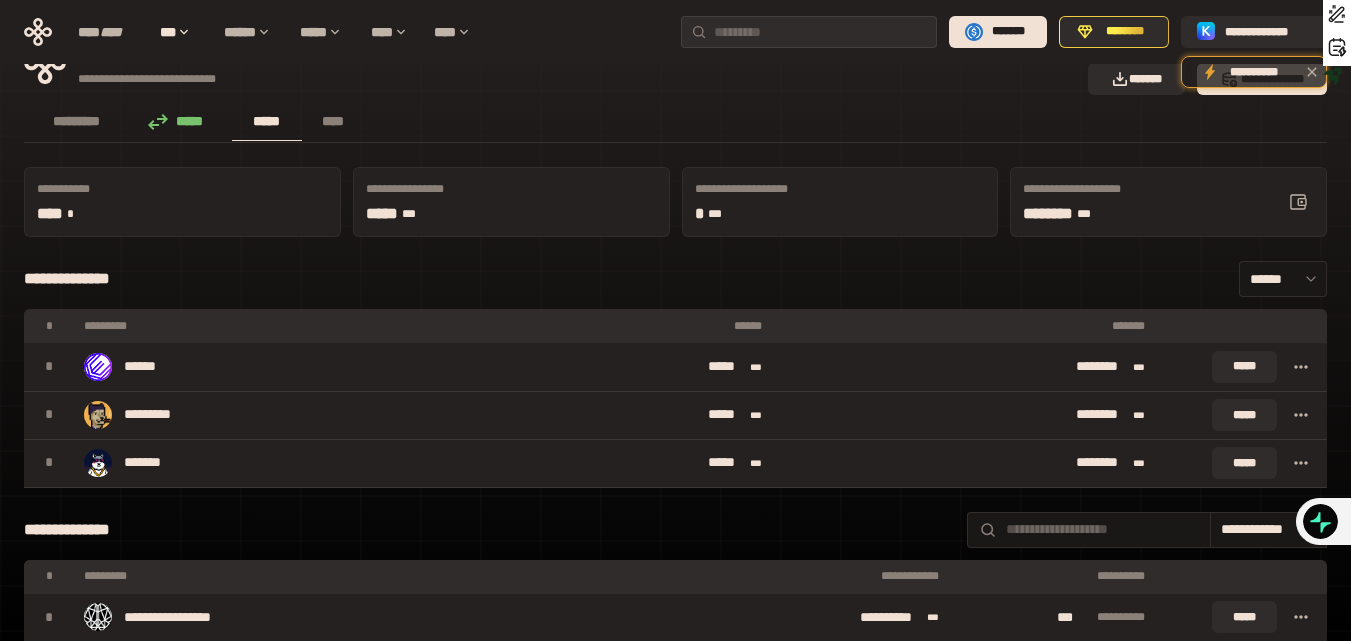scroll, scrollTop: 0, scrollLeft: 0, axis: both 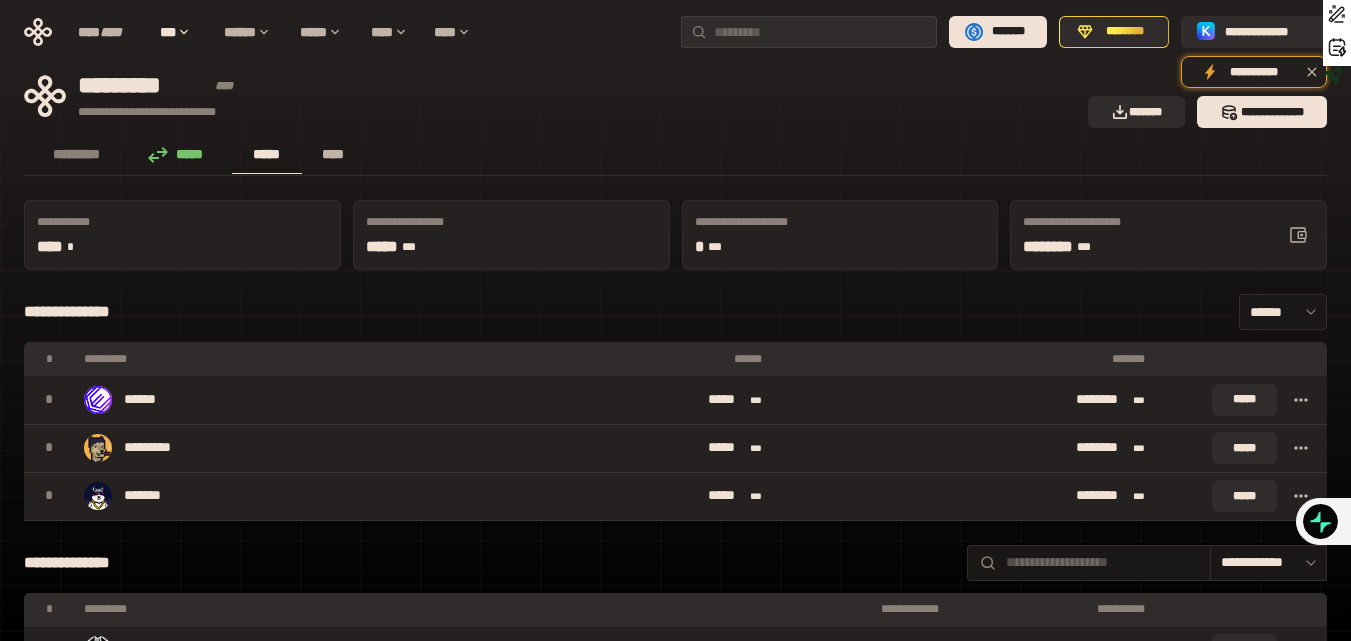 click on "****" at bounding box center [333, 154] 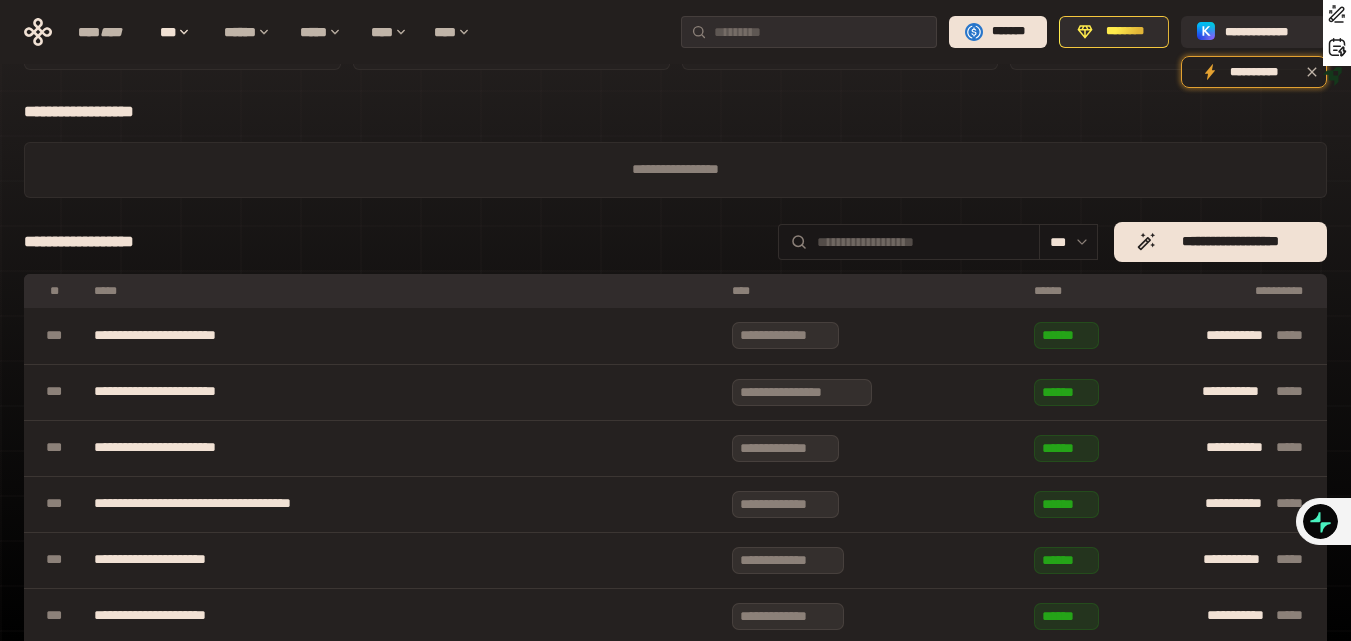 scroll, scrollTop: 0, scrollLeft: 0, axis: both 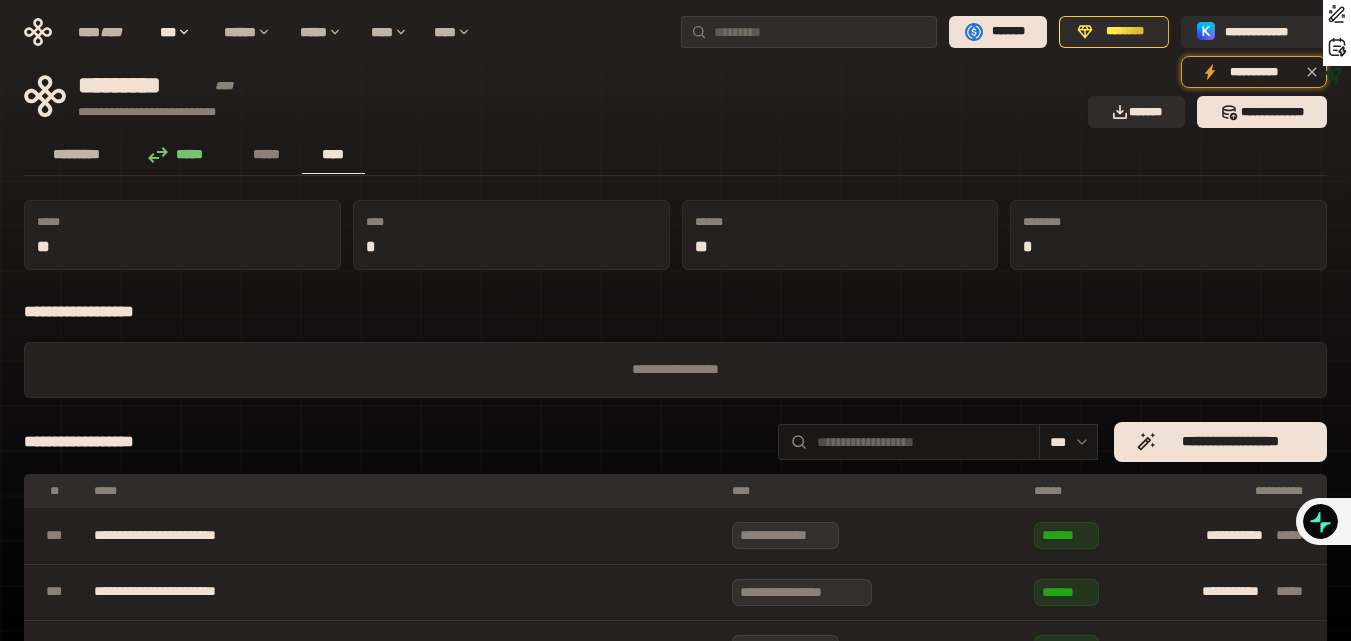 click on "*********" at bounding box center (77, 154) 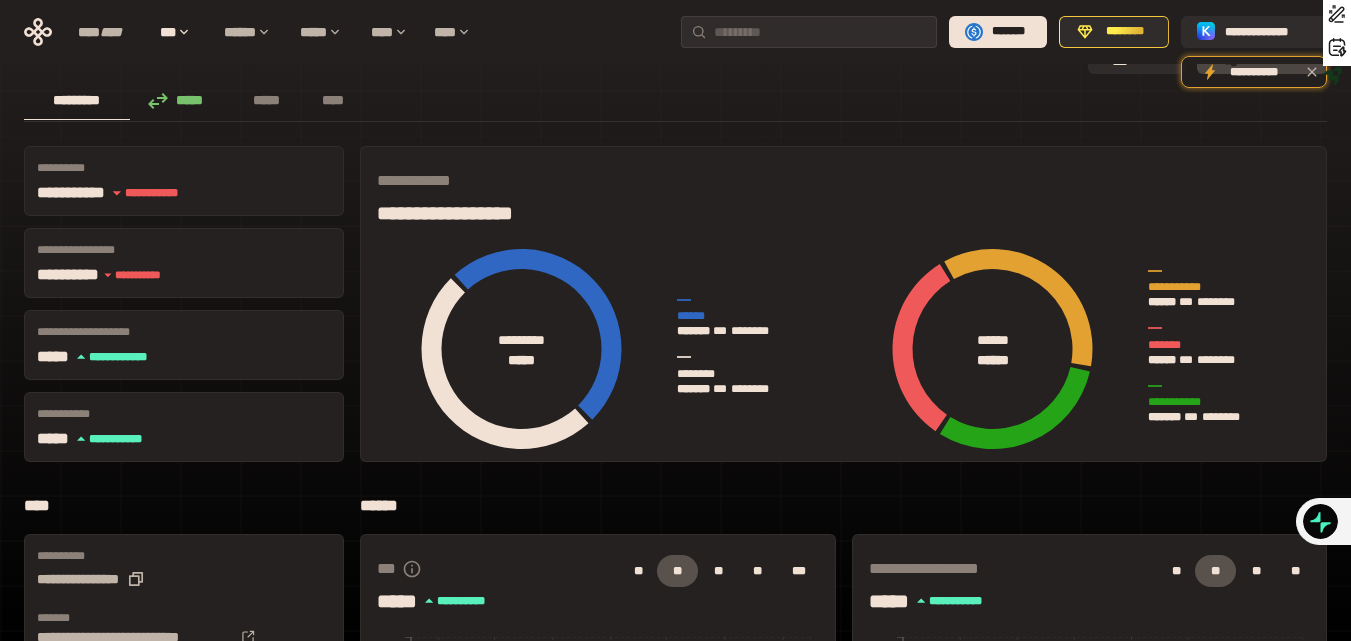 scroll, scrollTop: 0, scrollLeft: 0, axis: both 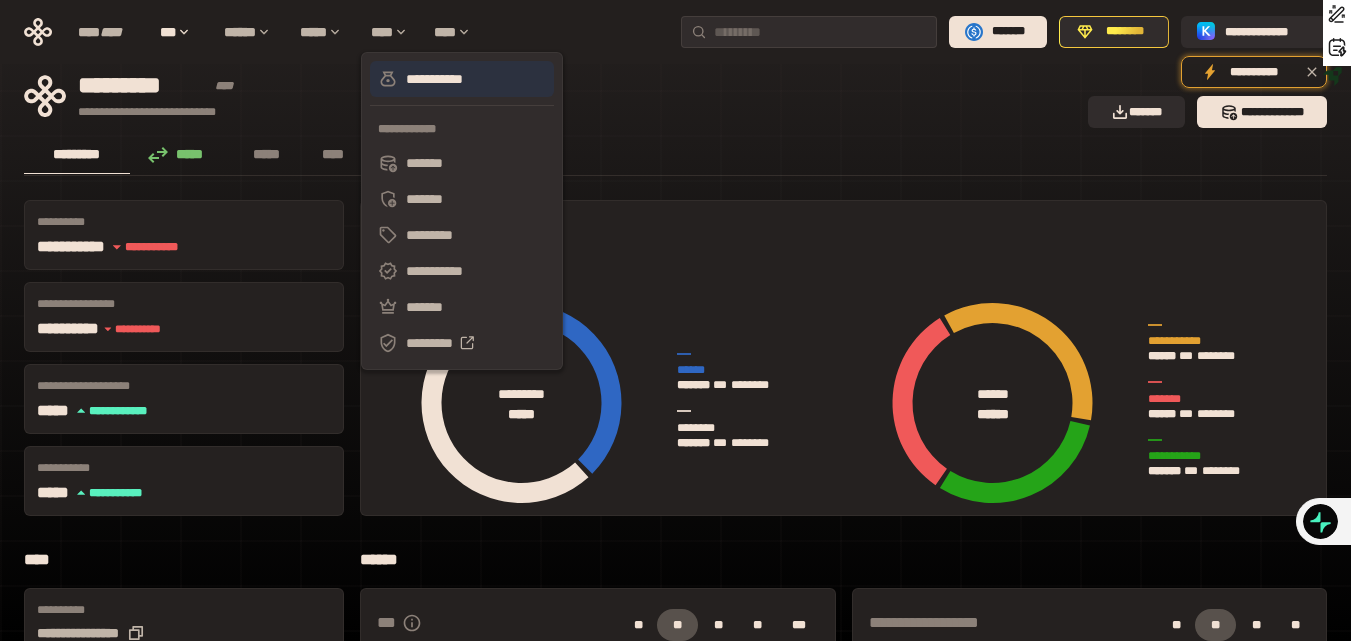 click on "**********" at bounding box center [462, 79] 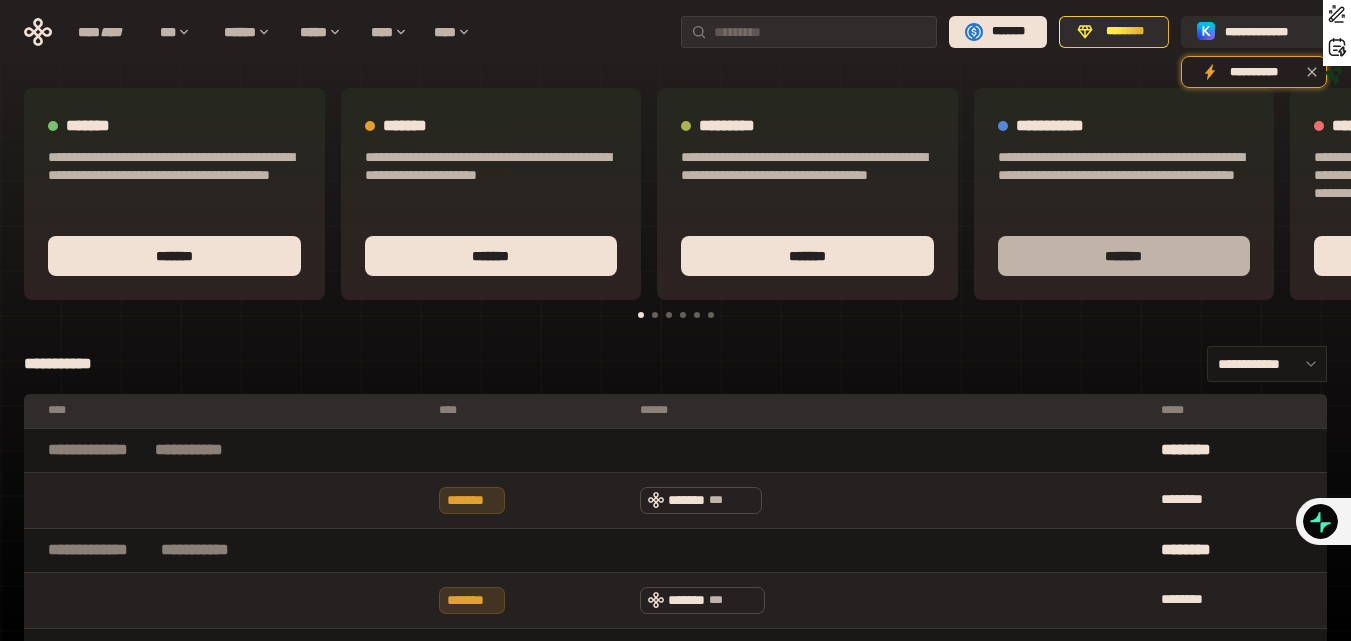 drag, startPoint x: 1101, startPoint y: 250, endPoint x: 1101, endPoint y: 261, distance: 11 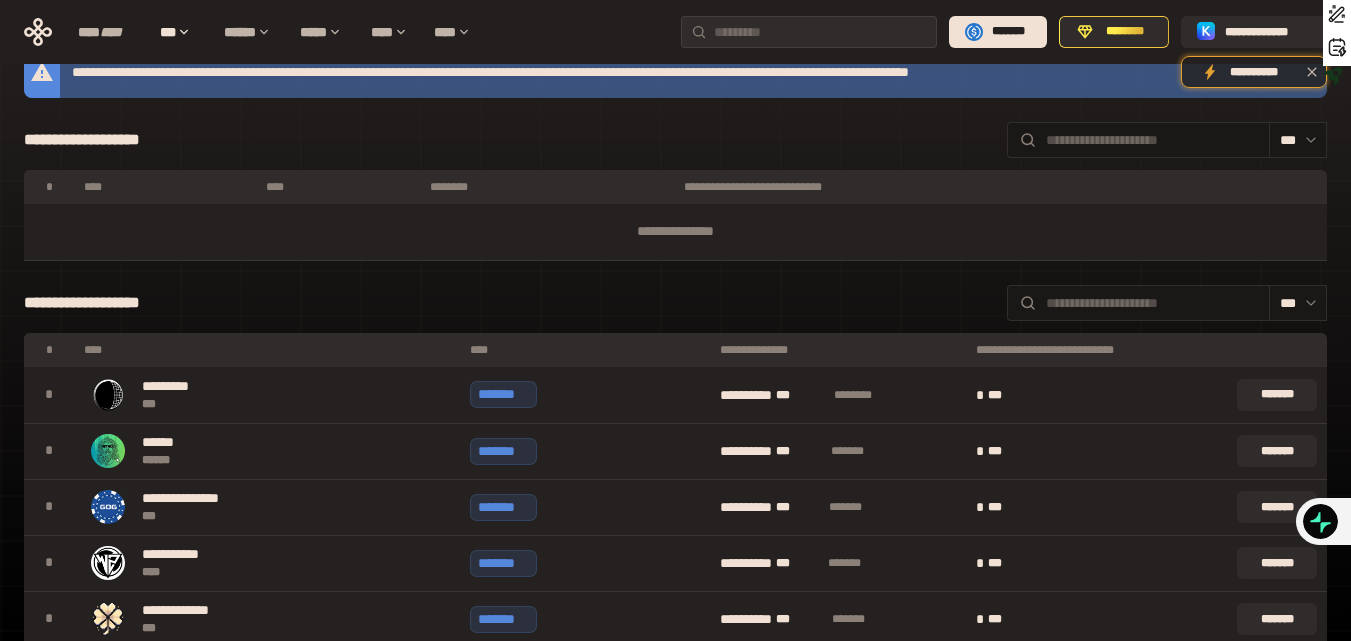 scroll, scrollTop: 767, scrollLeft: 0, axis: vertical 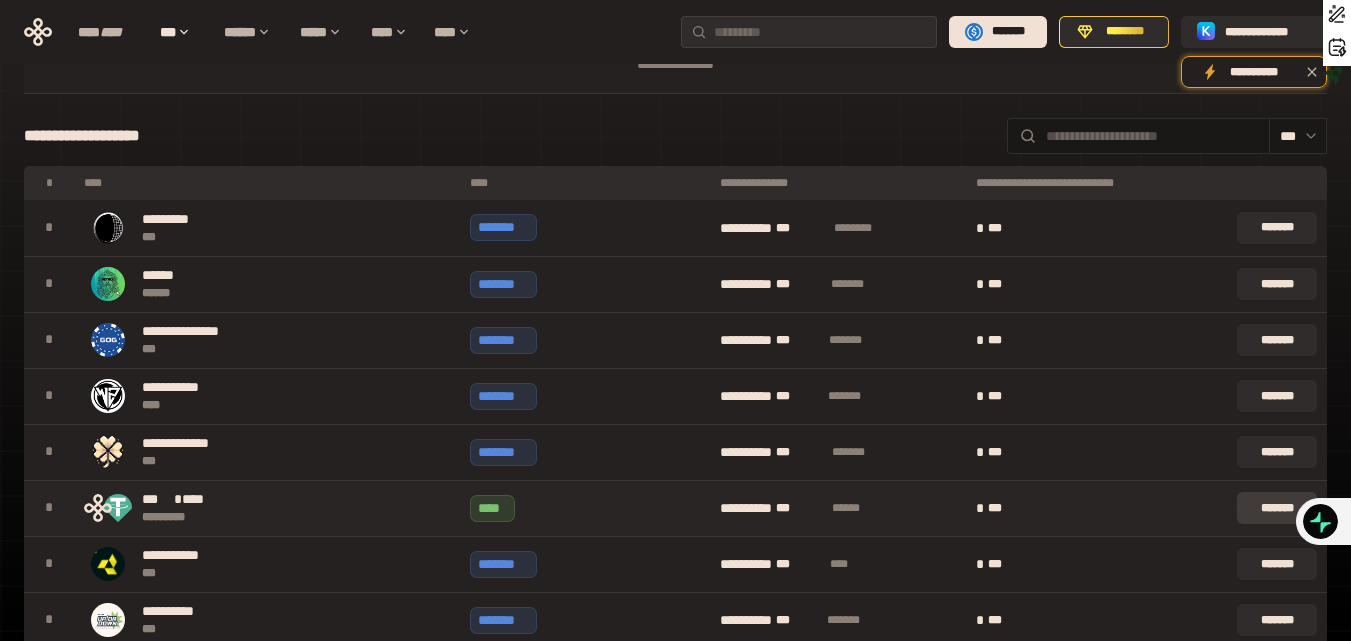 click on "*******" at bounding box center [1277, 508] 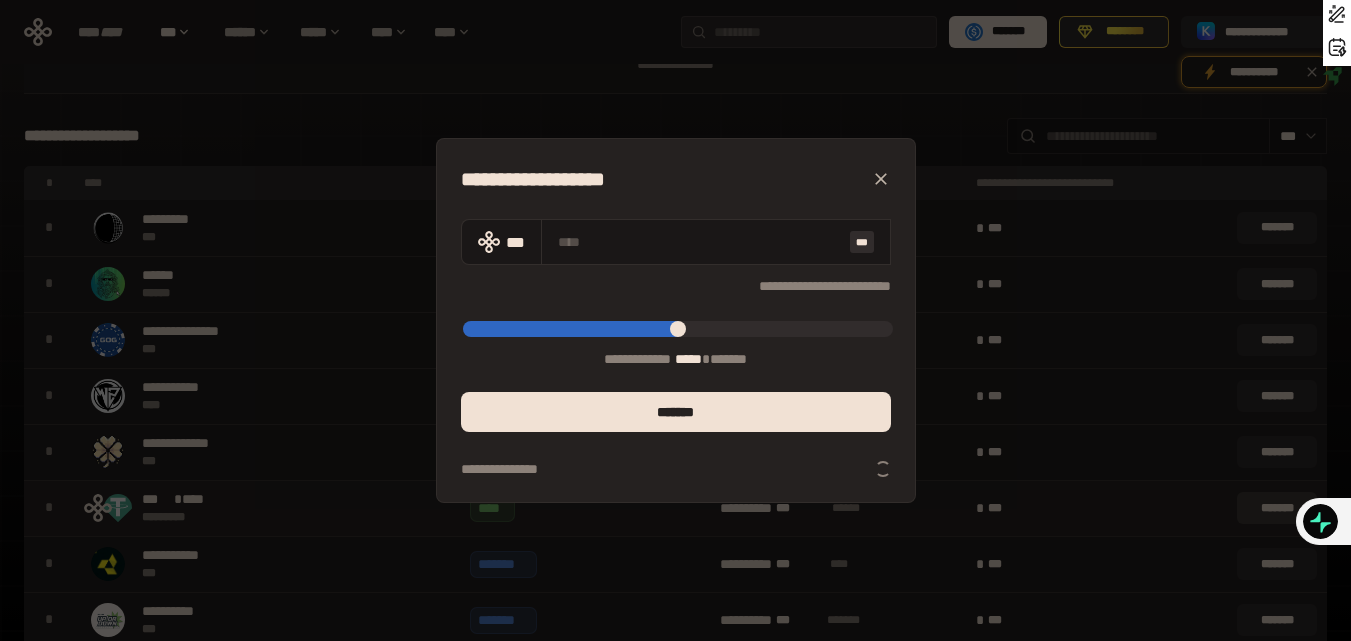 type on "*********" 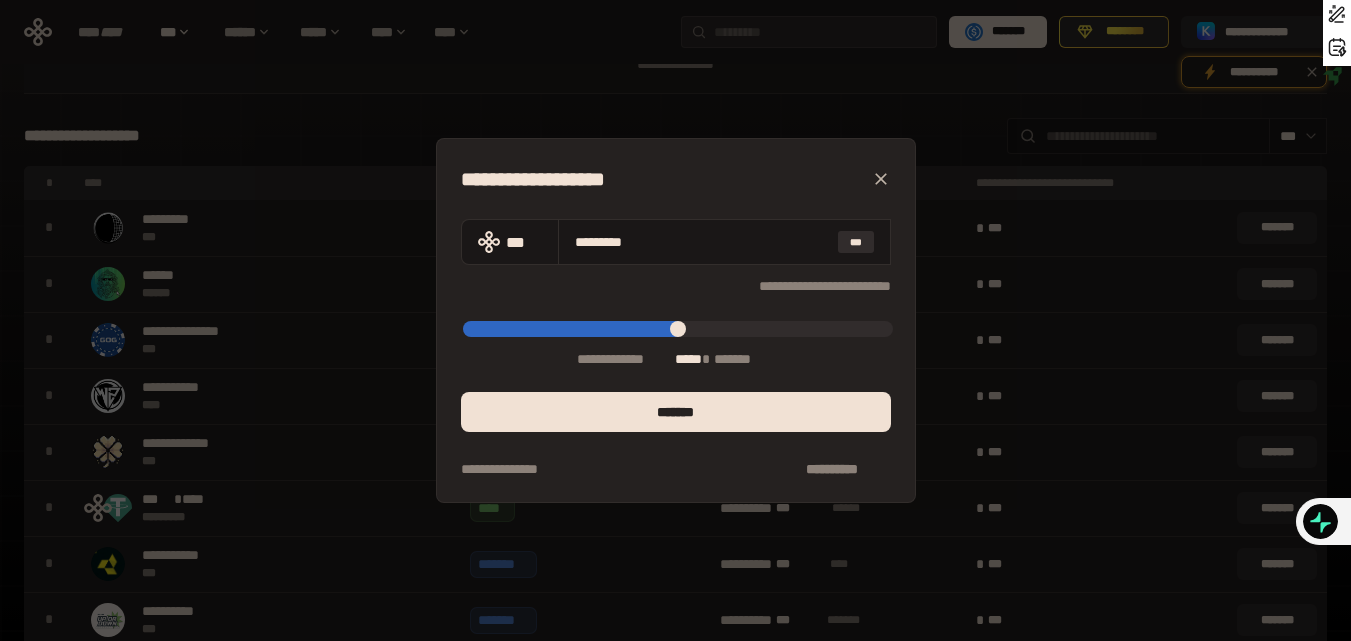 click on "**********" at bounding box center [676, 286] 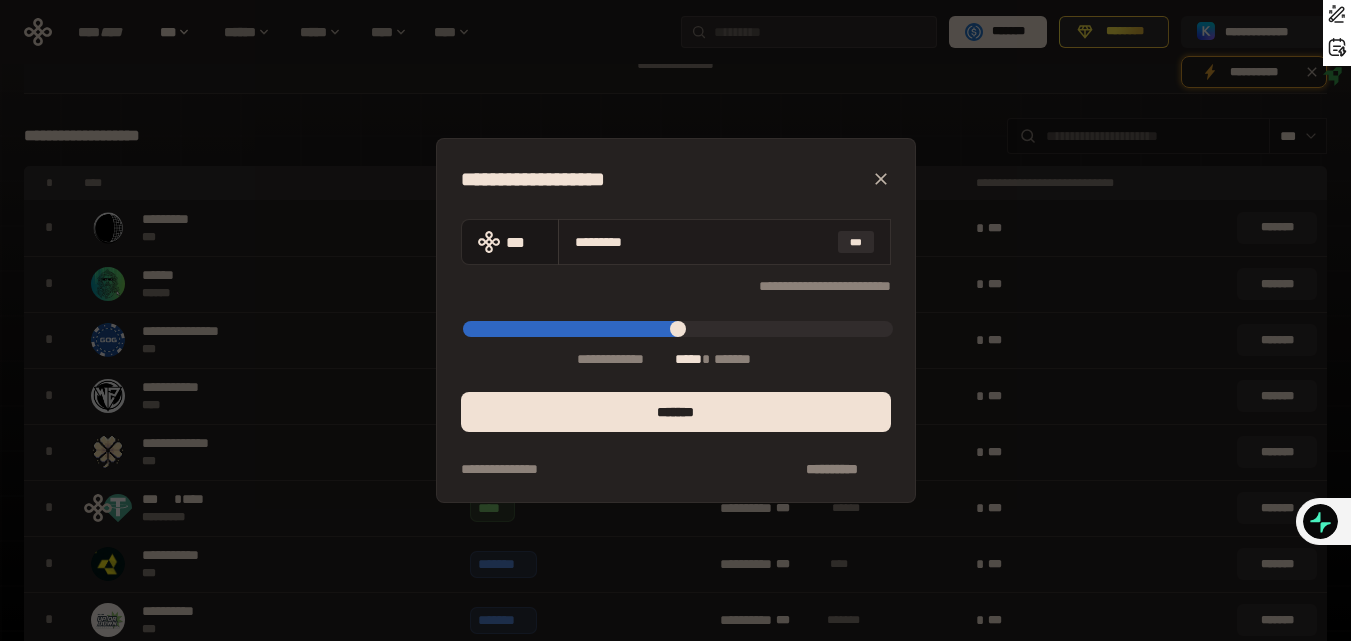click on "*********" at bounding box center (702, 242) 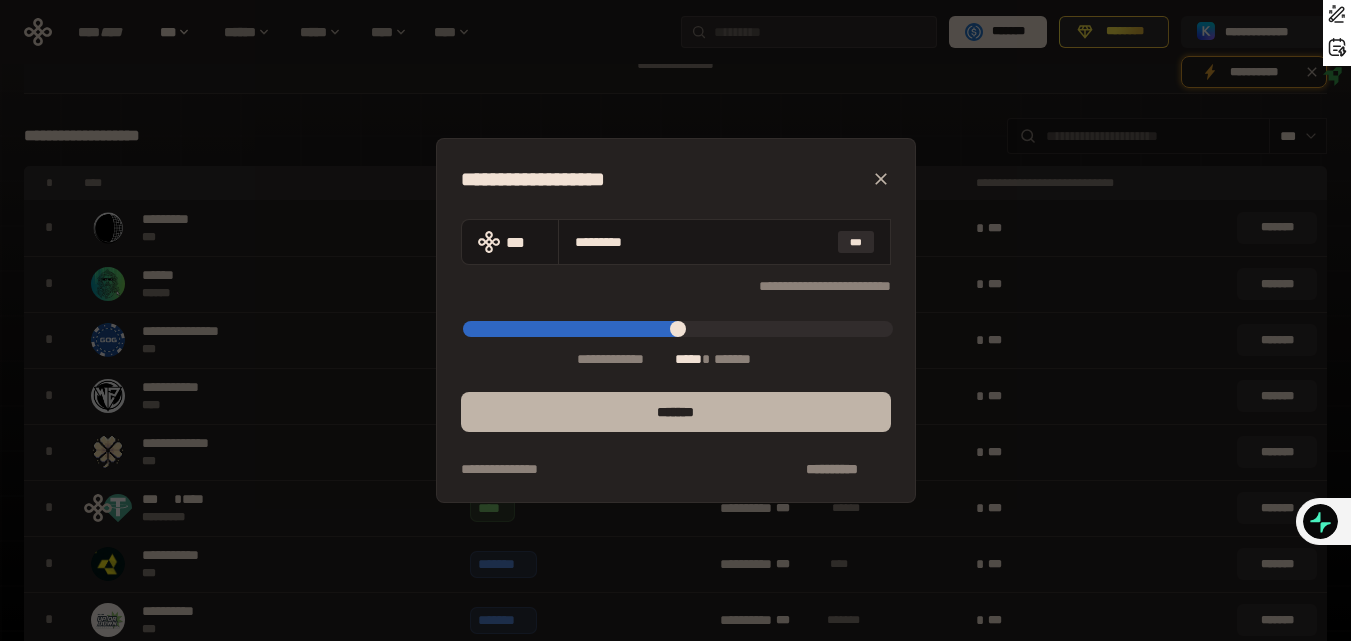 click on "*******" at bounding box center [676, 412] 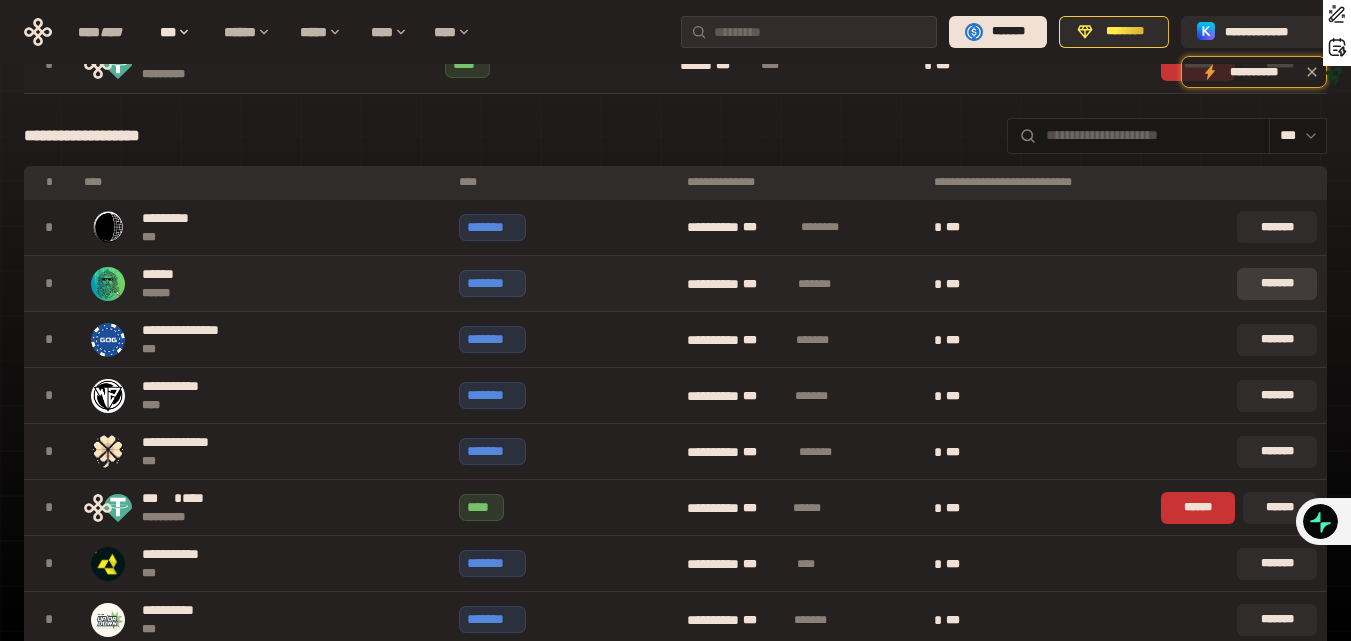 click on "*******" at bounding box center (1277, 284) 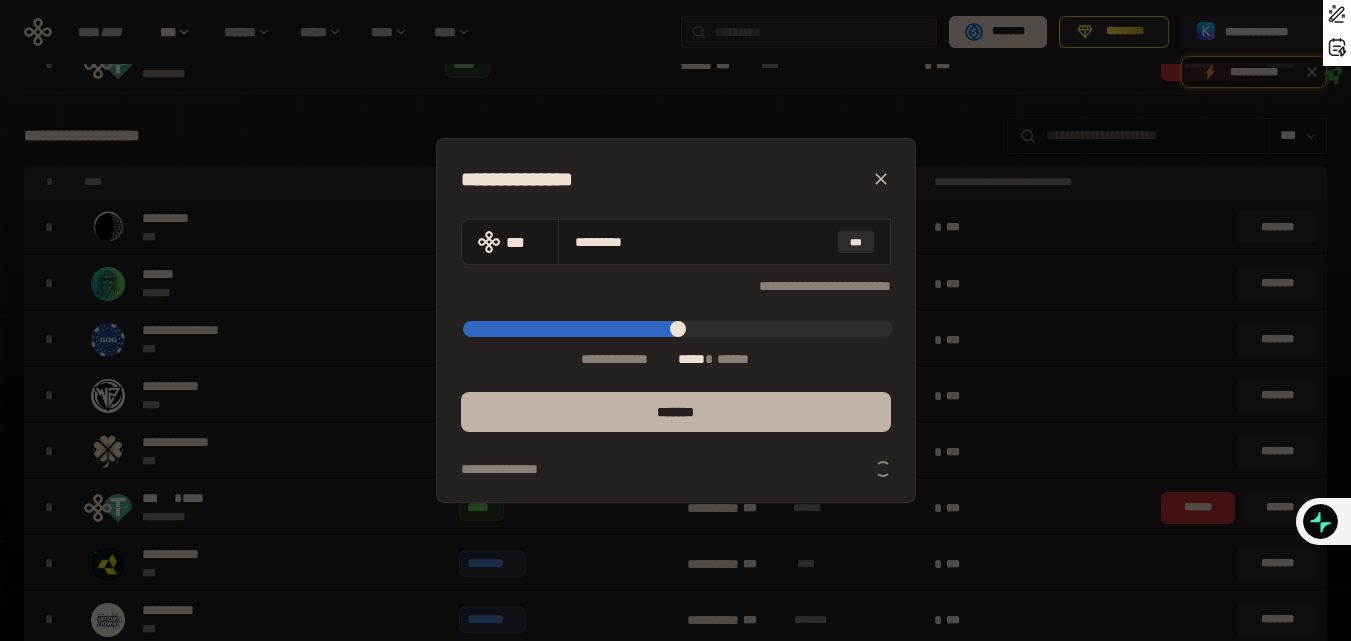 click on "*******" at bounding box center [676, 412] 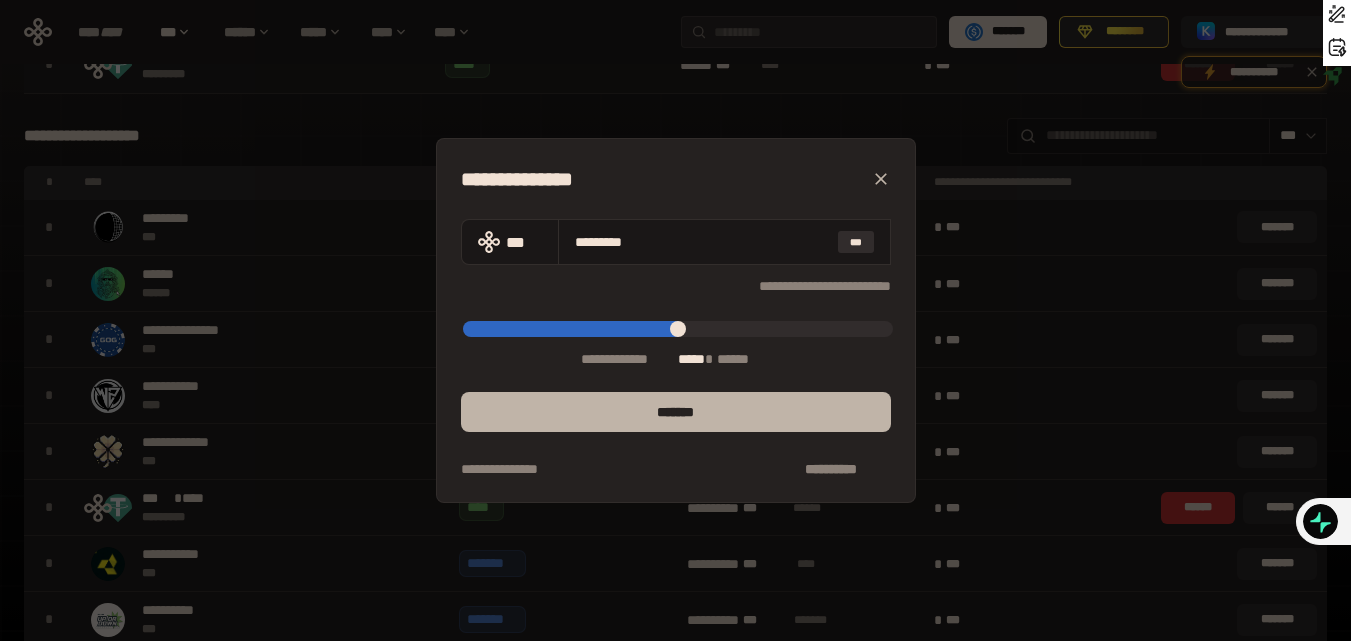click on "*******" at bounding box center [676, 412] 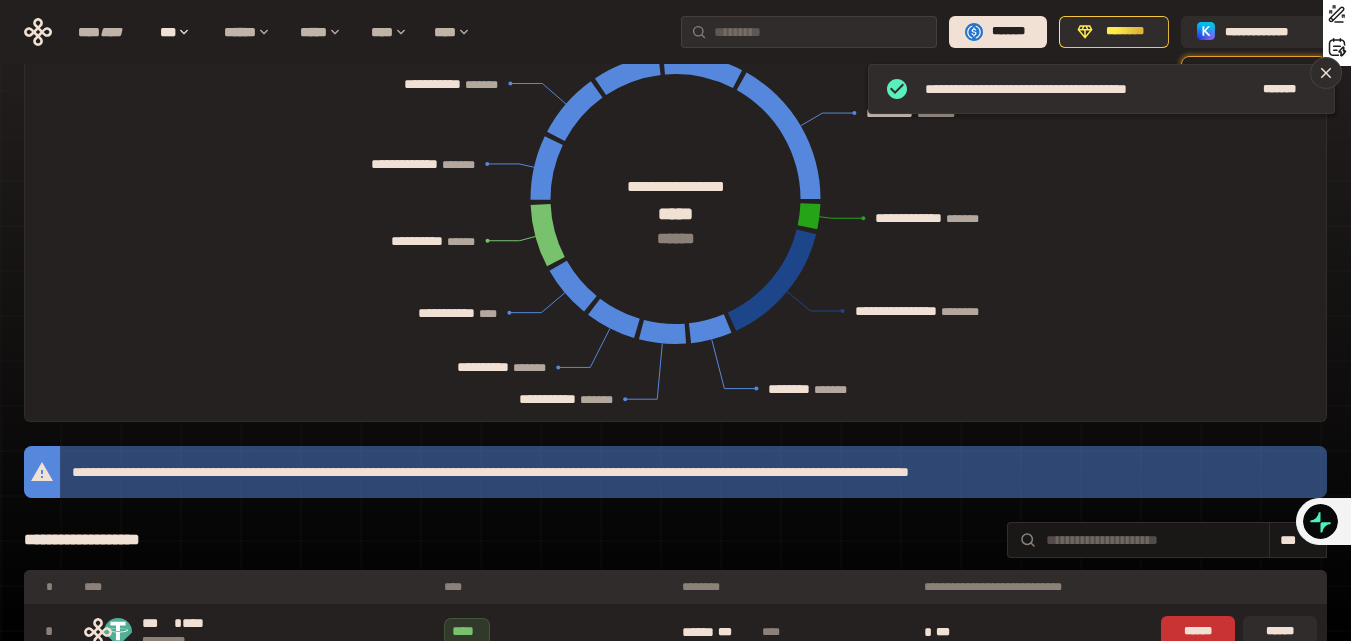 scroll, scrollTop: 400, scrollLeft: 0, axis: vertical 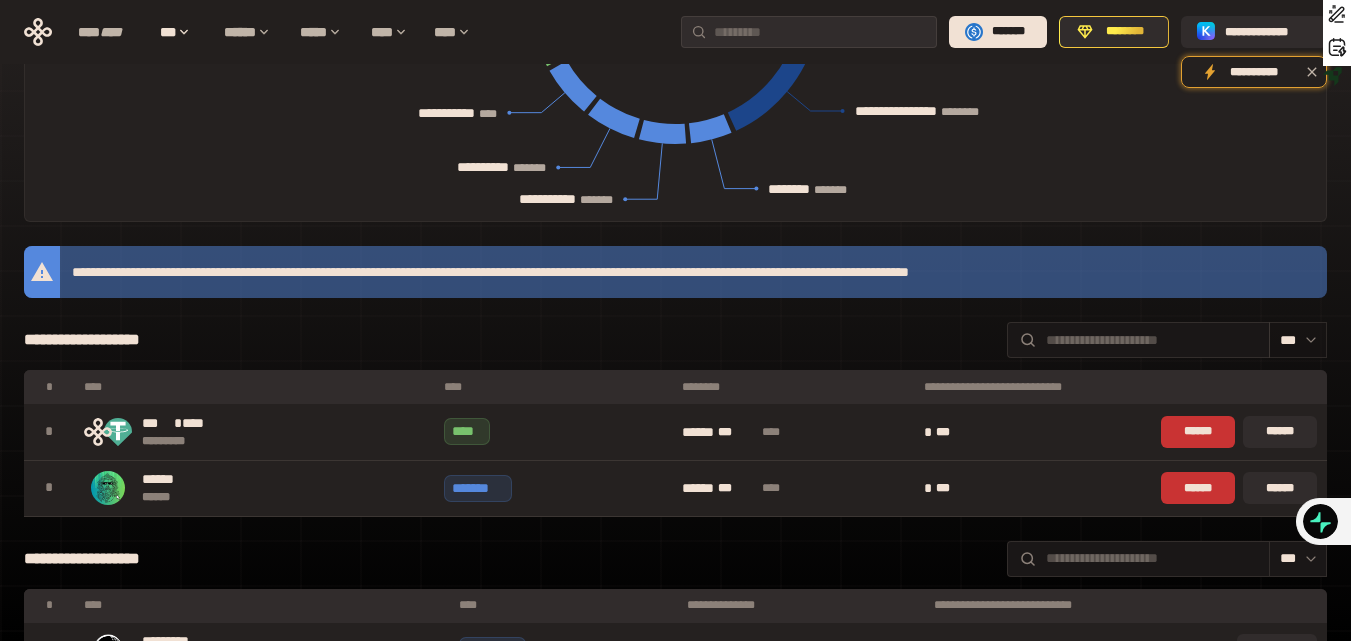 click 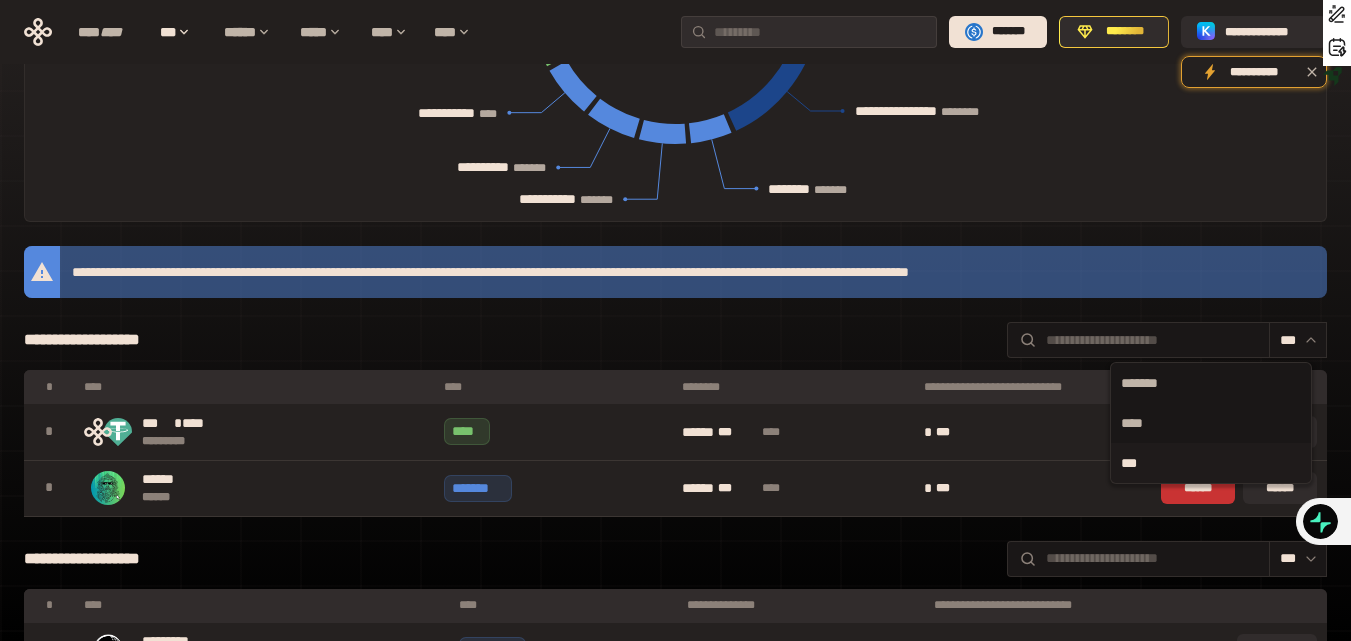 click on "***" at bounding box center [1211, 463] 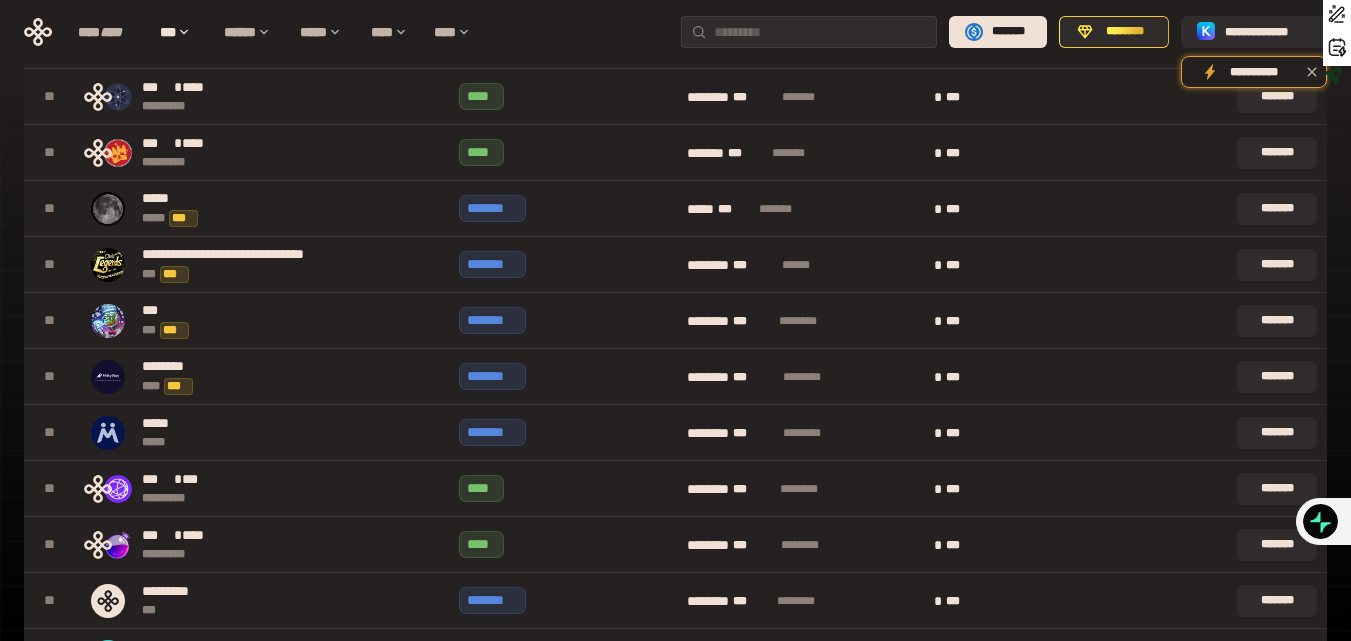 scroll, scrollTop: 2274, scrollLeft: 0, axis: vertical 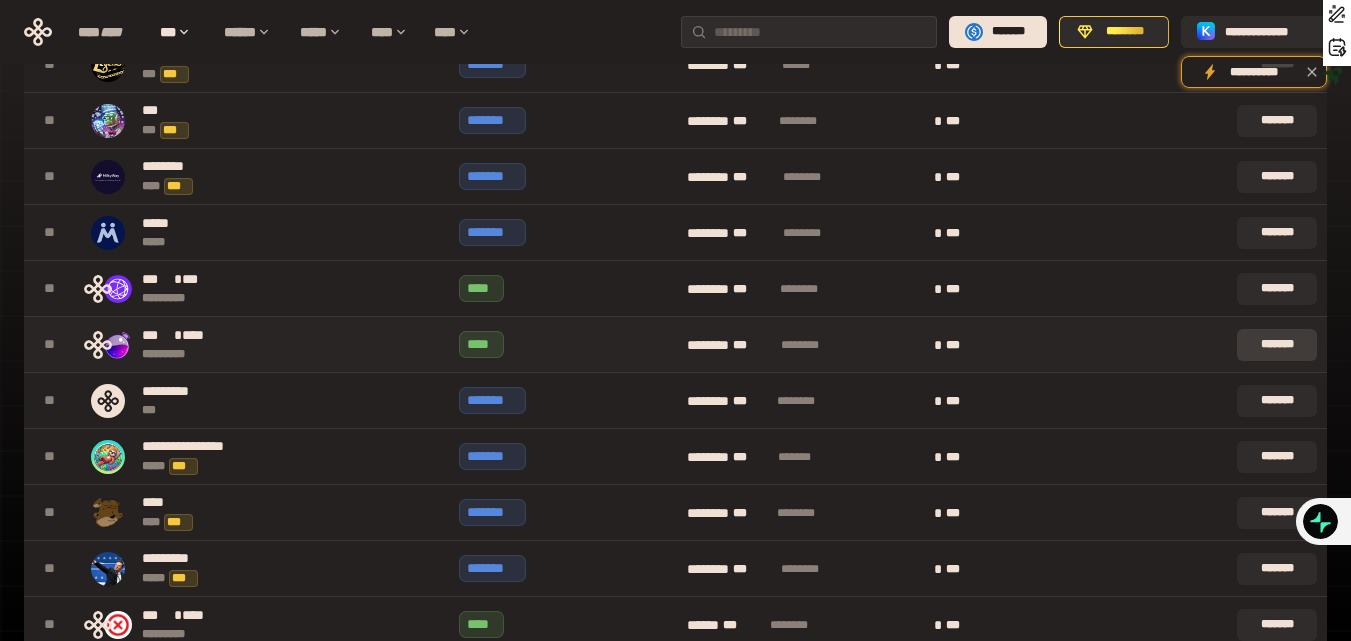 click on "*******" at bounding box center [1277, 345] 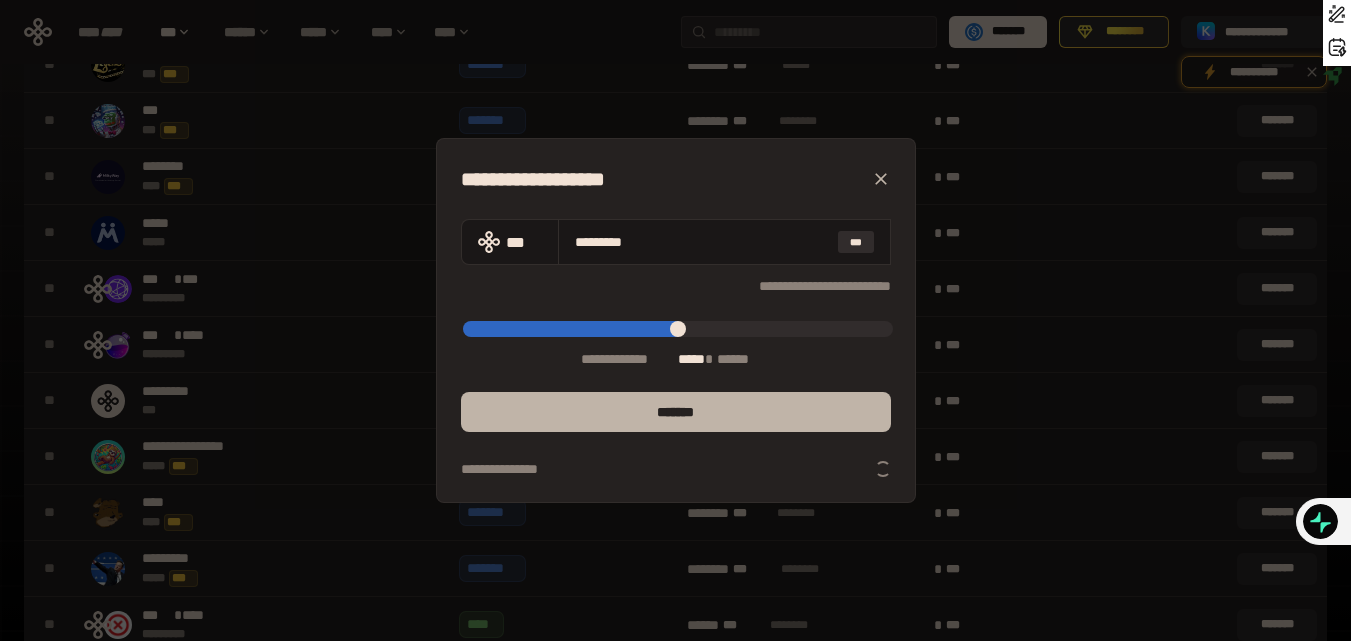 click on "*******" at bounding box center (676, 412) 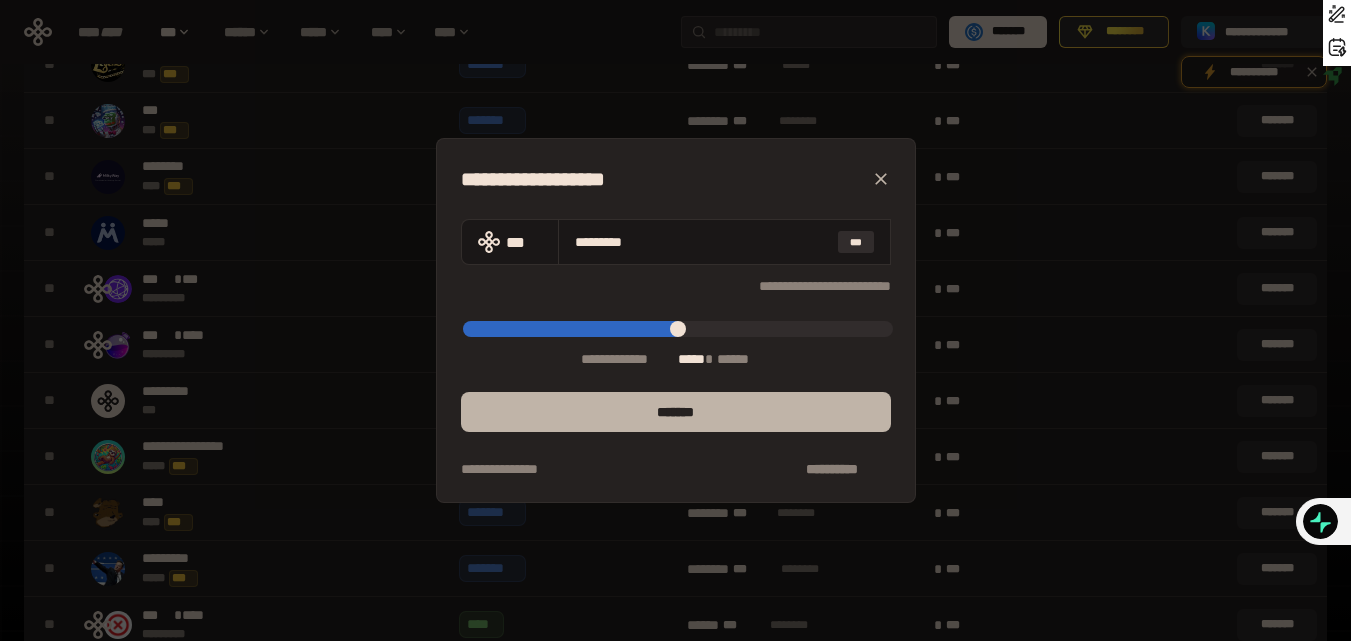 click on "*******" at bounding box center (676, 412) 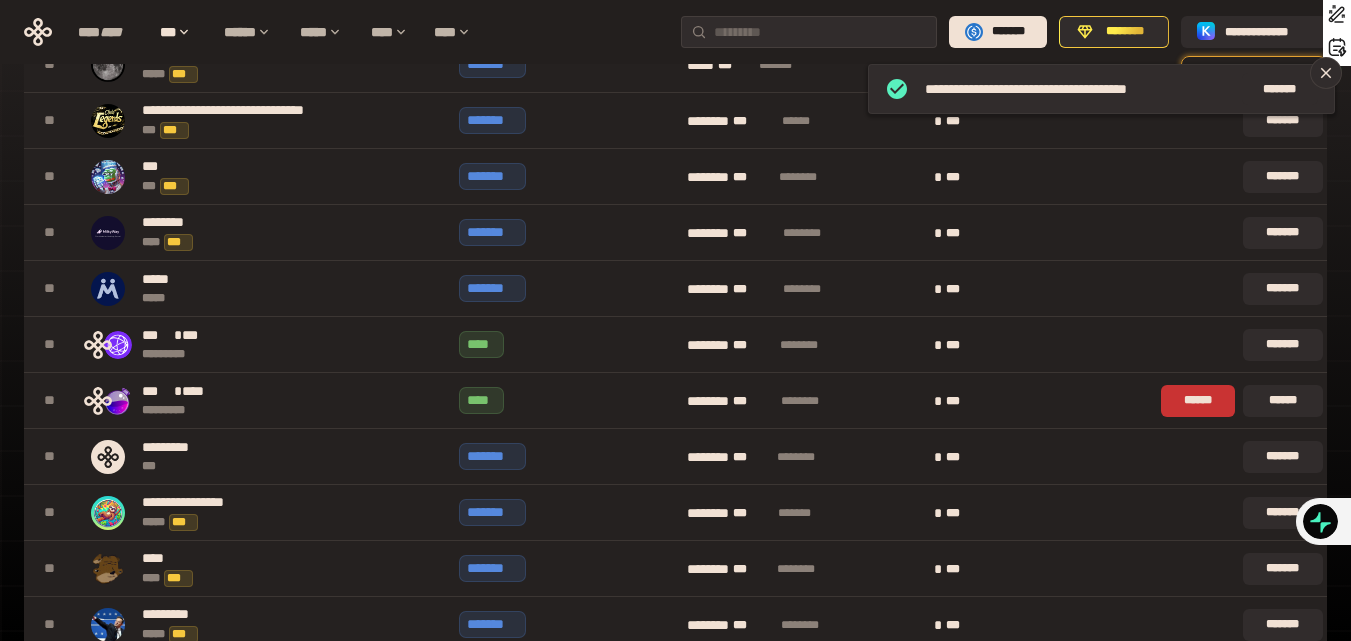 scroll, scrollTop: 2330, scrollLeft: 0, axis: vertical 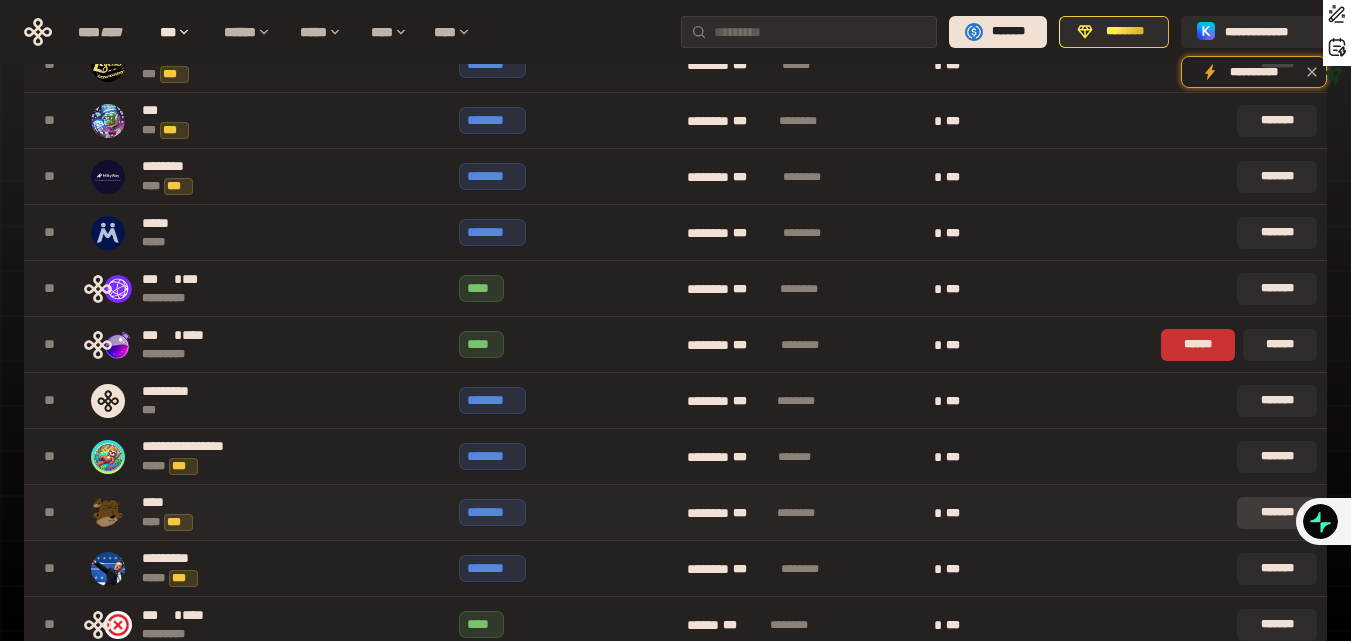 click on "*******" at bounding box center [1277, 513] 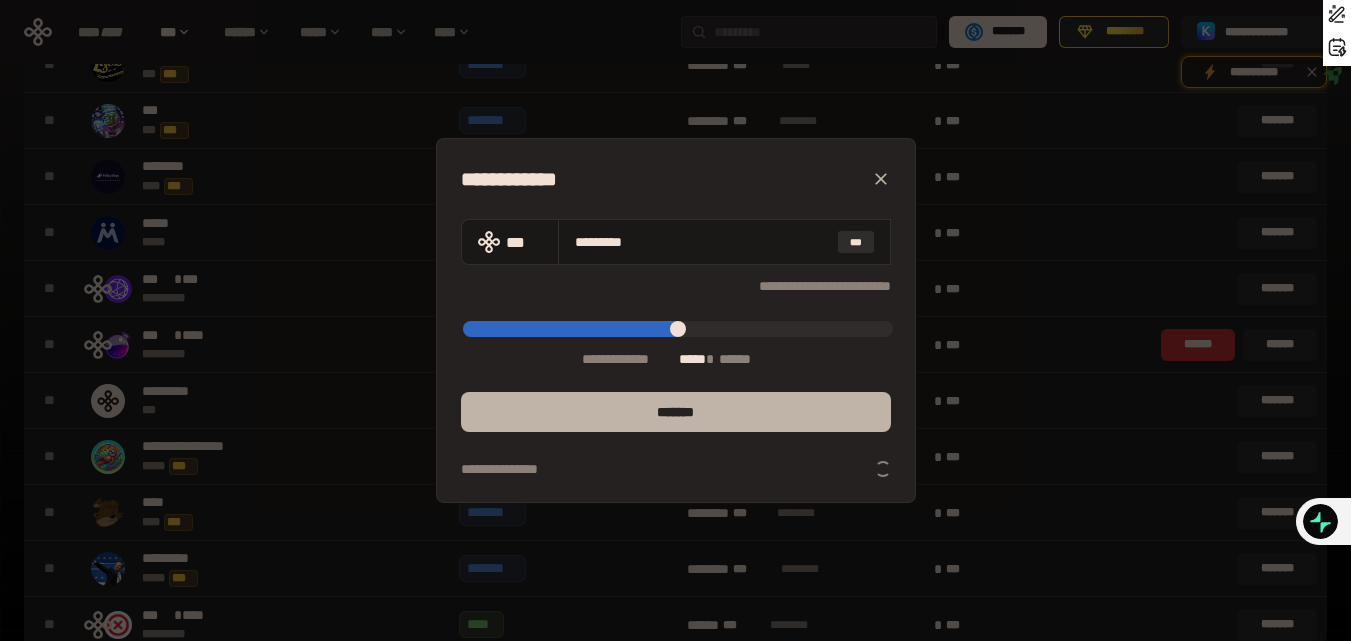 click on "*******" at bounding box center (676, 412) 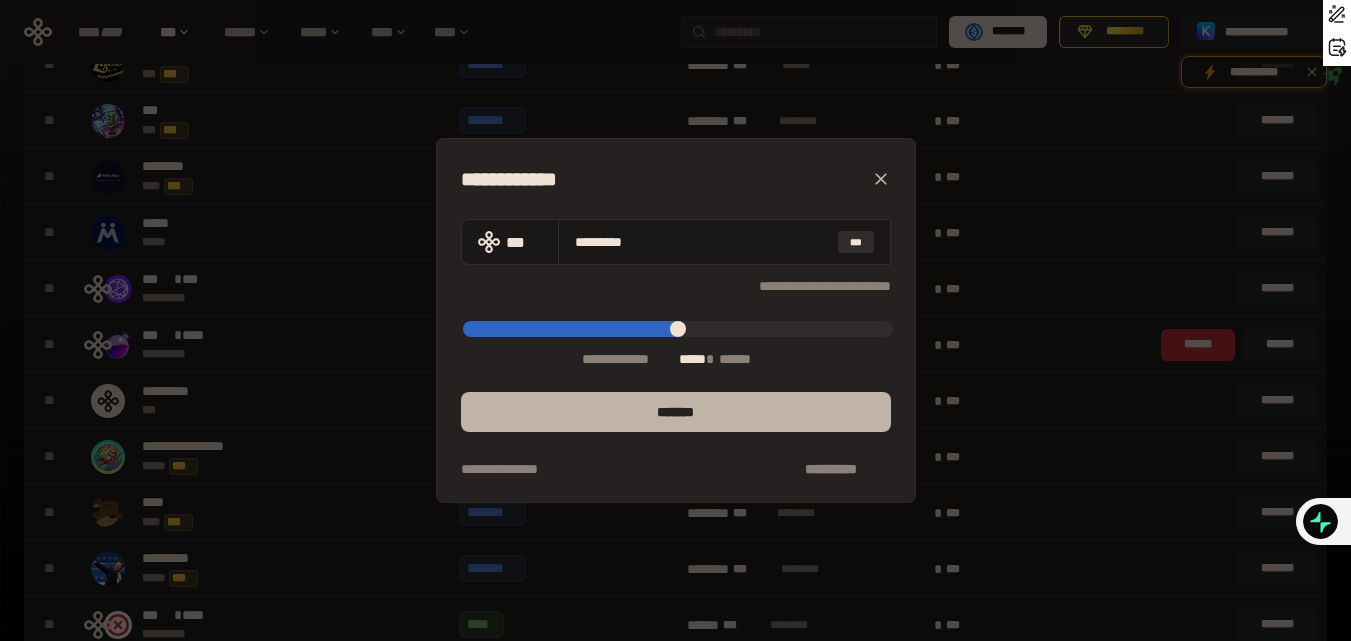 click on "*******" at bounding box center (676, 412) 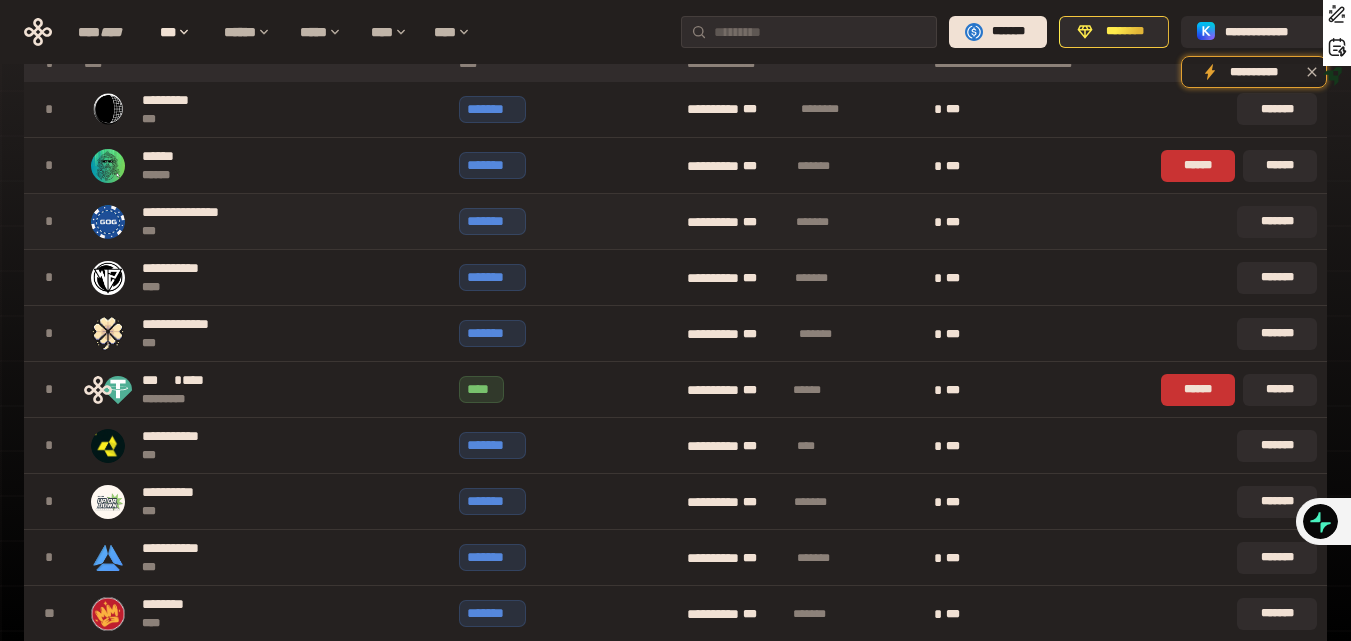 scroll, scrollTop: 853, scrollLeft: 0, axis: vertical 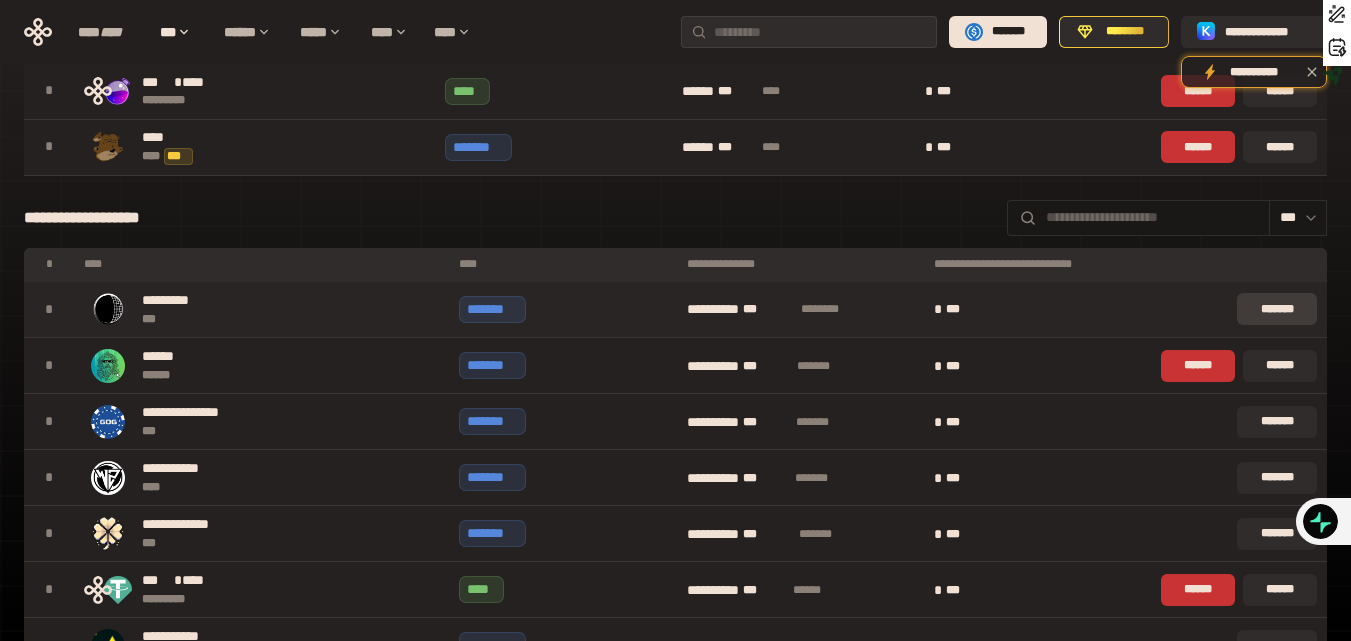 click on "*******" at bounding box center (1277, 309) 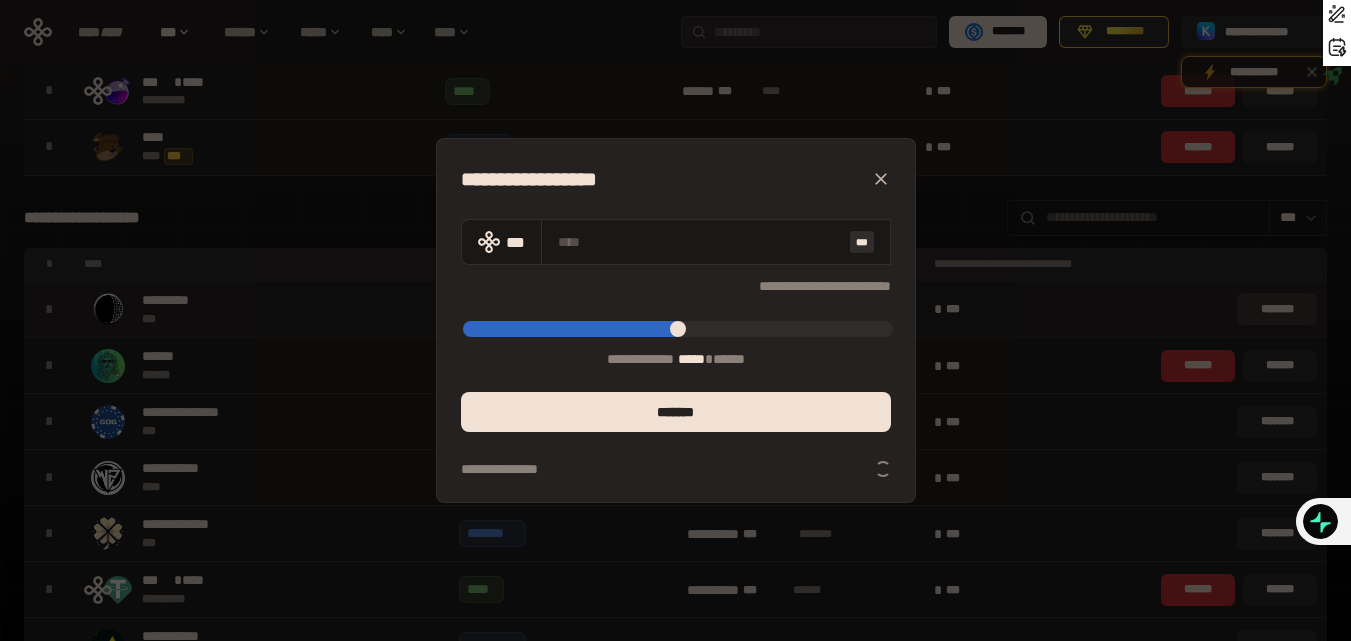 type on "*********" 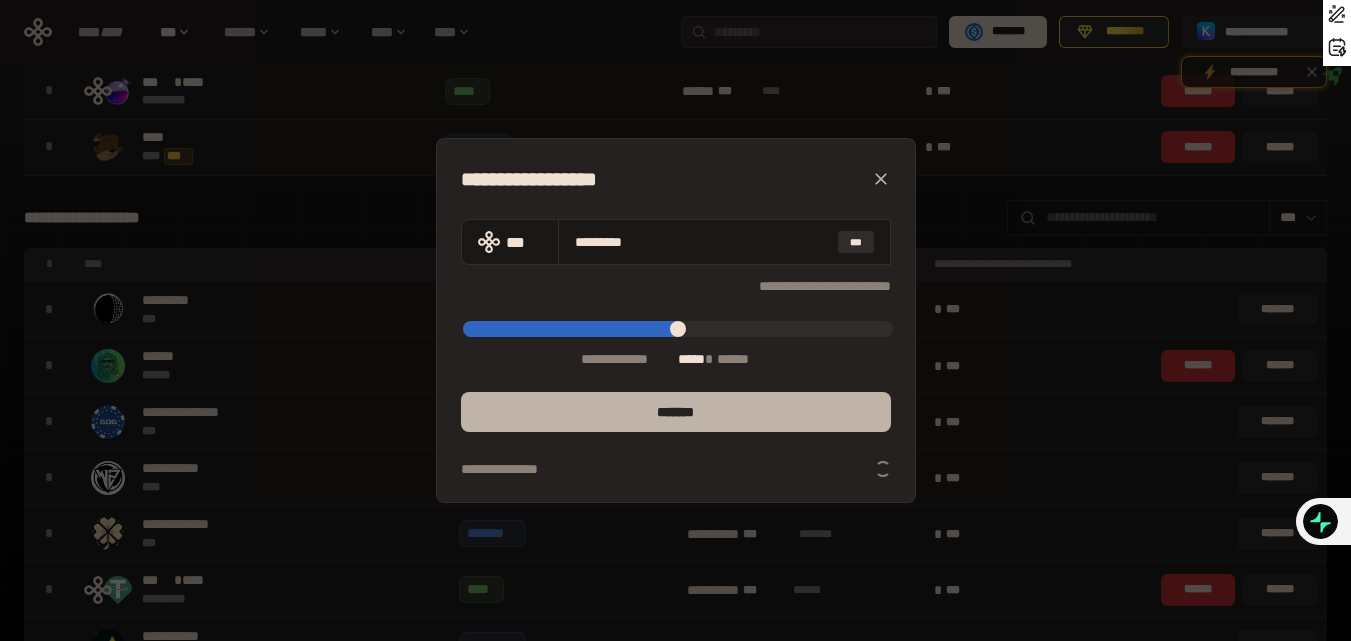 click on "*******" at bounding box center [676, 412] 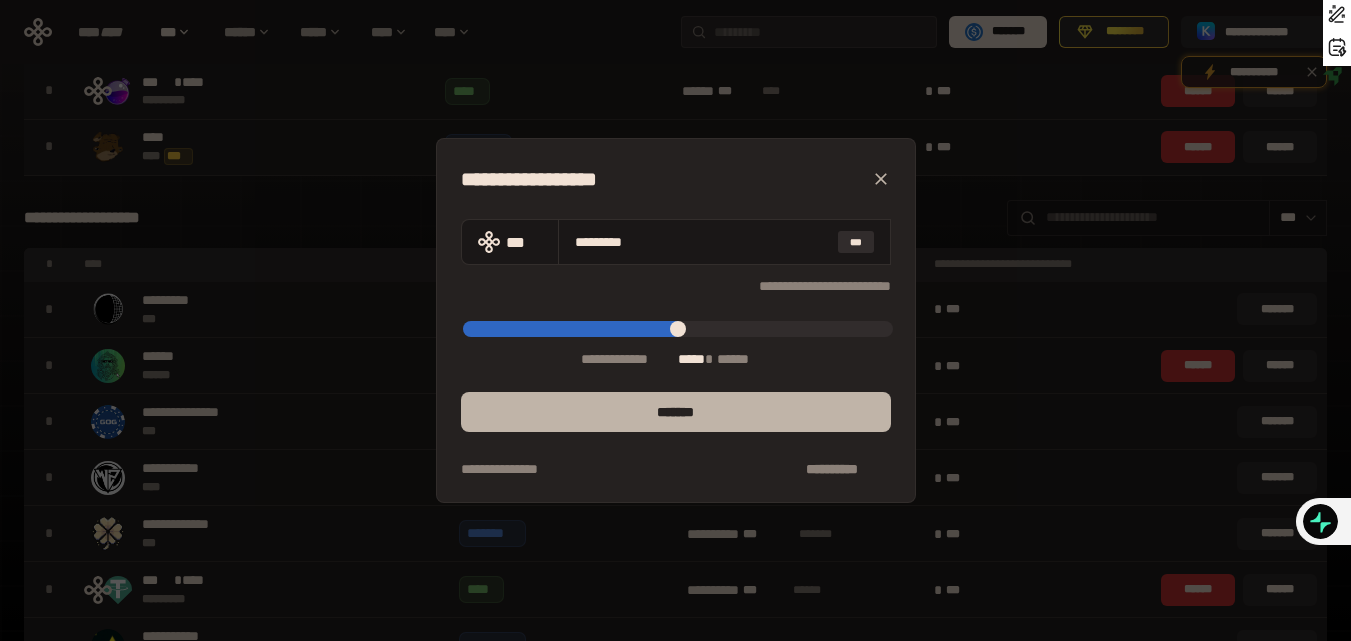 click on "*******" at bounding box center [676, 412] 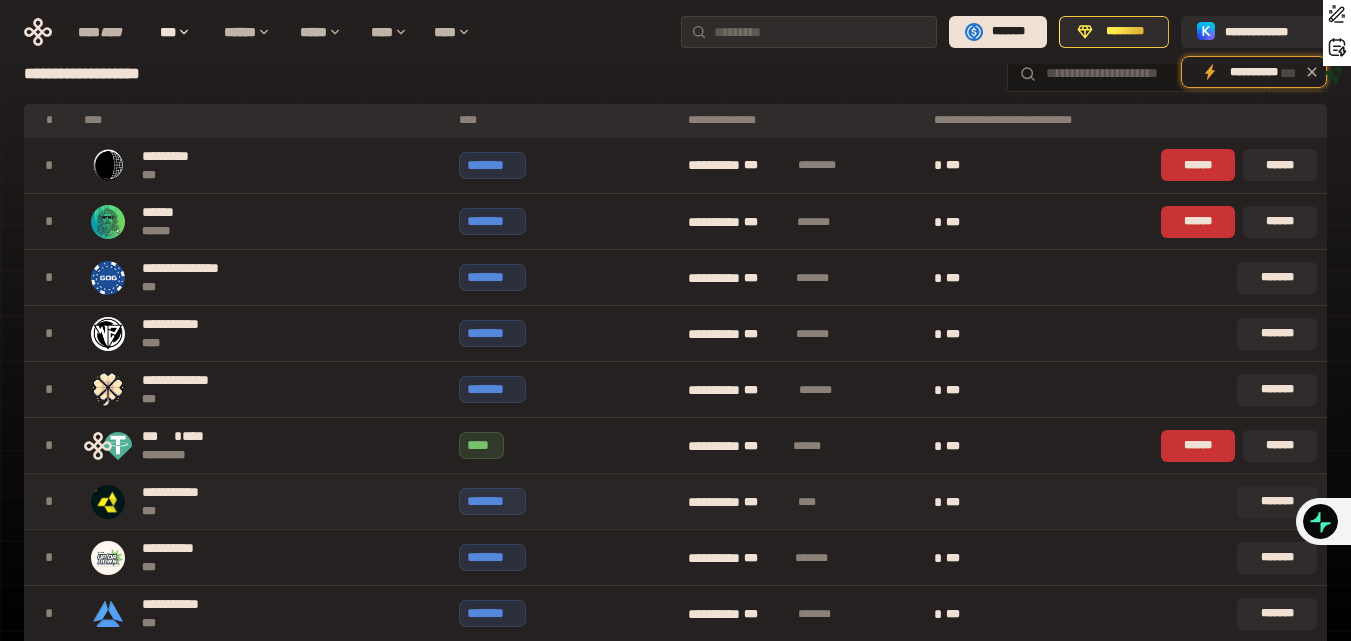 scroll, scrollTop: 1219, scrollLeft: 0, axis: vertical 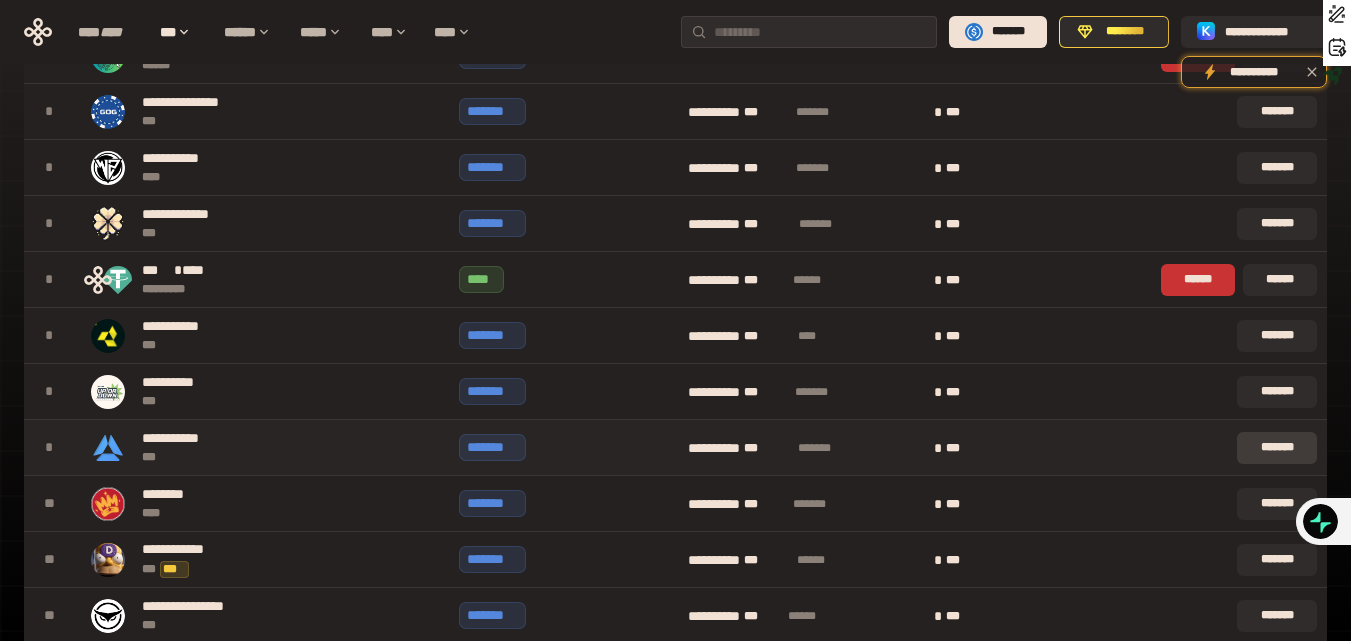 click on "*******" at bounding box center [1277, 448] 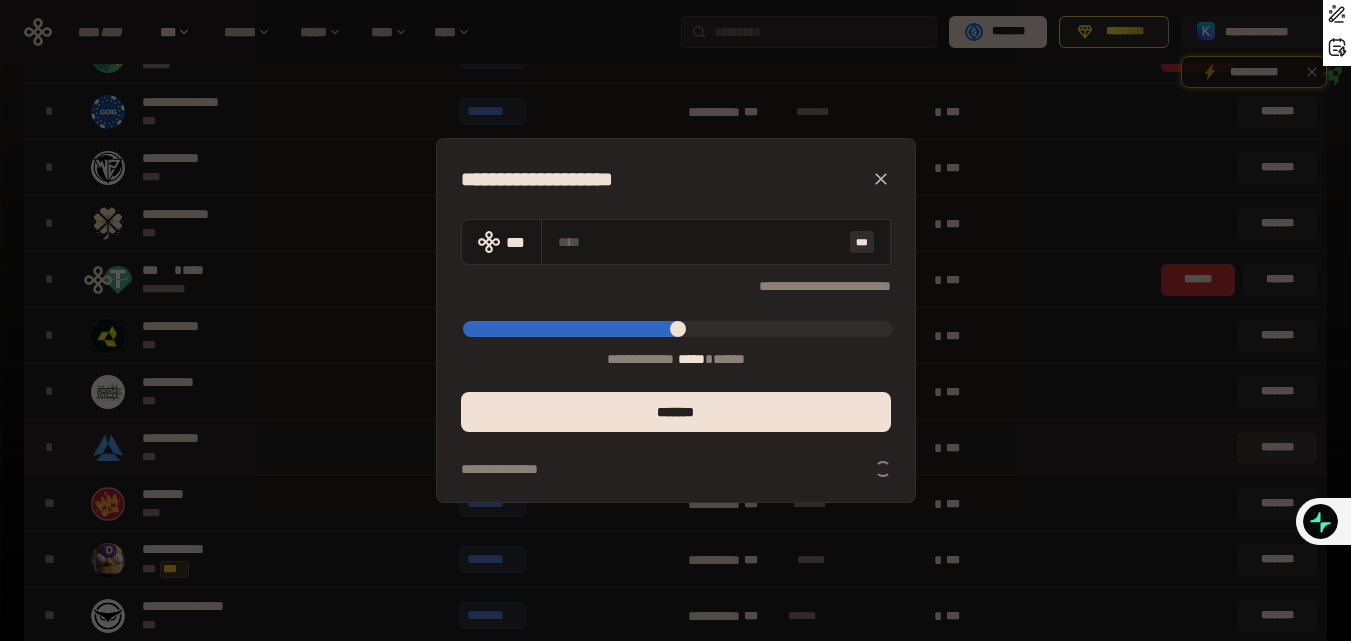 type on "*********" 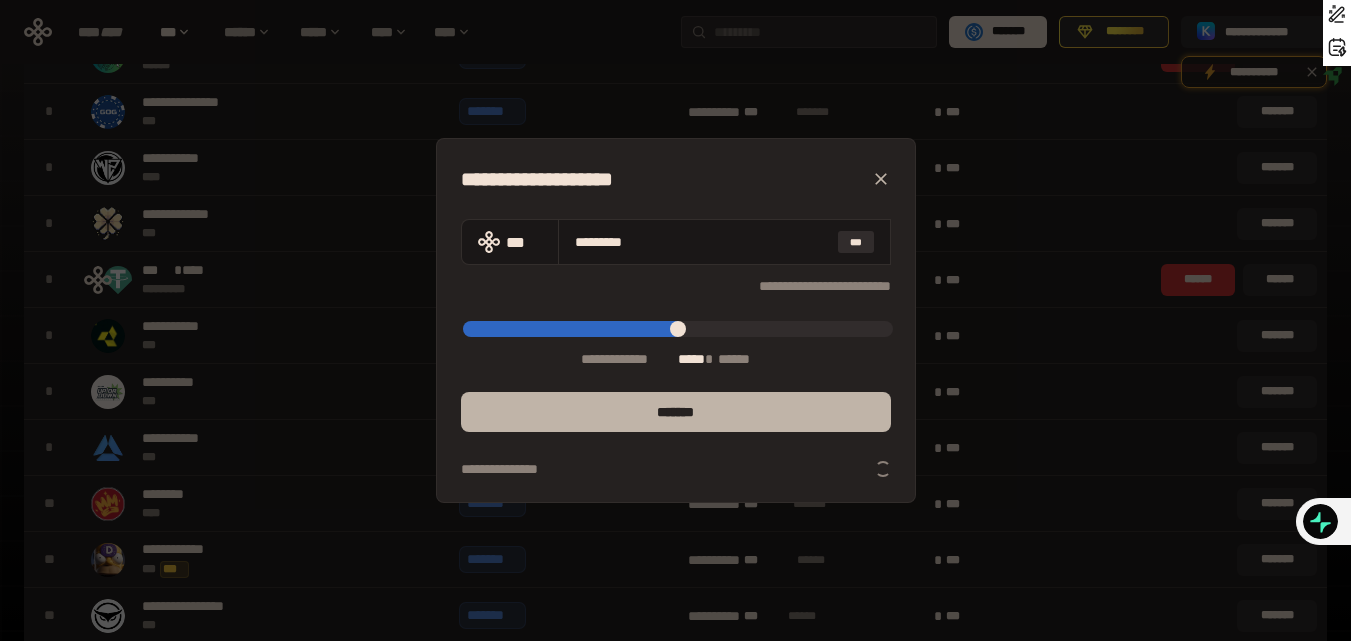 click on "*******" at bounding box center [676, 412] 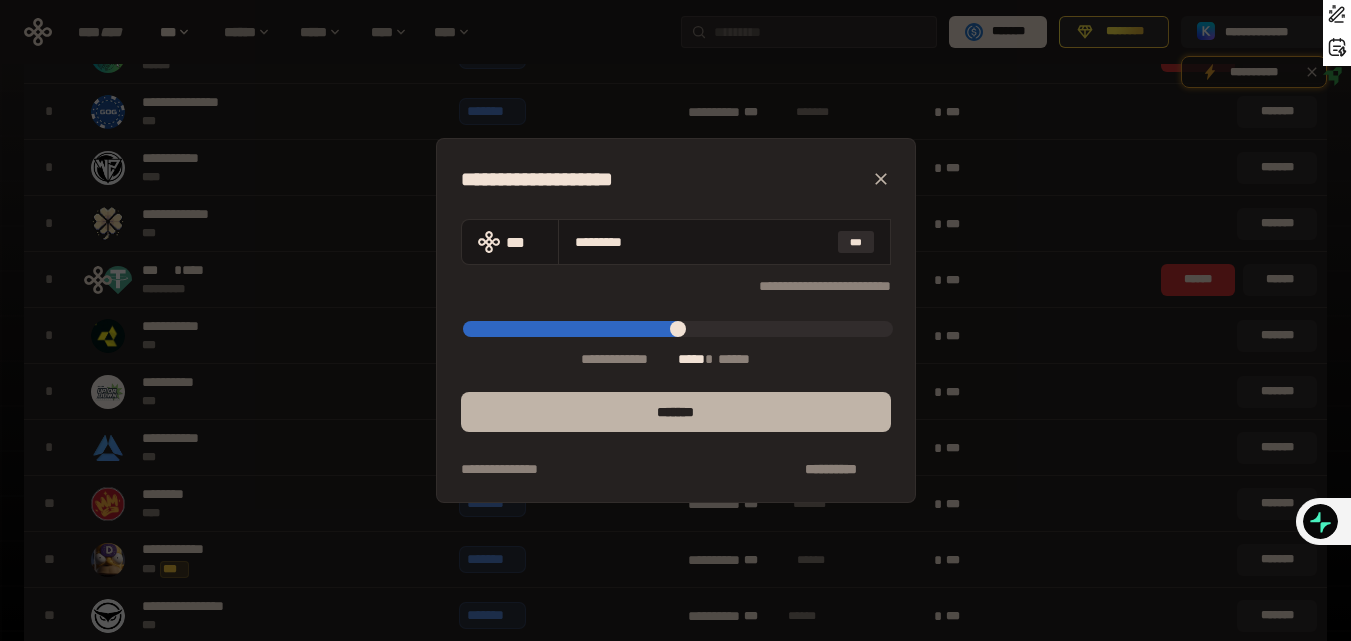 click on "*******" at bounding box center (676, 412) 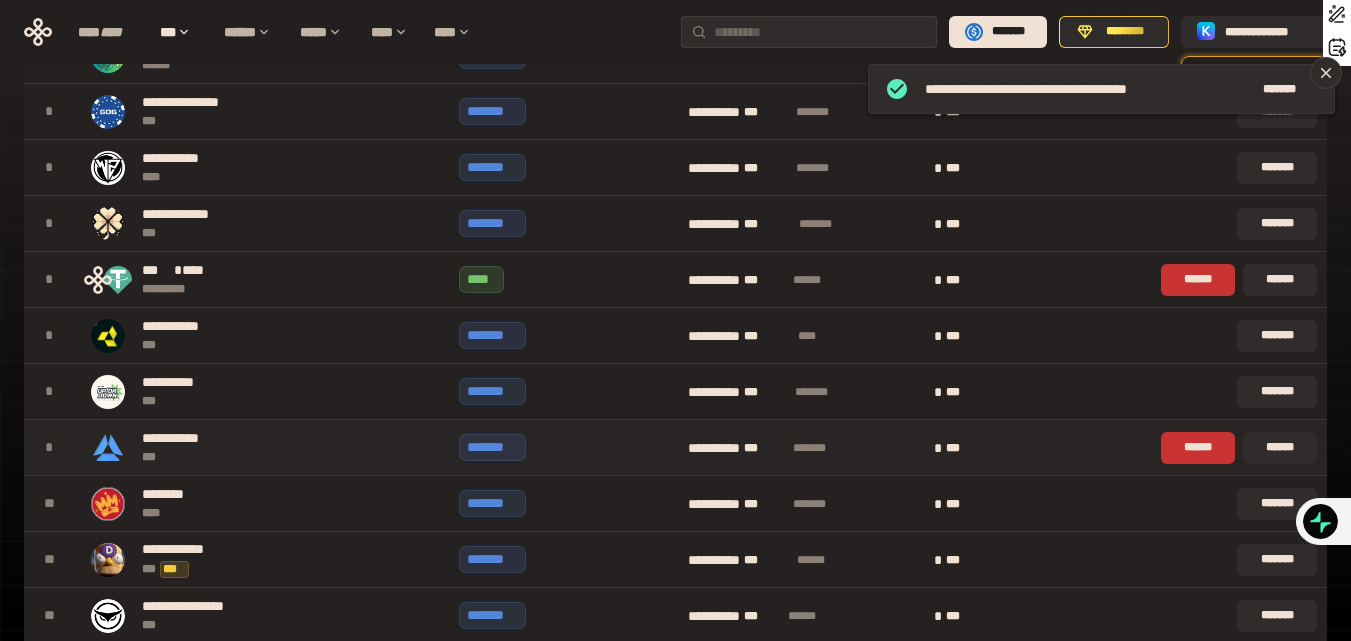 scroll, scrollTop: 1375, scrollLeft: 0, axis: vertical 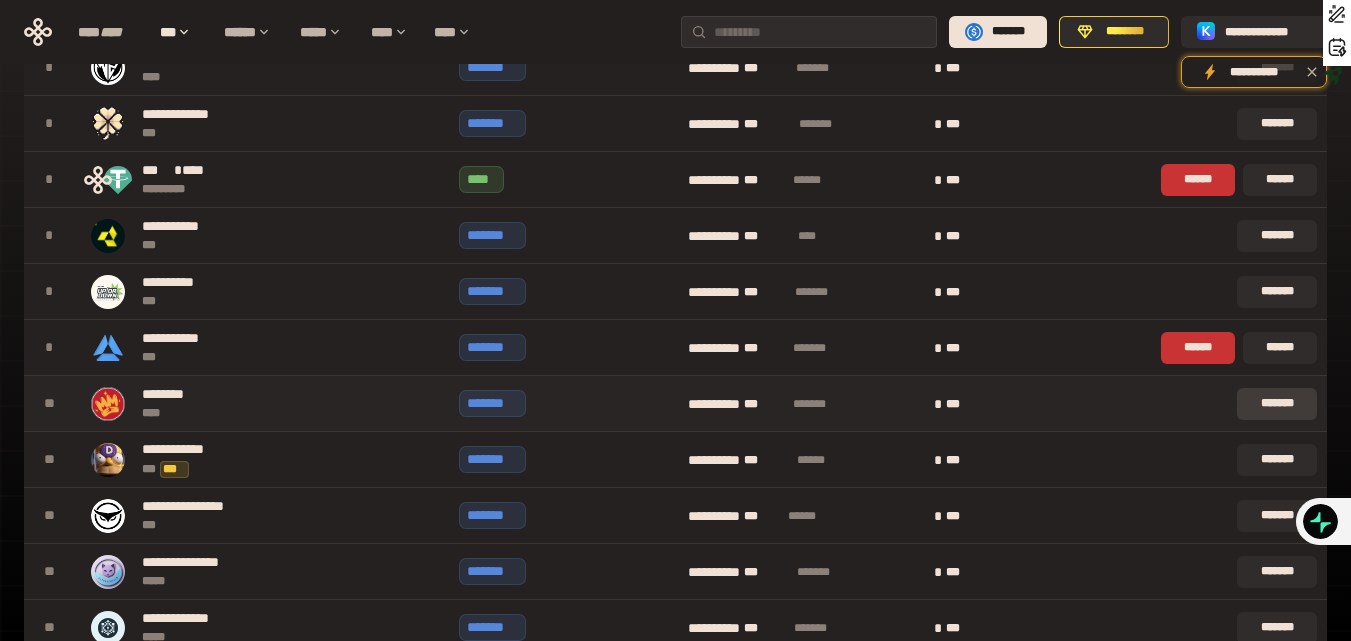 click on "*******" at bounding box center [1277, 404] 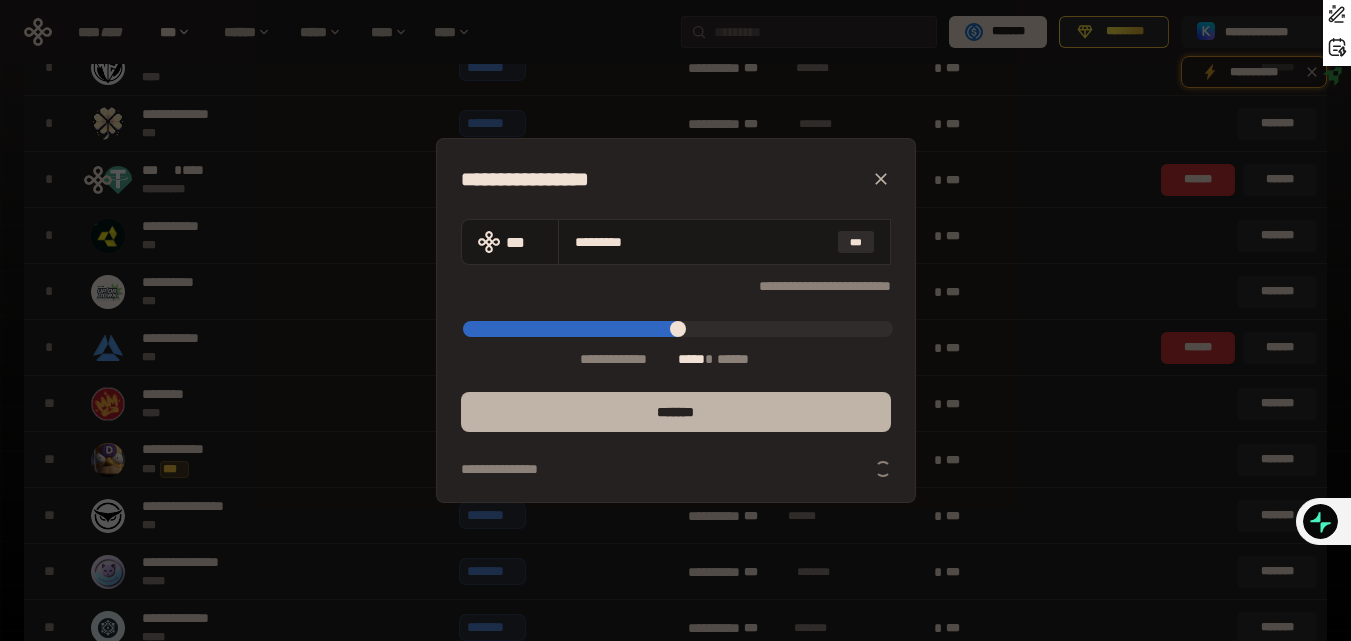 click on "*******" at bounding box center (676, 412) 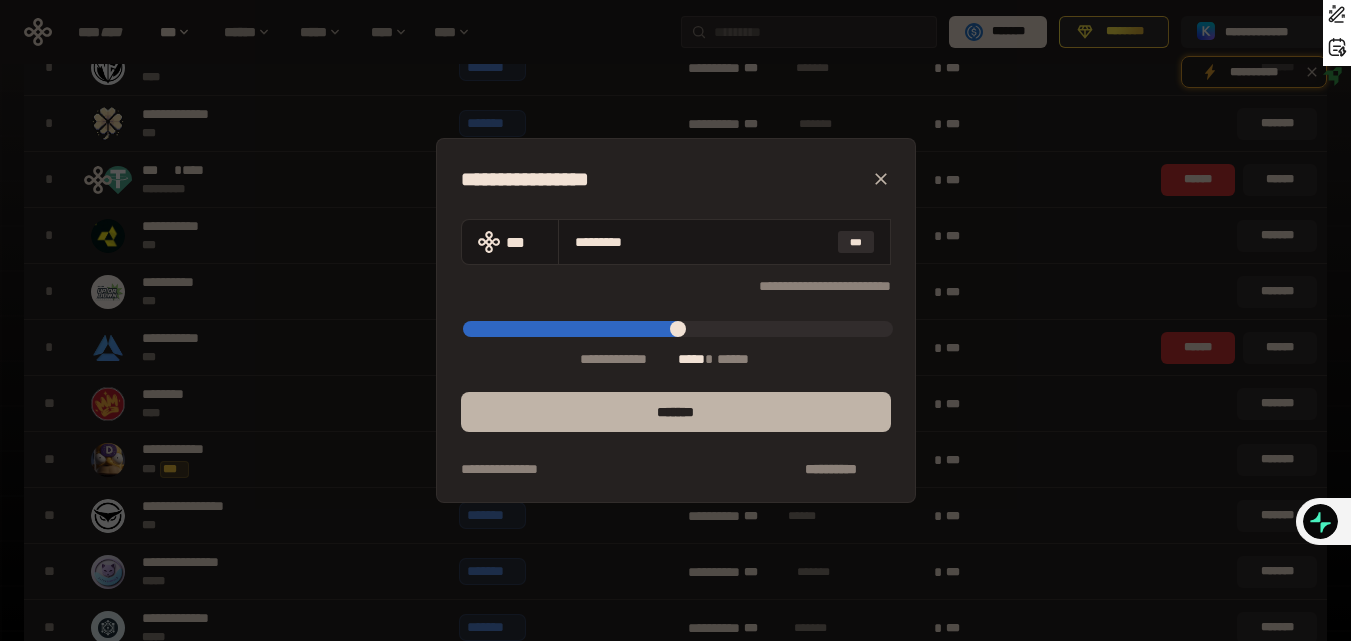 click on "*******" at bounding box center [676, 412] 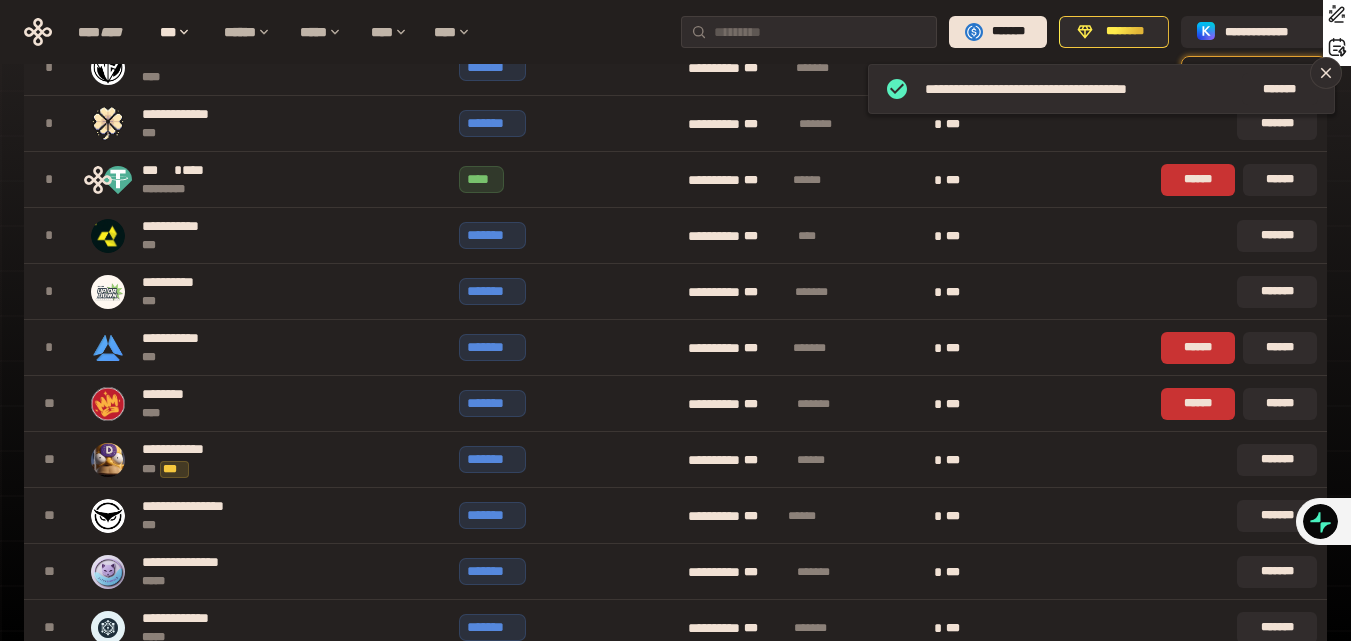 scroll, scrollTop: 1565, scrollLeft: 0, axis: vertical 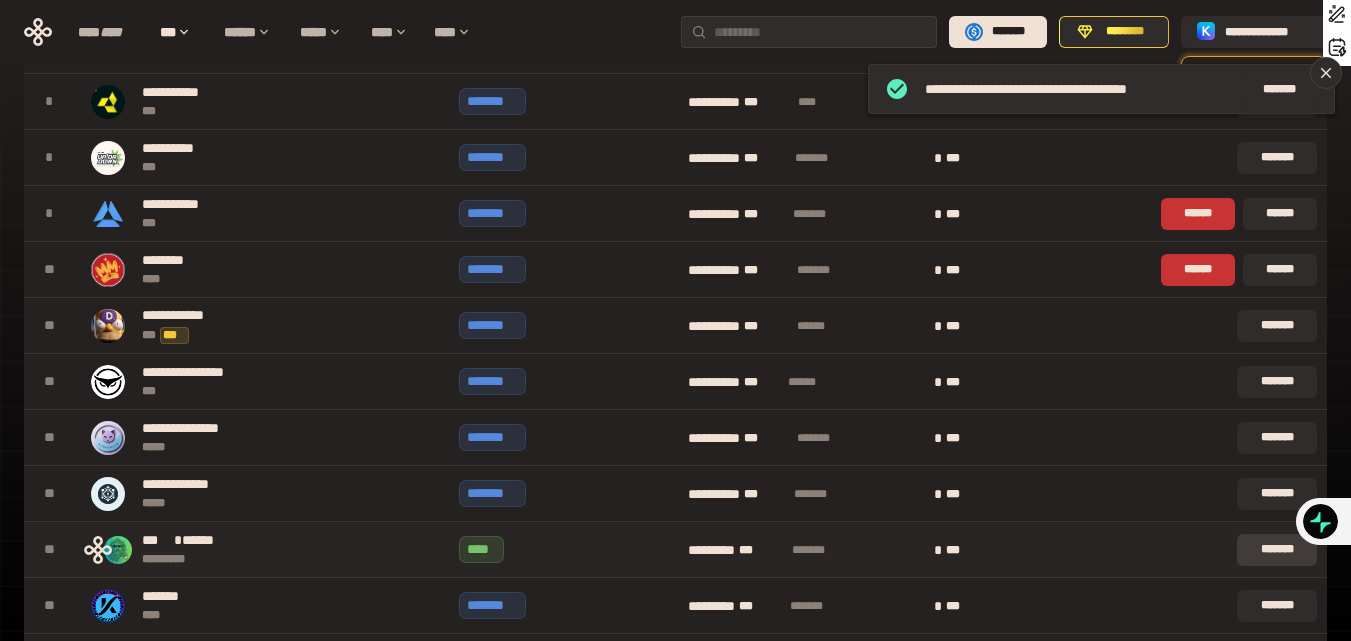 click on "*******" at bounding box center [1277, 550] 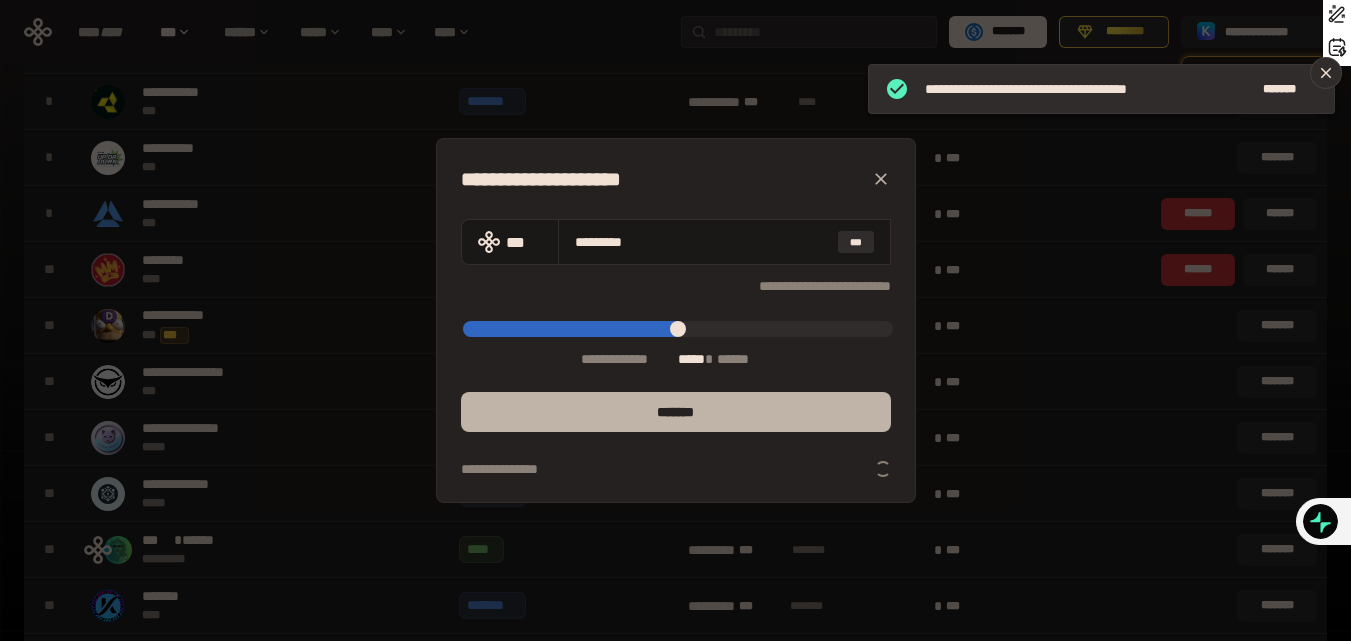 click on "*******" at bounding box center (676, 412) 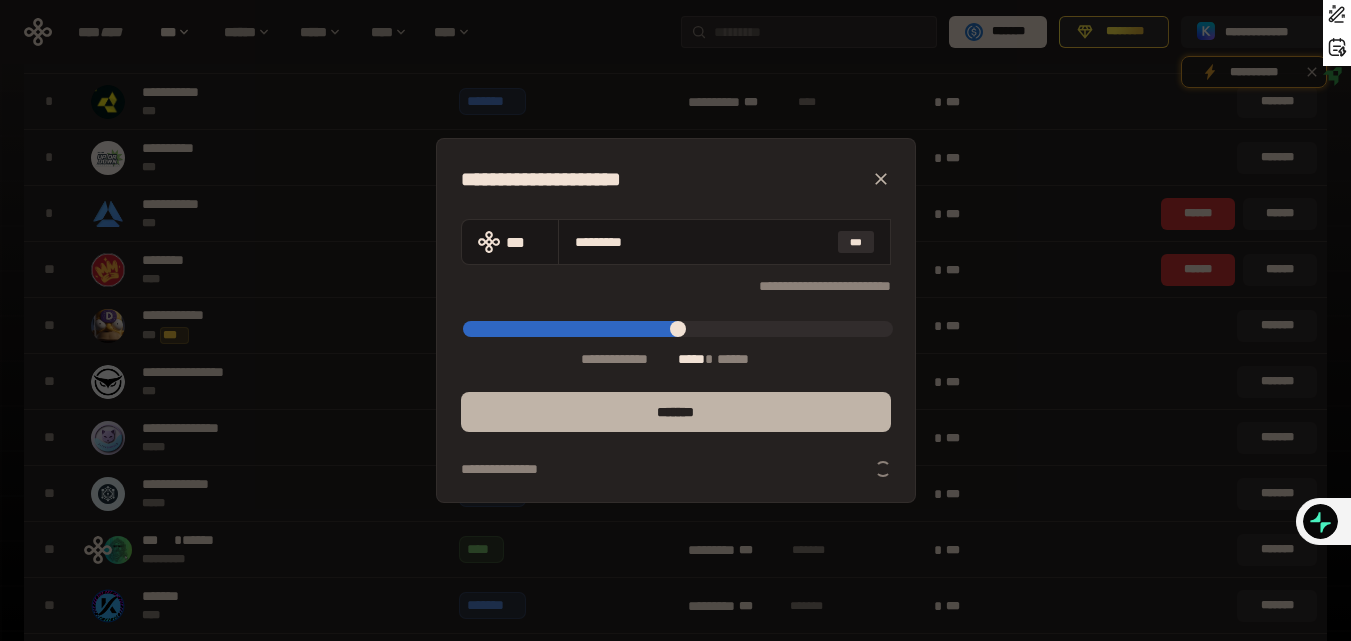 click on "*******" at bounding box center (676, 412) 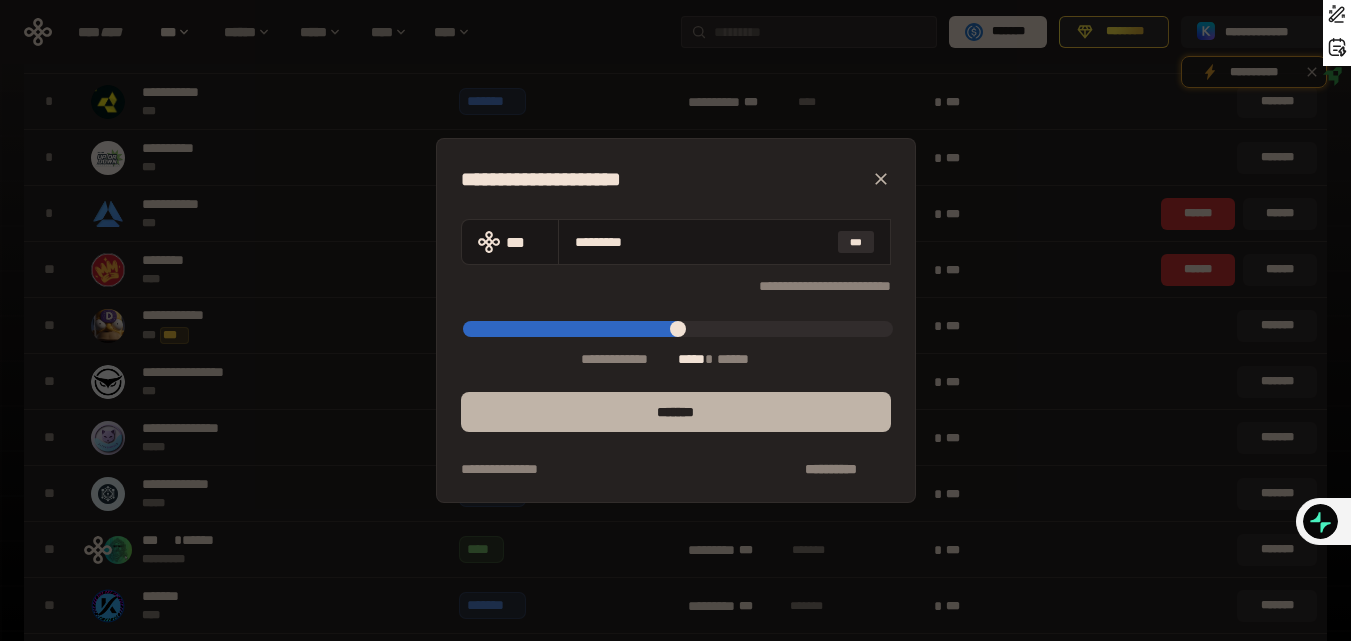 click on "*******" at bounding box center [676, 412] 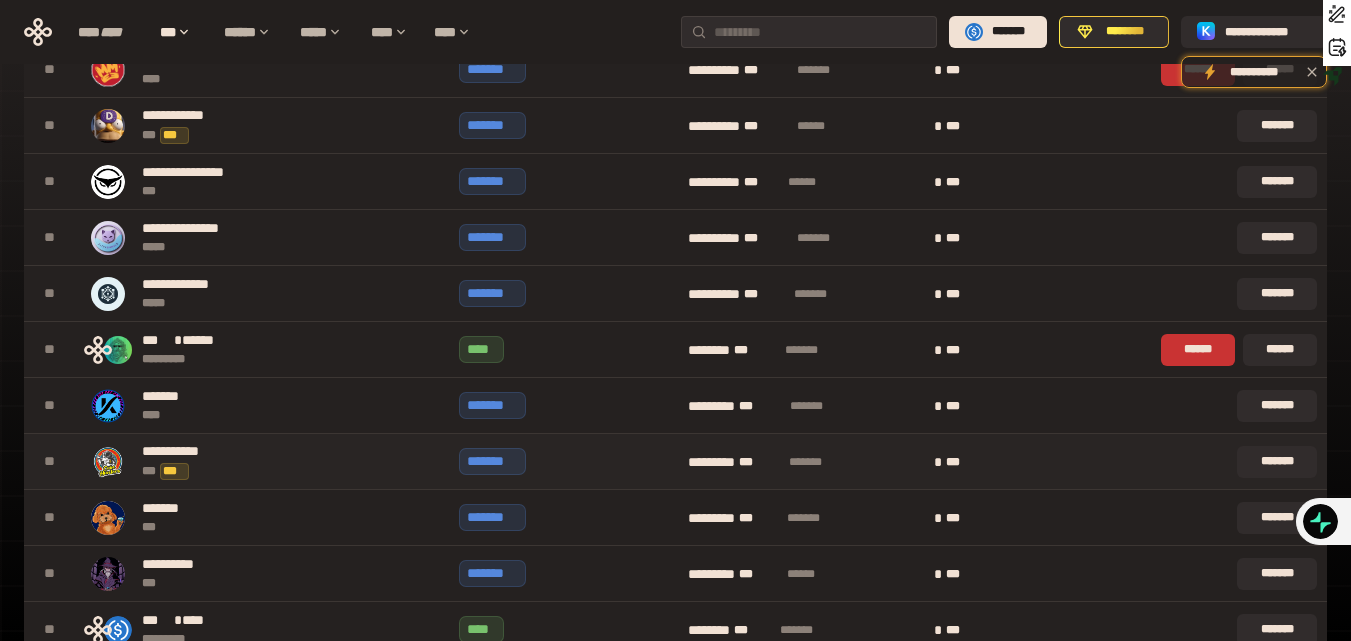 scroll, scrollTop: 2054, scrollLeft: 0, axis: vertical 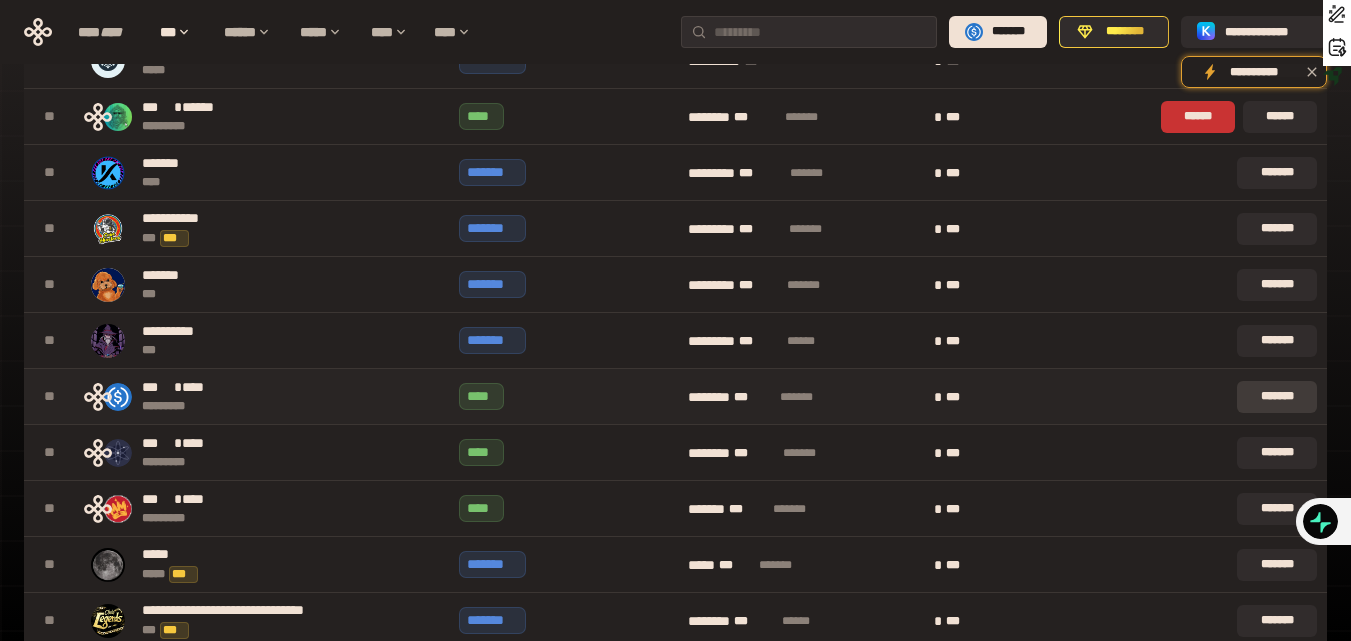 click on "*******" at bounding box center (1277, 397) 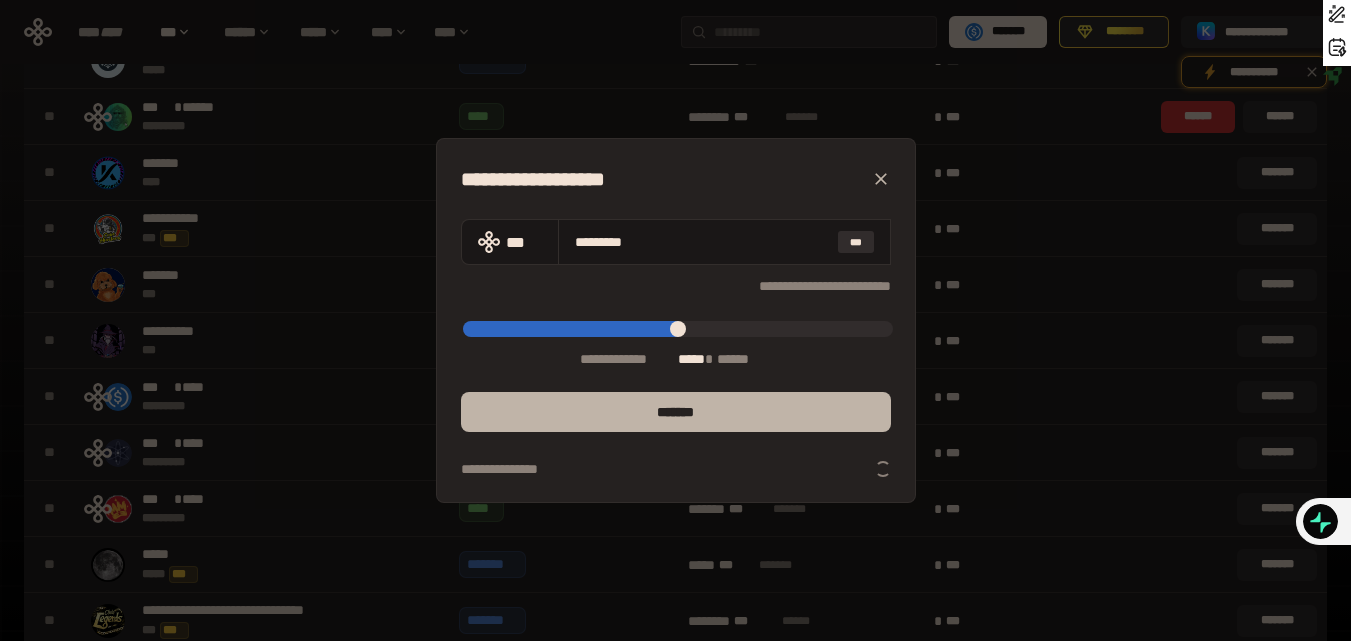 click on "*******" at bounding box center [676, 412] 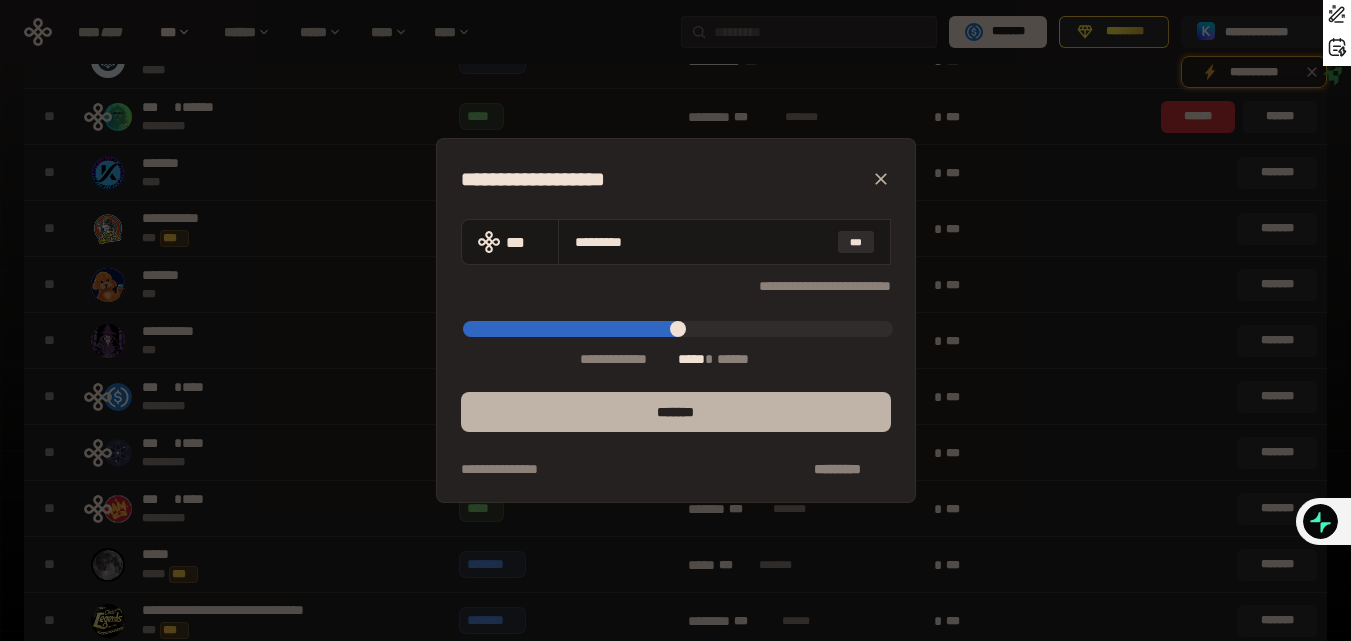 click on "*******" at bounding box center [676, 412] 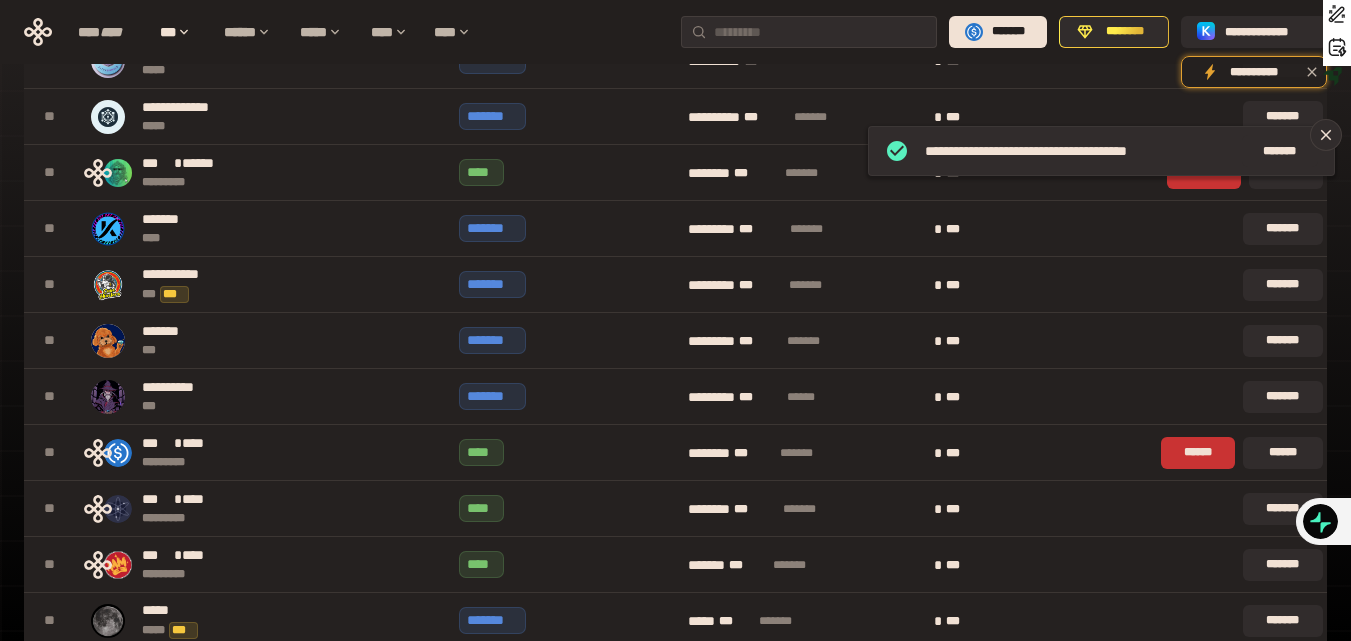 scroll, scrollTop: 2110, scrollLeft: 0, axis: vertical 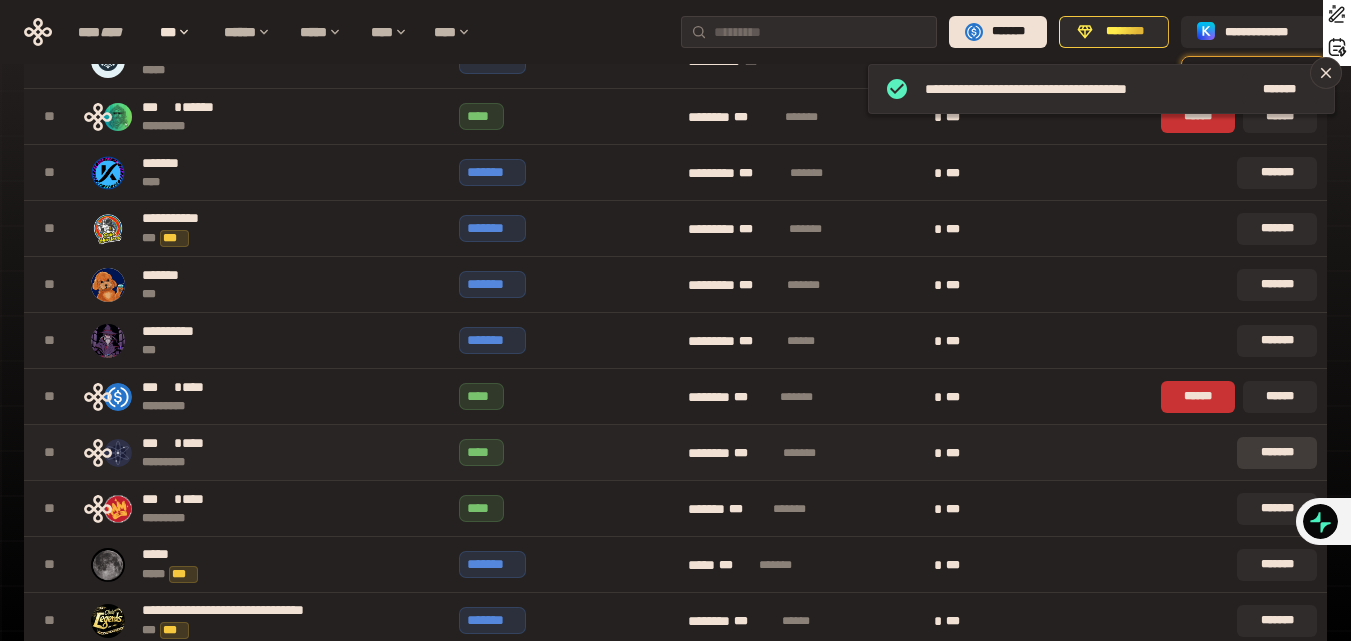 click on "*******" at bounding box center (1277, 453) 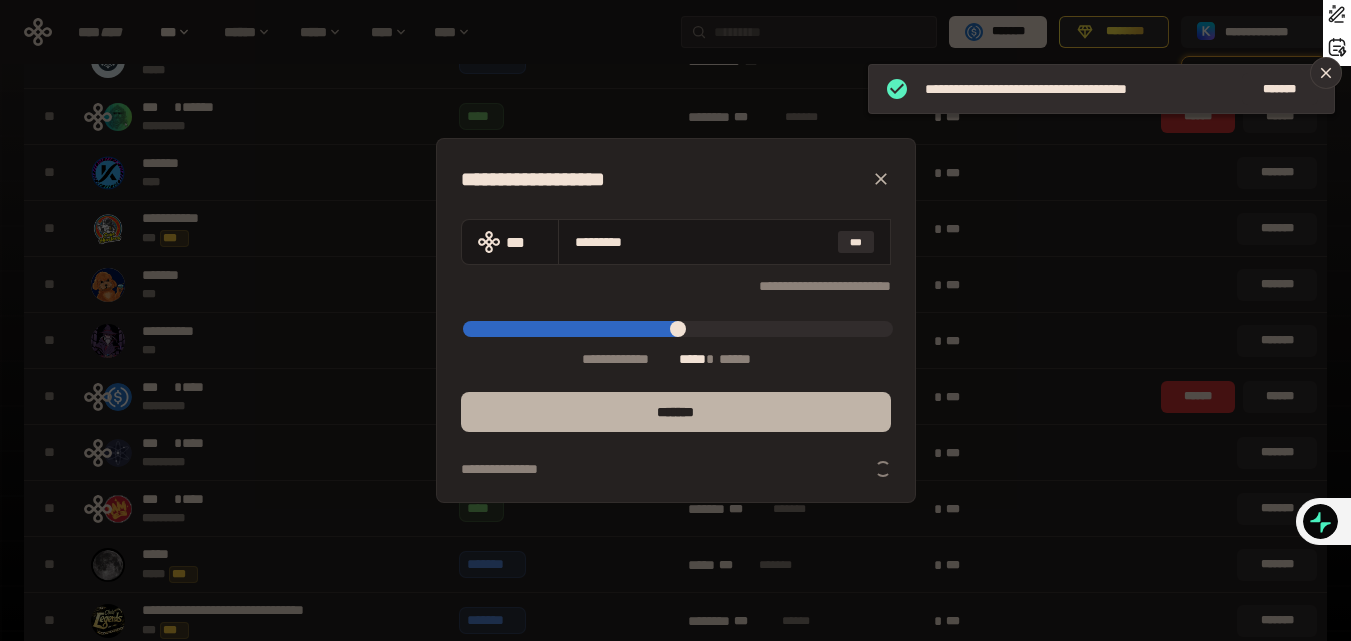 click on "*******" at bounding box center [676, 412] 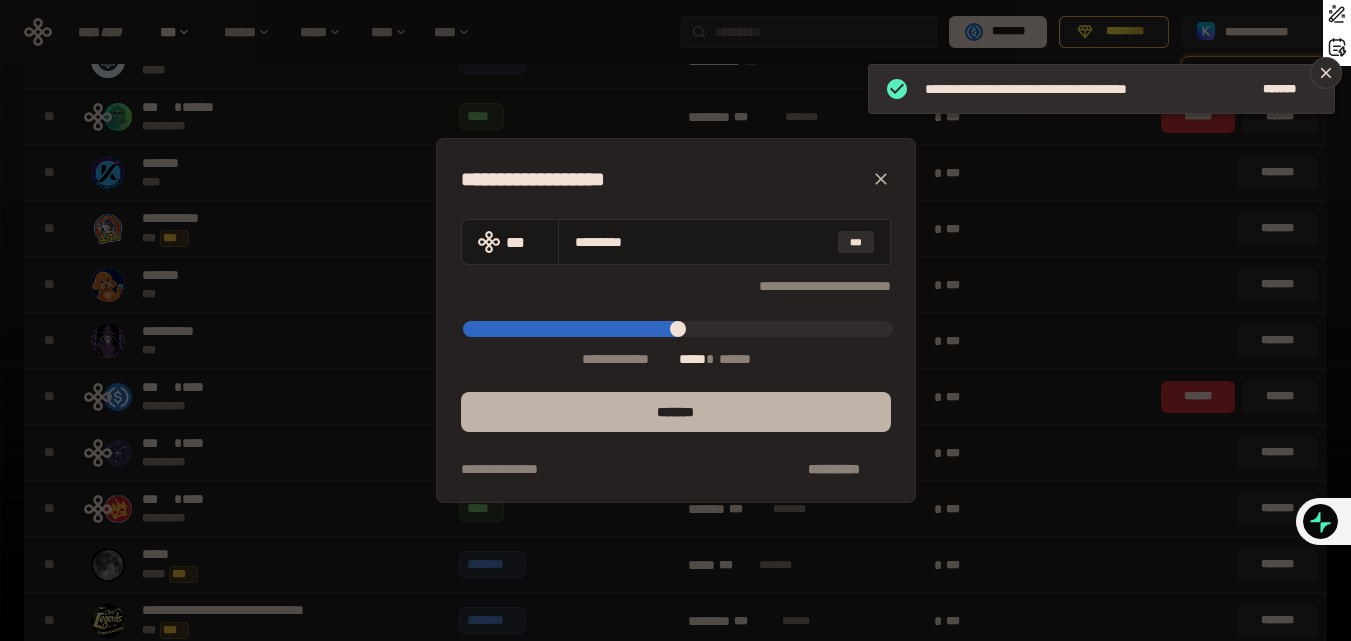 click on "*******" at bounding box center [676, 412] 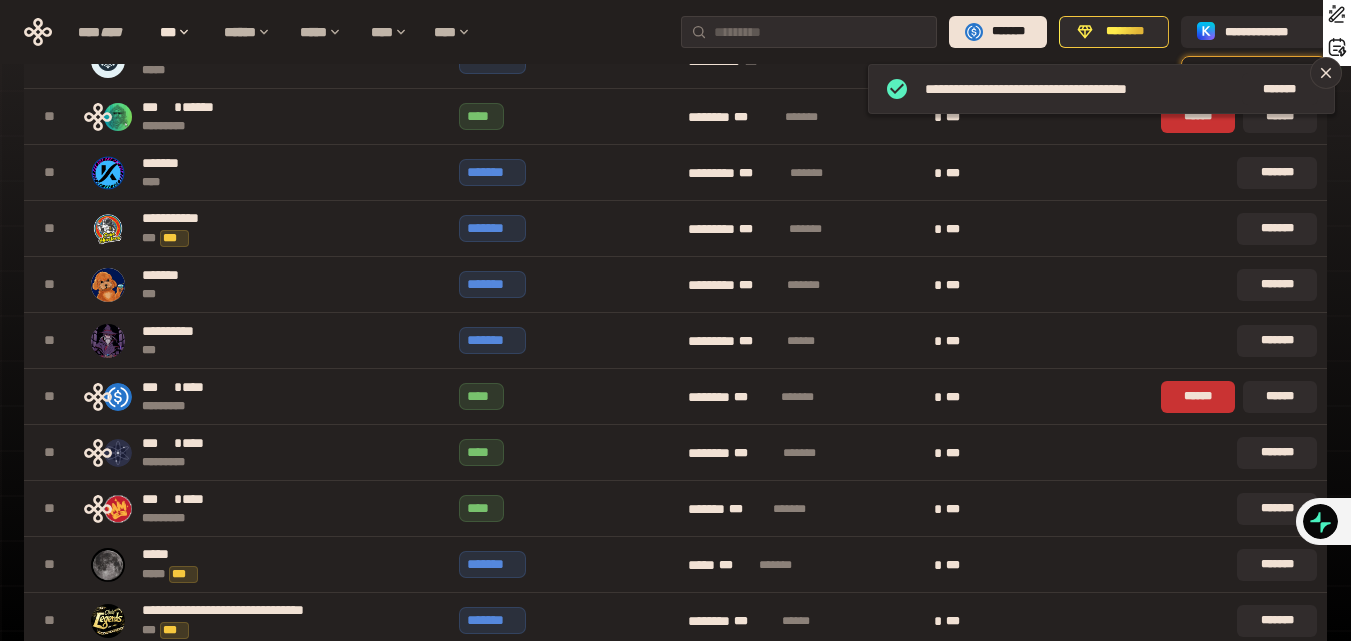 scroll, scrollTop: 2166, scrollLeft: 0, axis: vertical 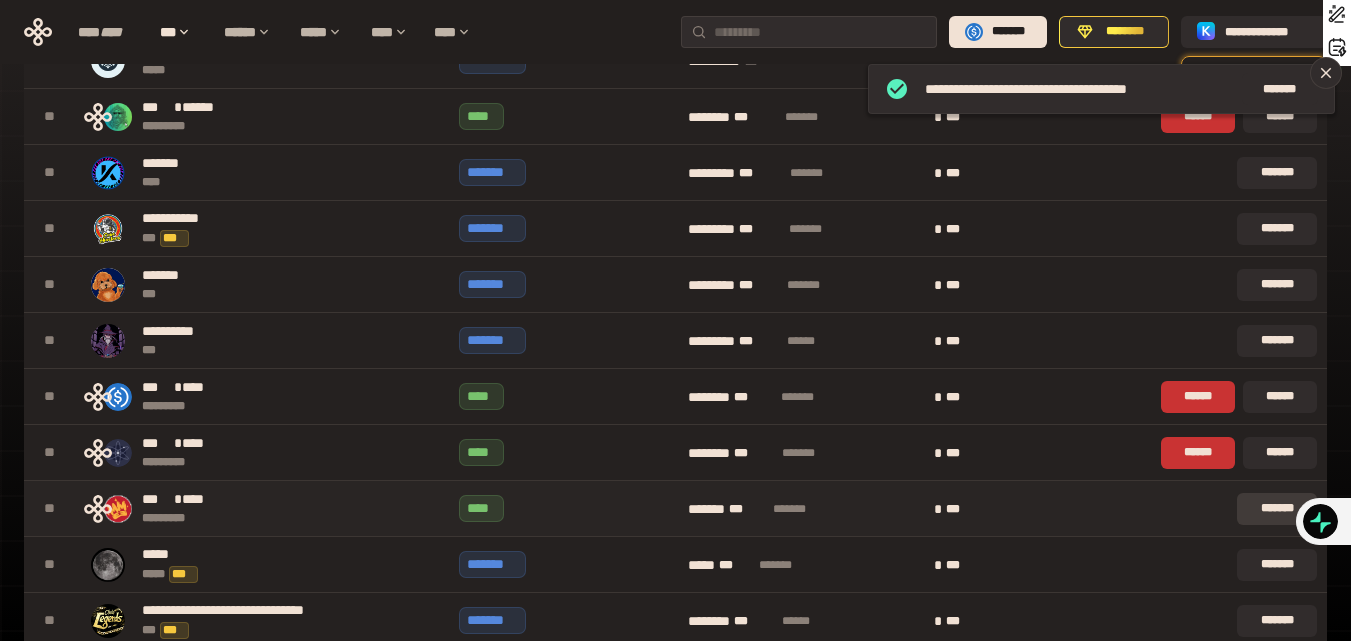 click on "*******" at bounding box center (1277, 509) 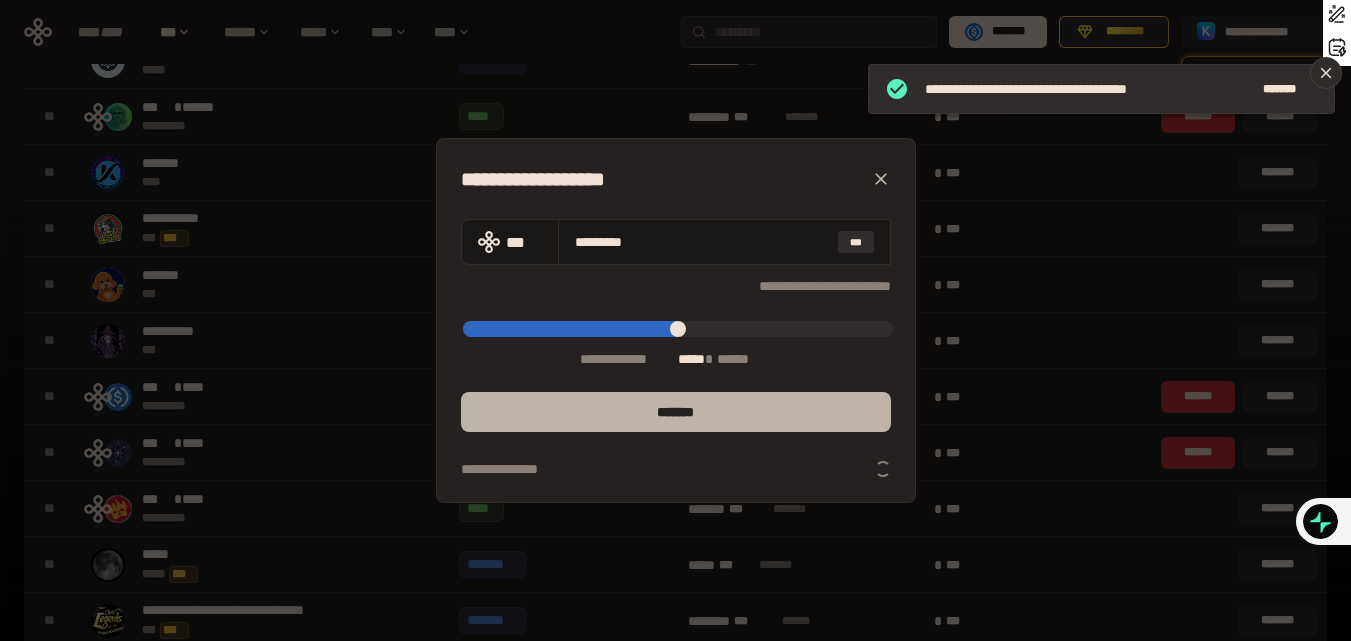 click on "*******" at bounding box center (676, 412) 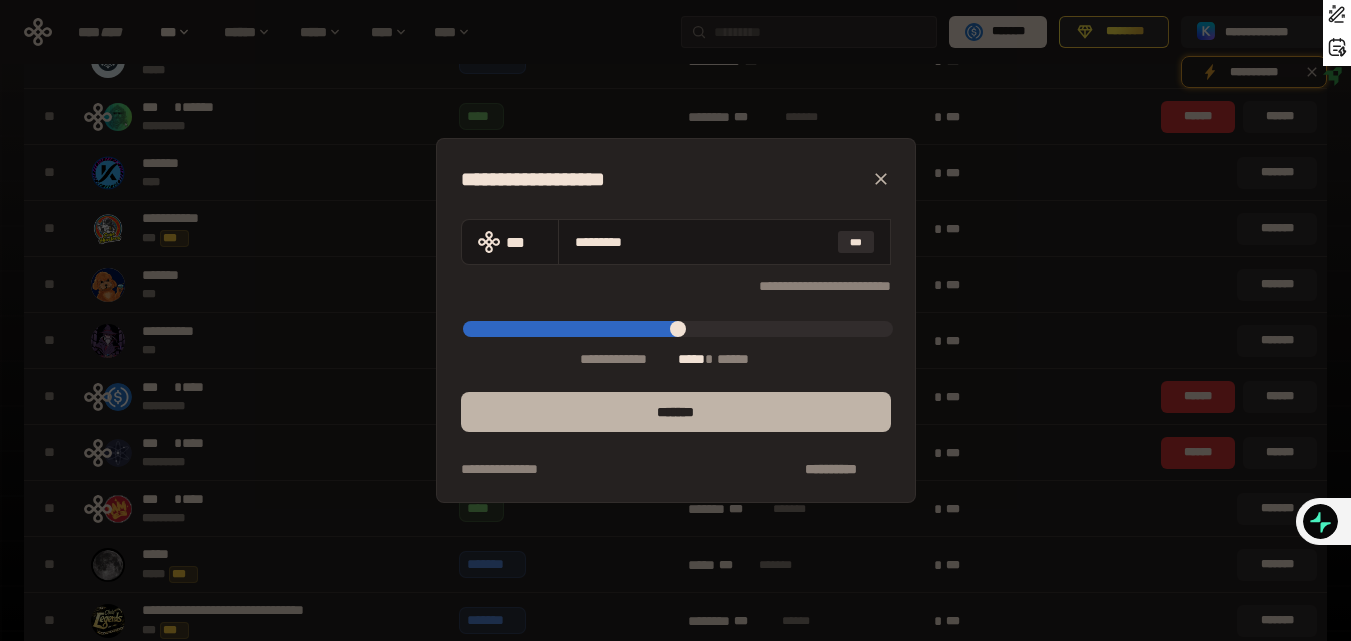 click on "*******" at bounding box center [676, 412] 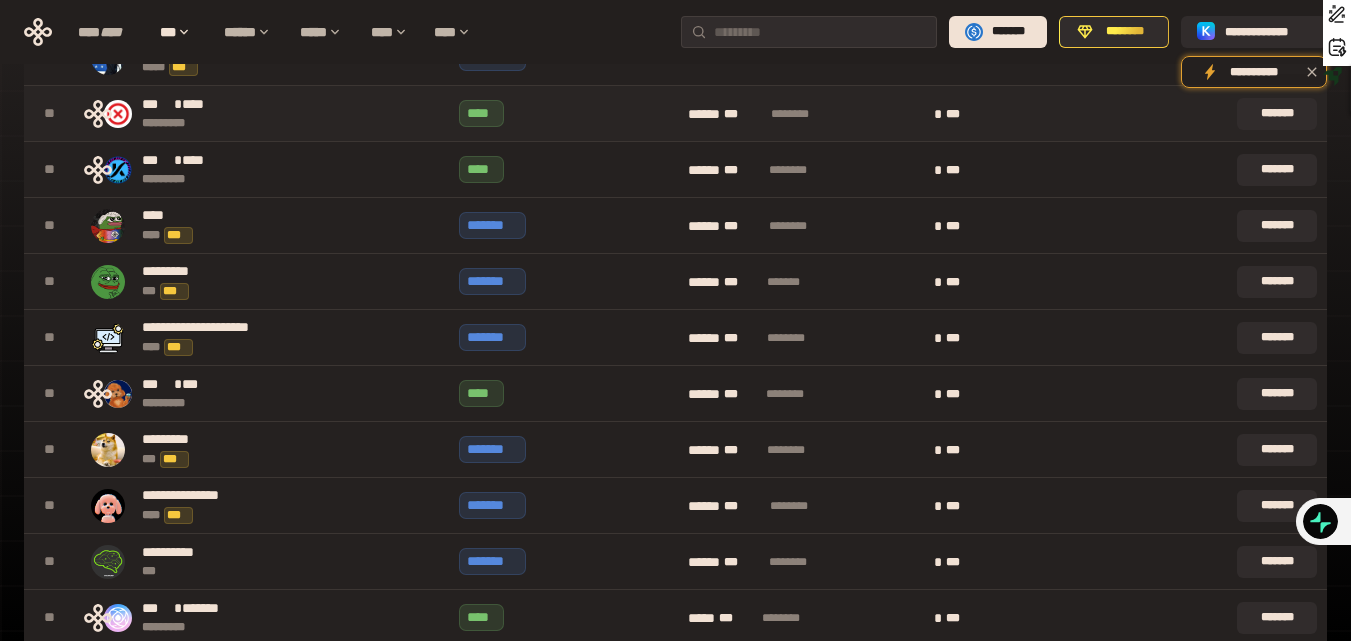 scroll, scrollTop: 3489, scrollLeft: 0, axis: vertical 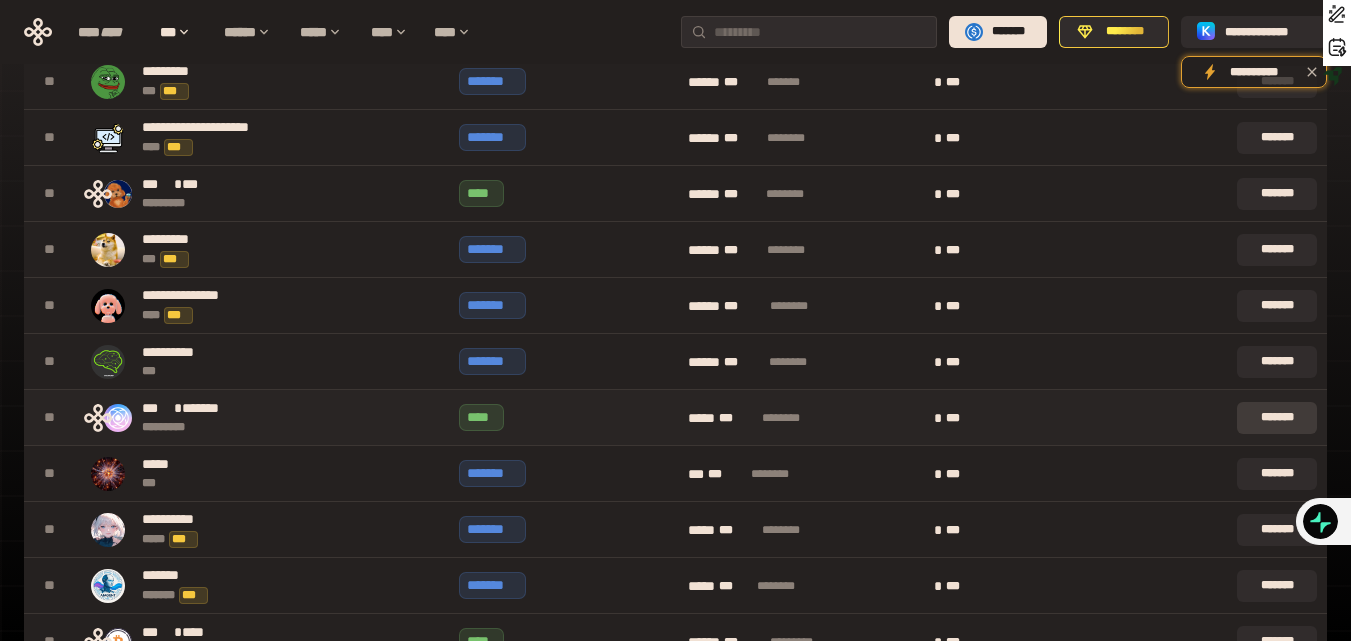 click on "*******" at bounding box center (1277, 418) 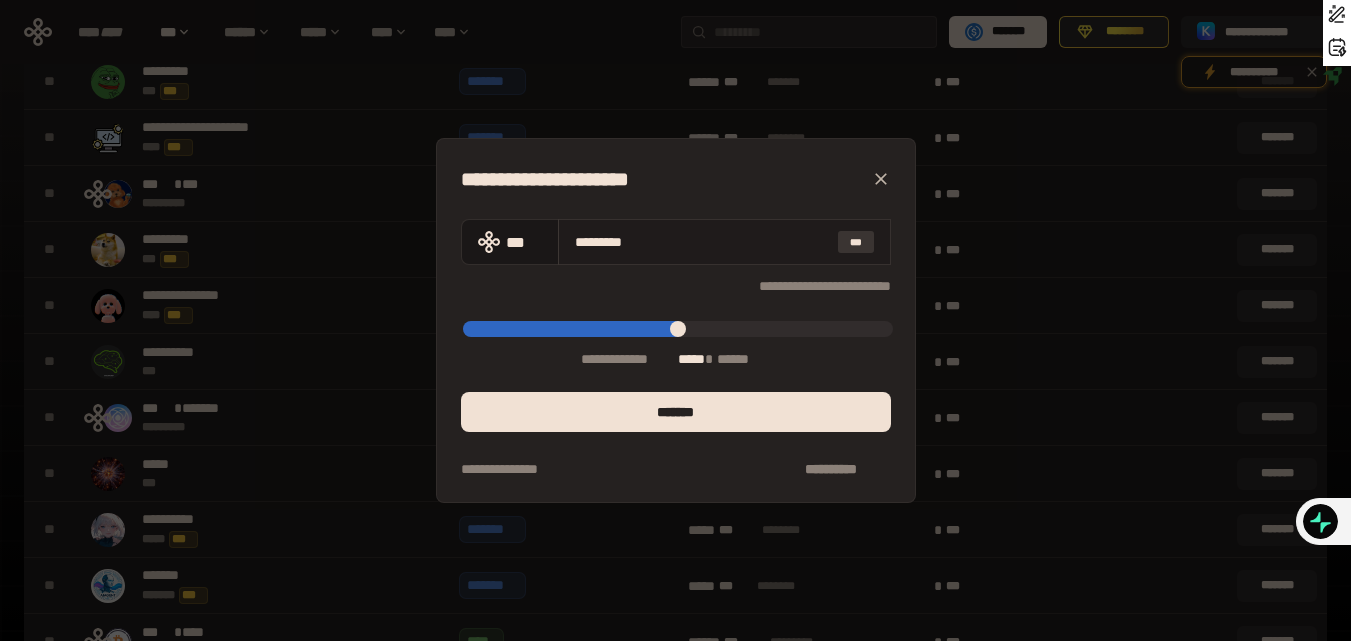 click on "***" at bounding box center (856, 242) 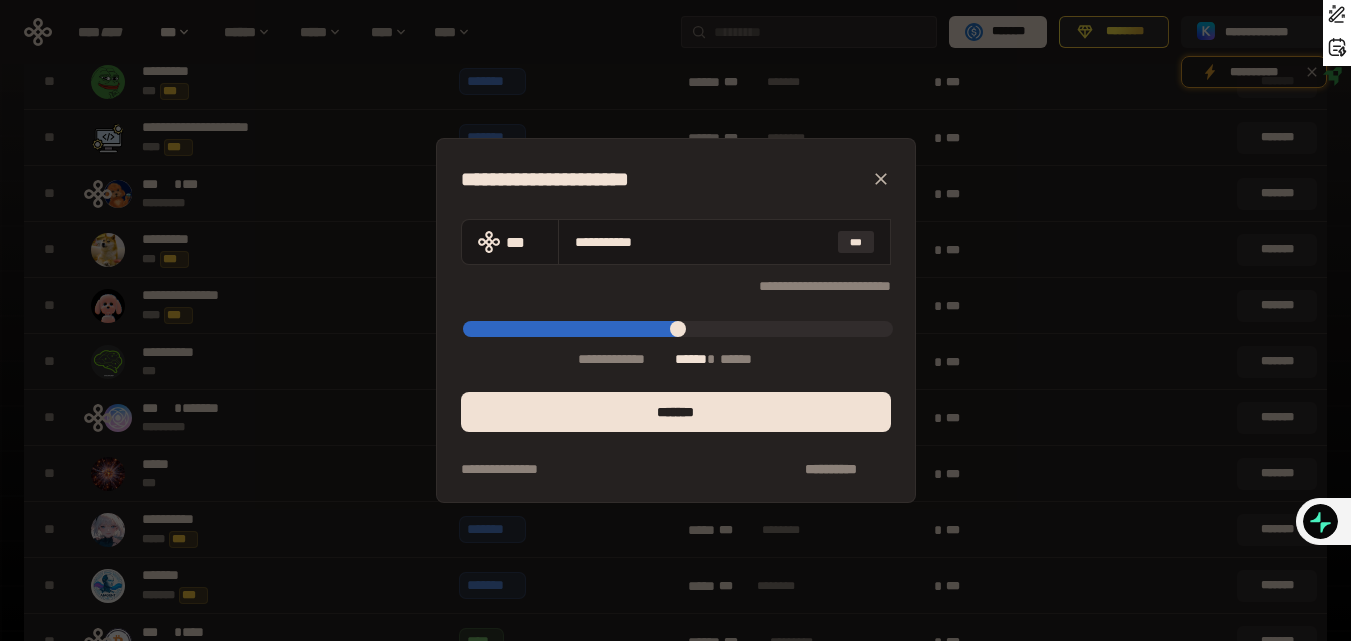 click 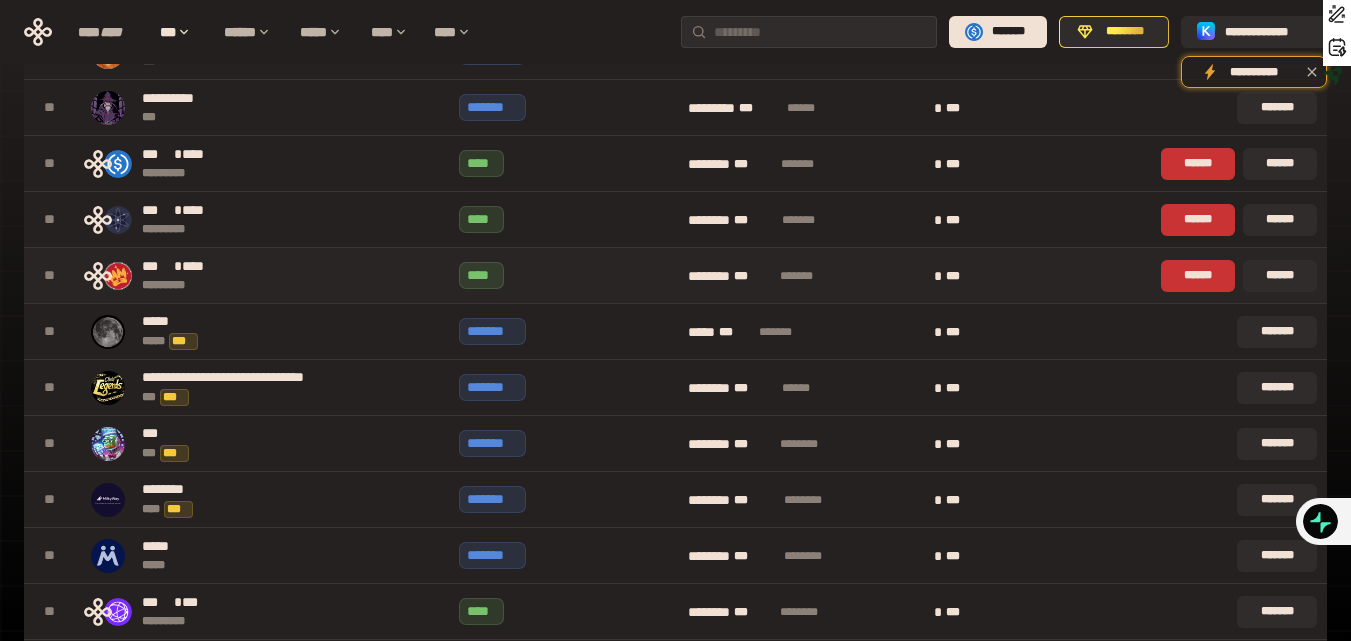 scroll, scrollTop: 2389, scrollLeft: 0, axis: vertical 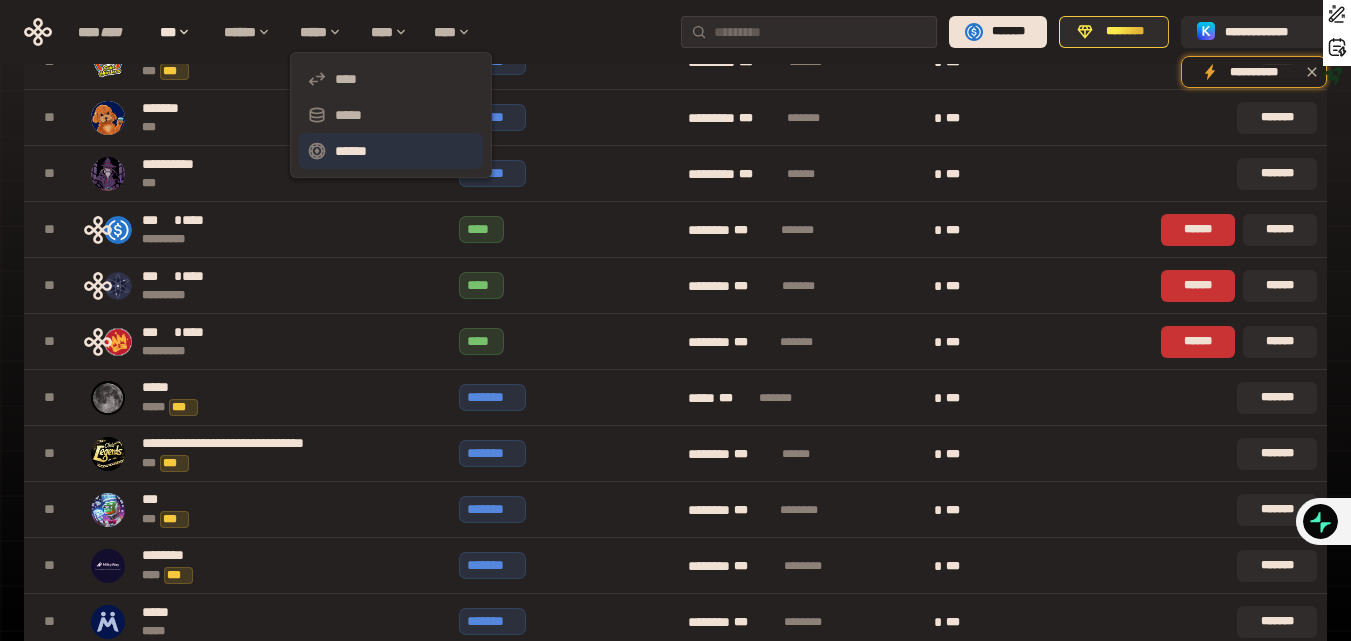 click on "******" at bounding box center [391, 151] 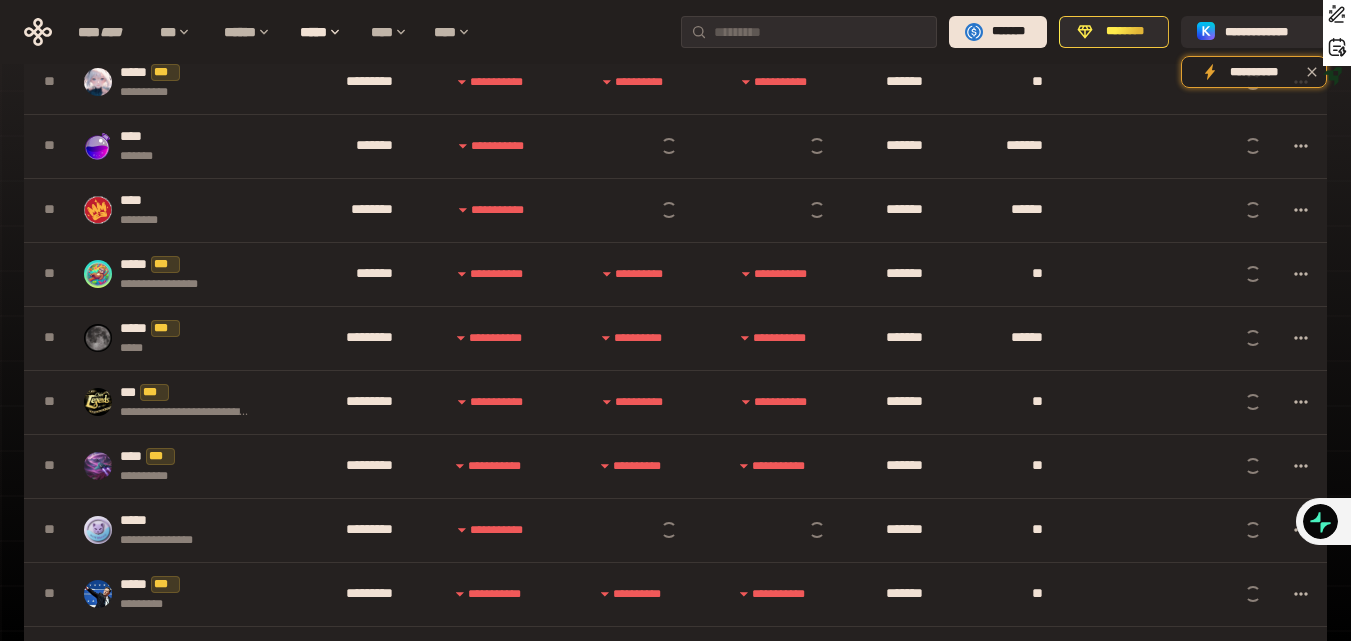 scroll, scrollTop: 1089, scrollLeft: 0, axis: vertical 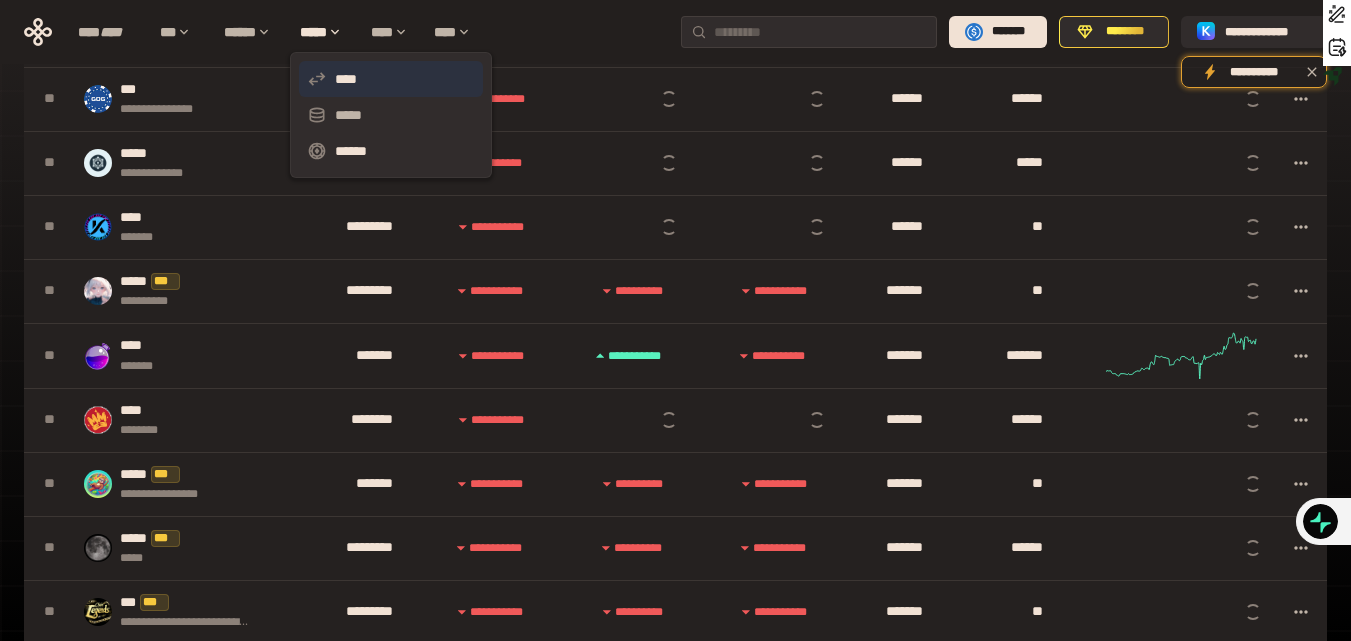 click on "****" at bounding box center (391, 79) 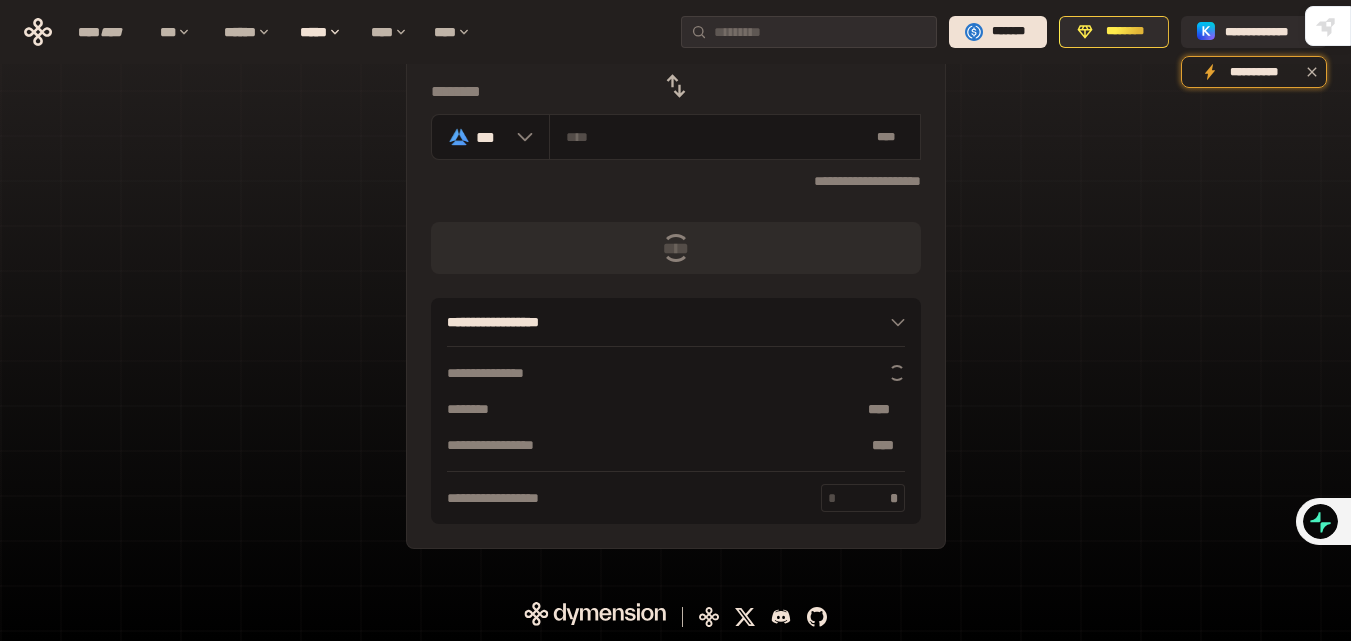 scroll, scrollTop: 0, scrollLeft: 0, axis: both 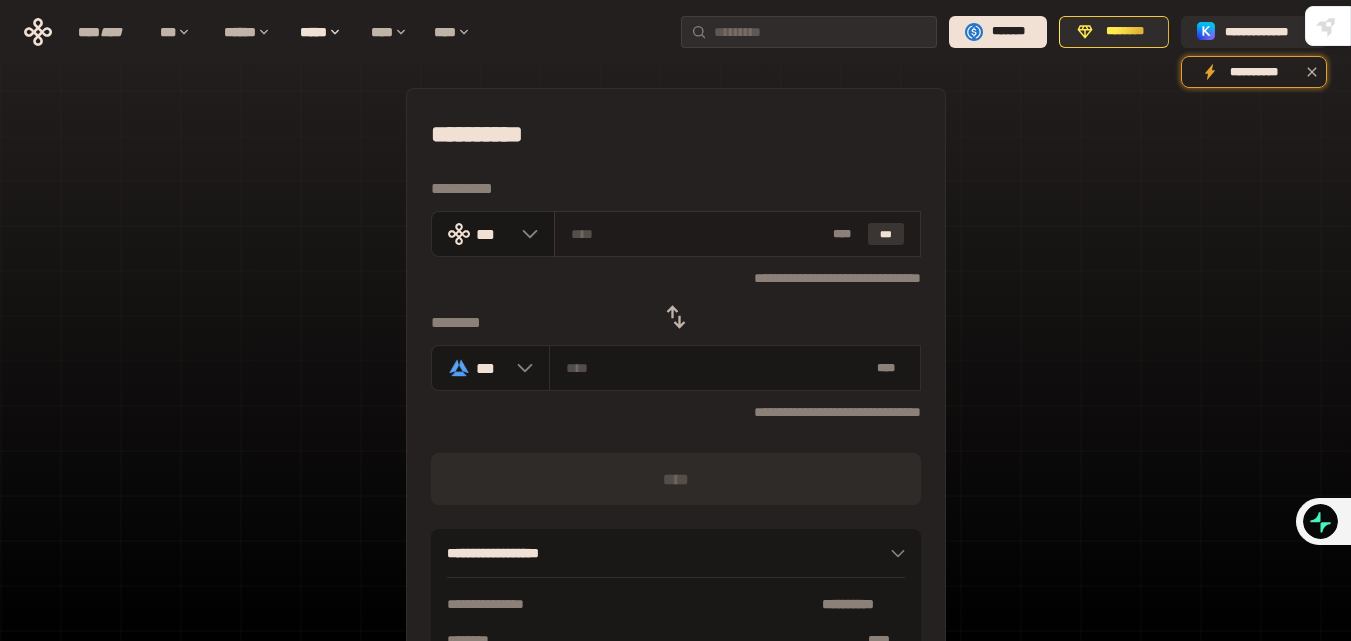 click on "***" at bounding box center (886, 234) 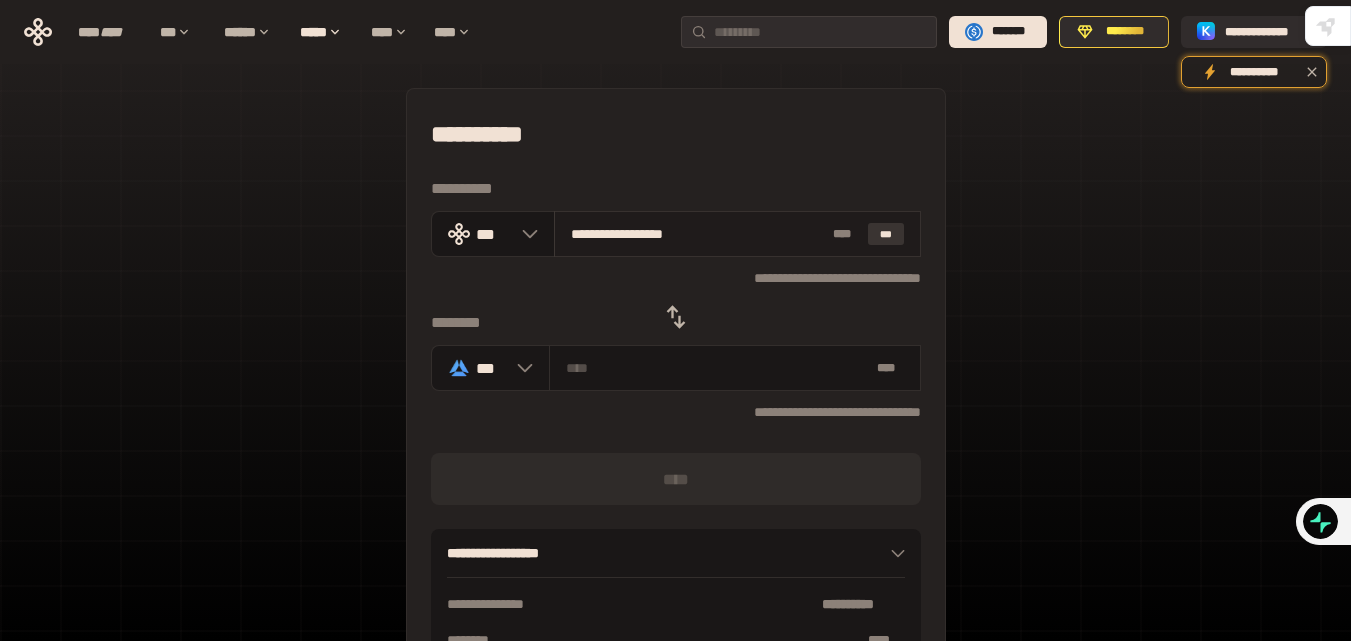 type on "**********" 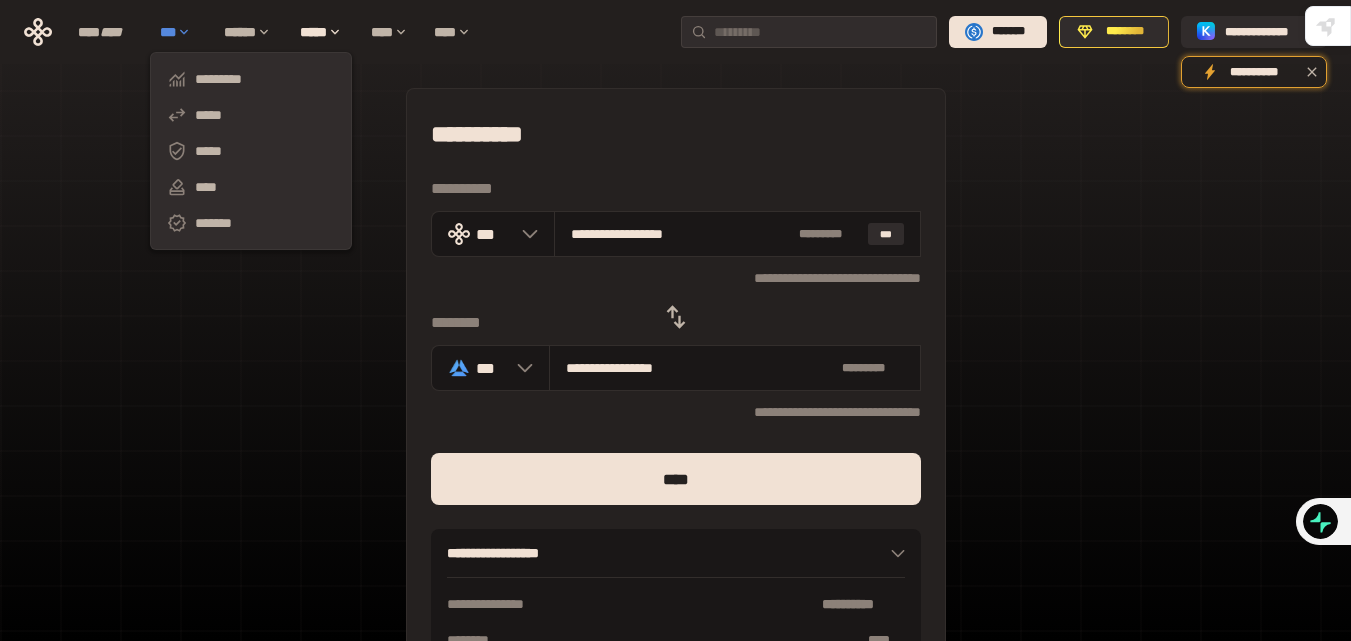 click 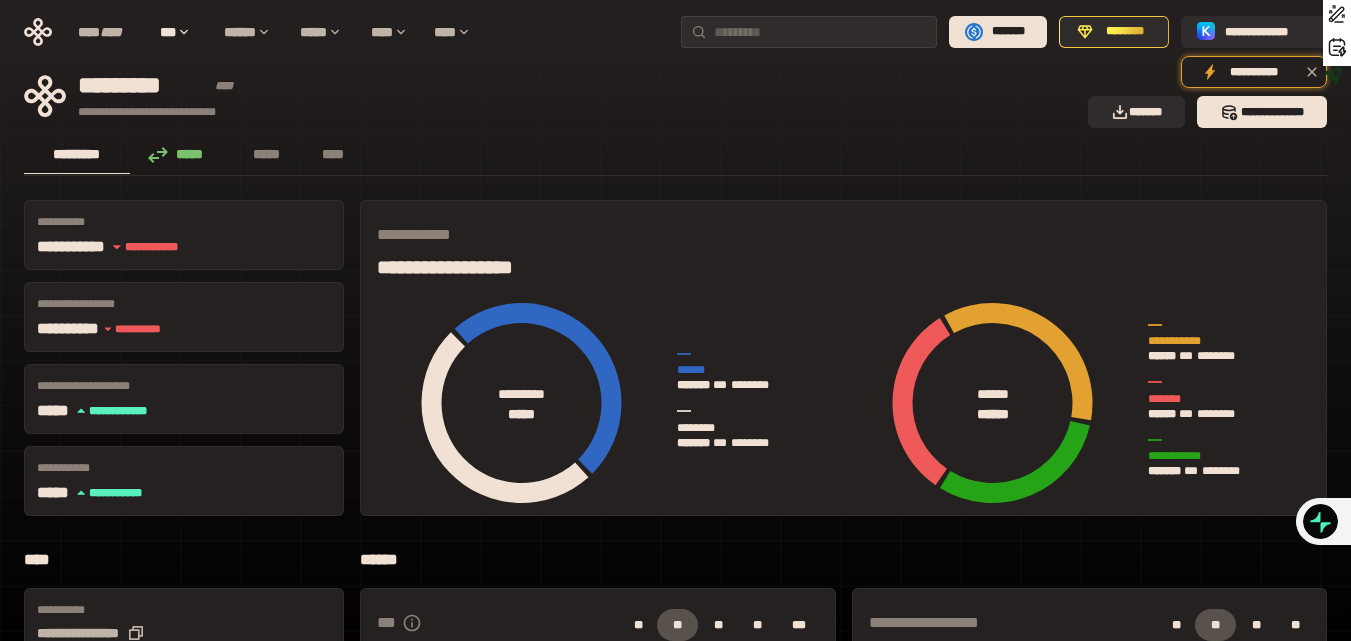 scroll, scrollTop: 167, scrollLeft: 0, axis: vertical 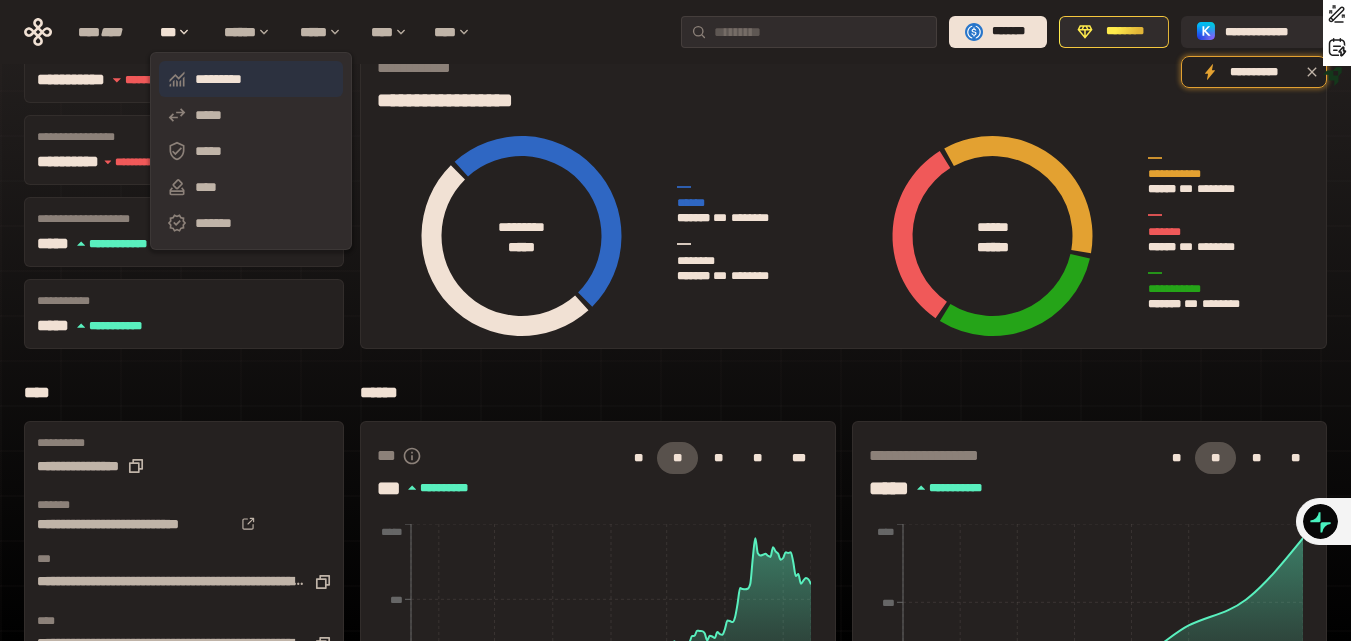click on "*********" at bounding box center [251, 79] 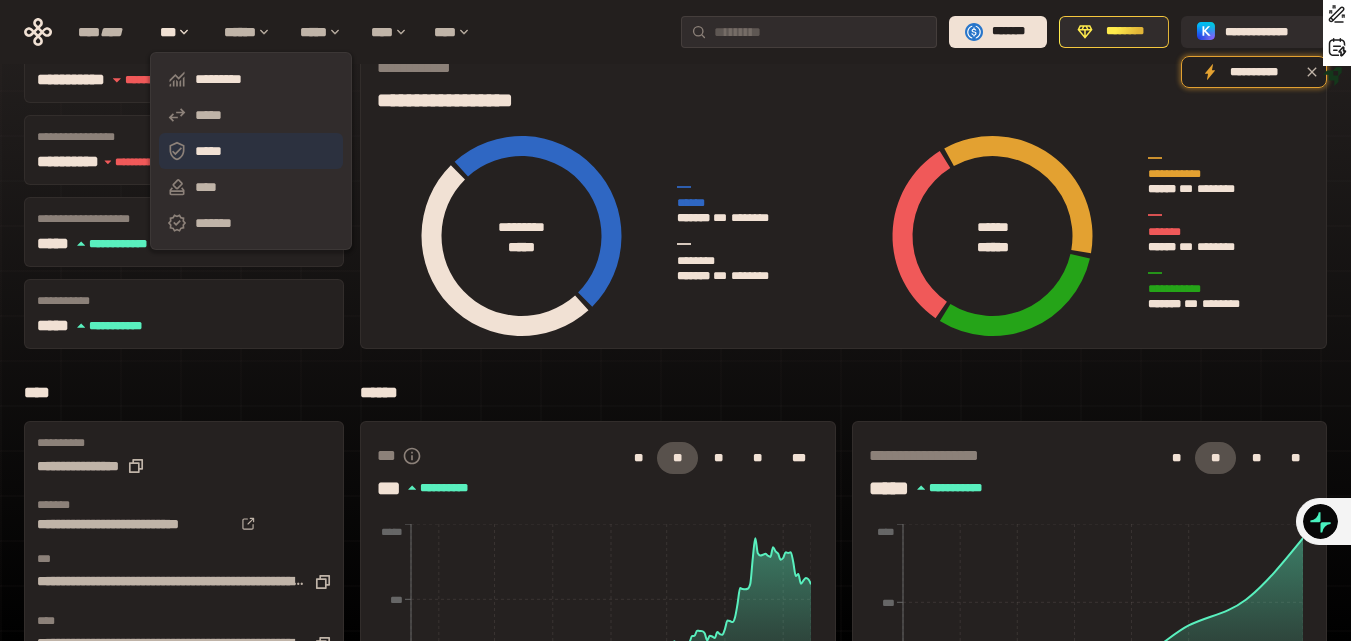 click on "*****" at bounding box center [251, 151] 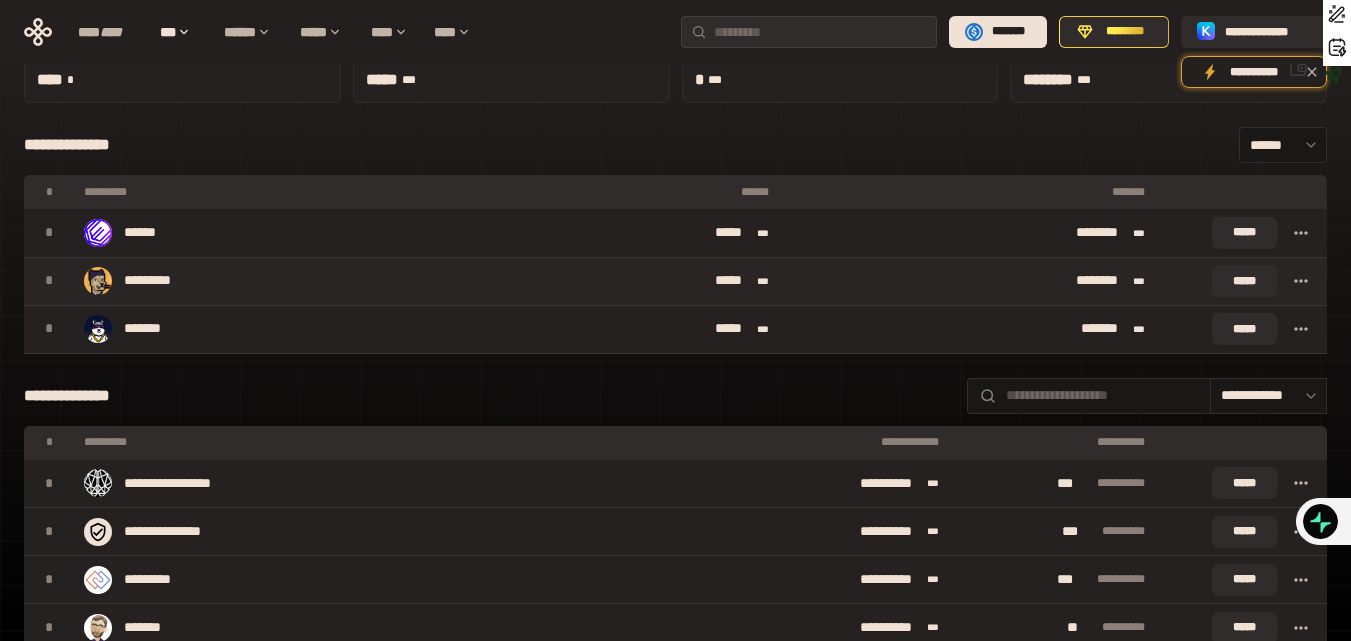 scroll, scrollTop: 0, scrollLeft: 0, axis: both 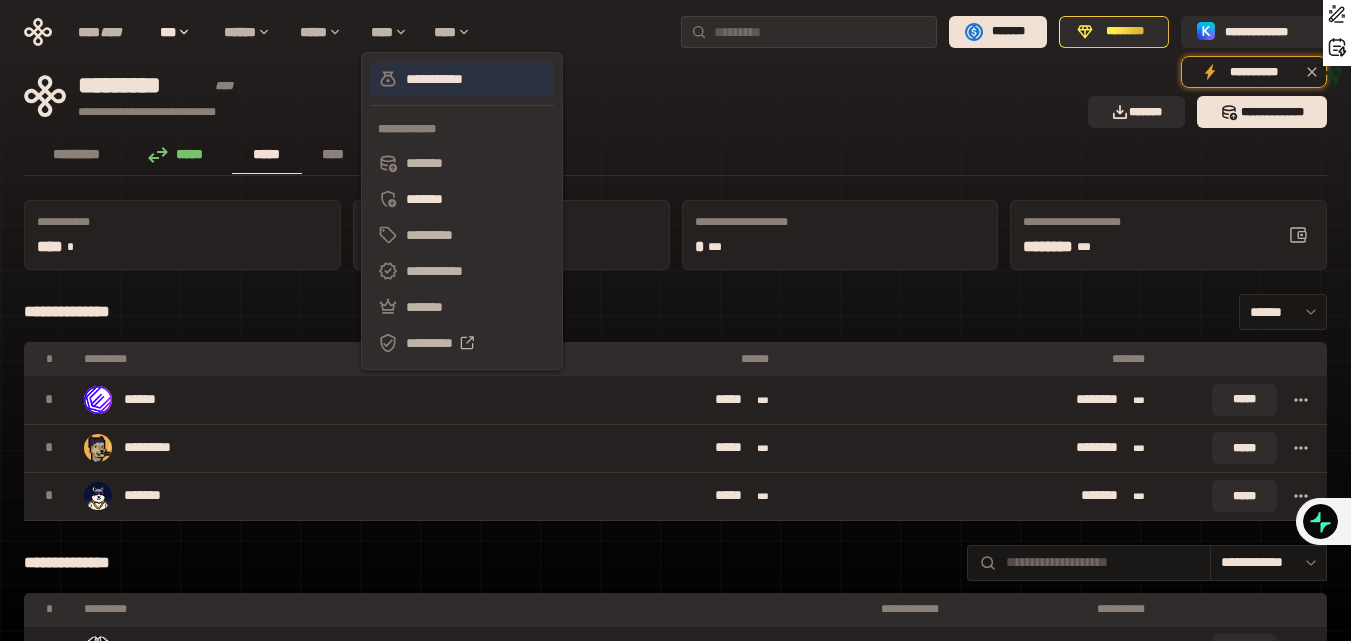 click on "**********" at bounding box center (462, 79) 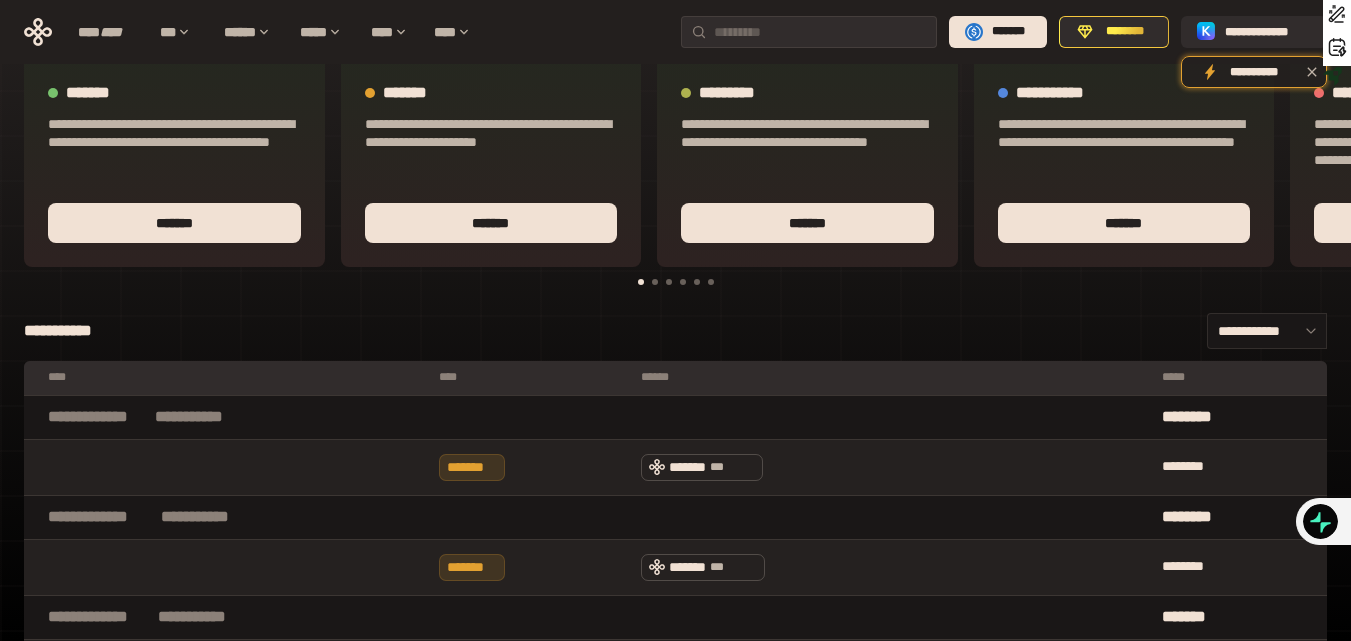 scroll, scrollTop: 0, scrollLeft: 0, axis: both 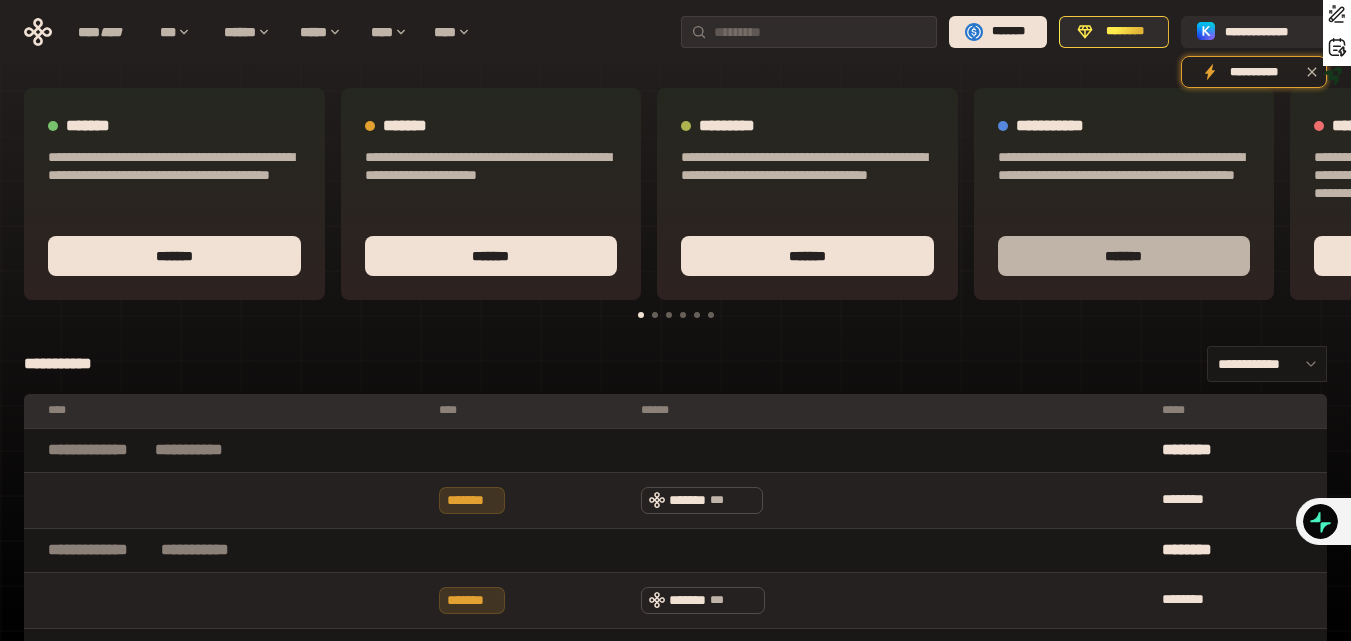 click on "*******" at bounding box center (1124, 256) 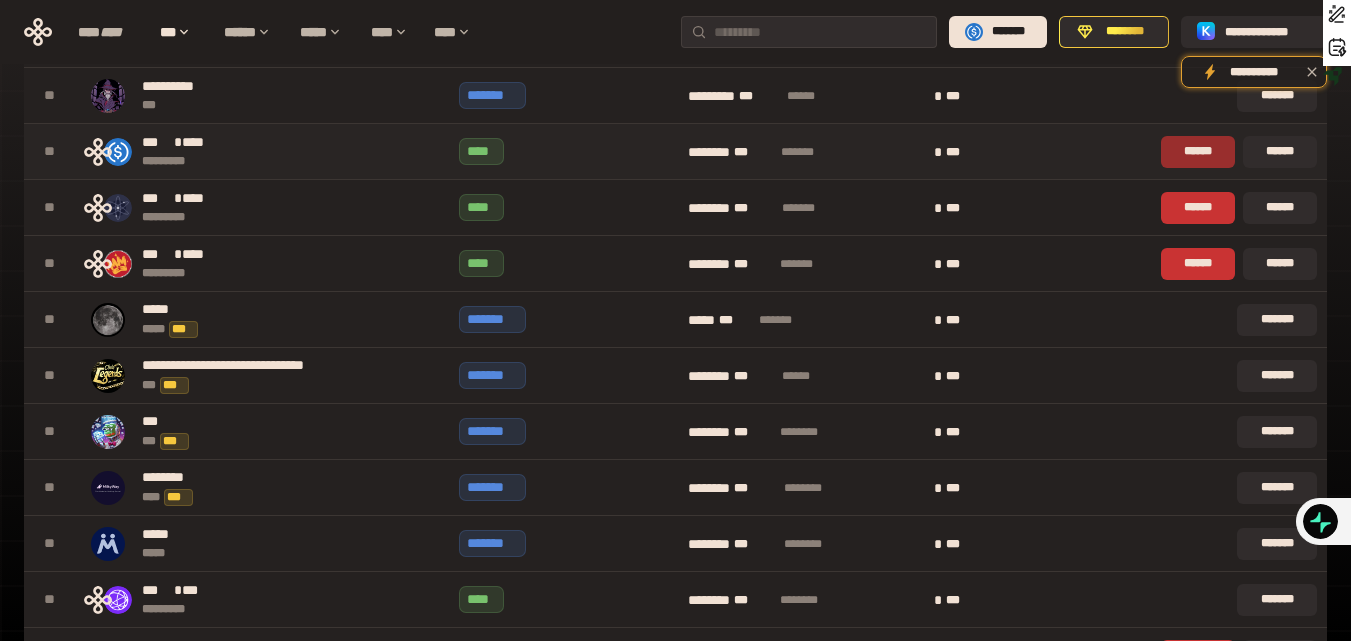 scroll, scrollTop: 2667, scrollLeft: 0, axis: vertical 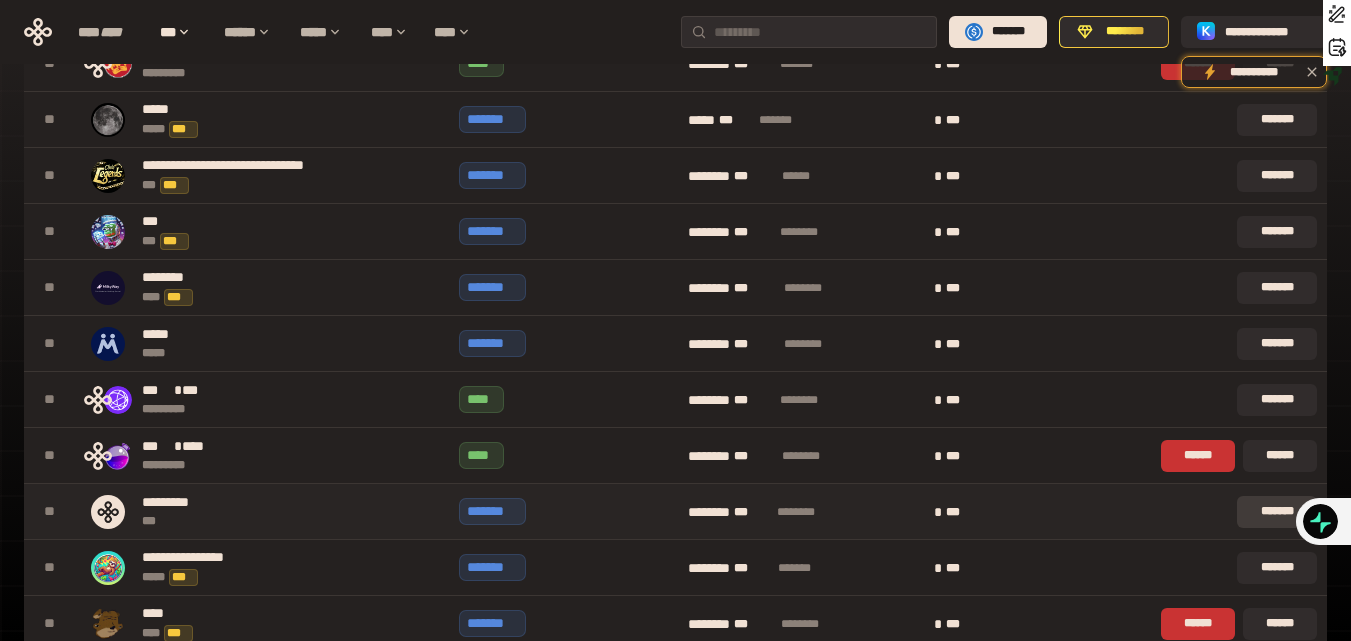 click on "*******" at bounding box center (1277, 512) 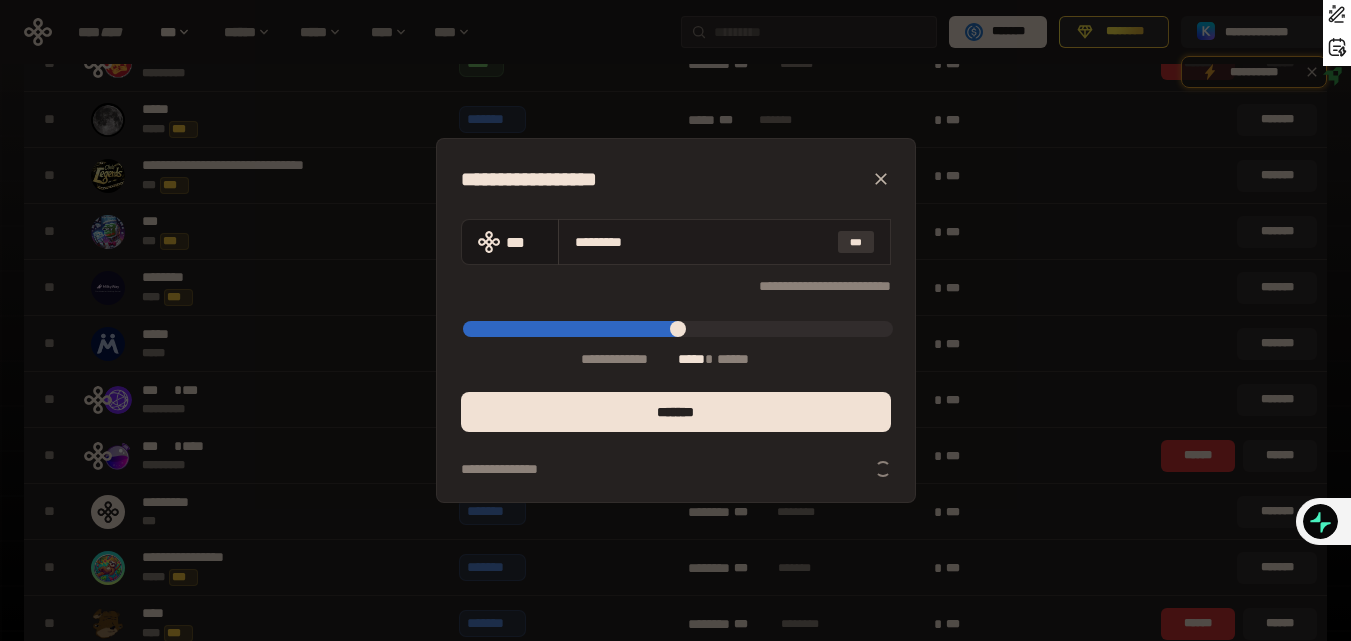 click on "***" at bounding box center (856, 242) 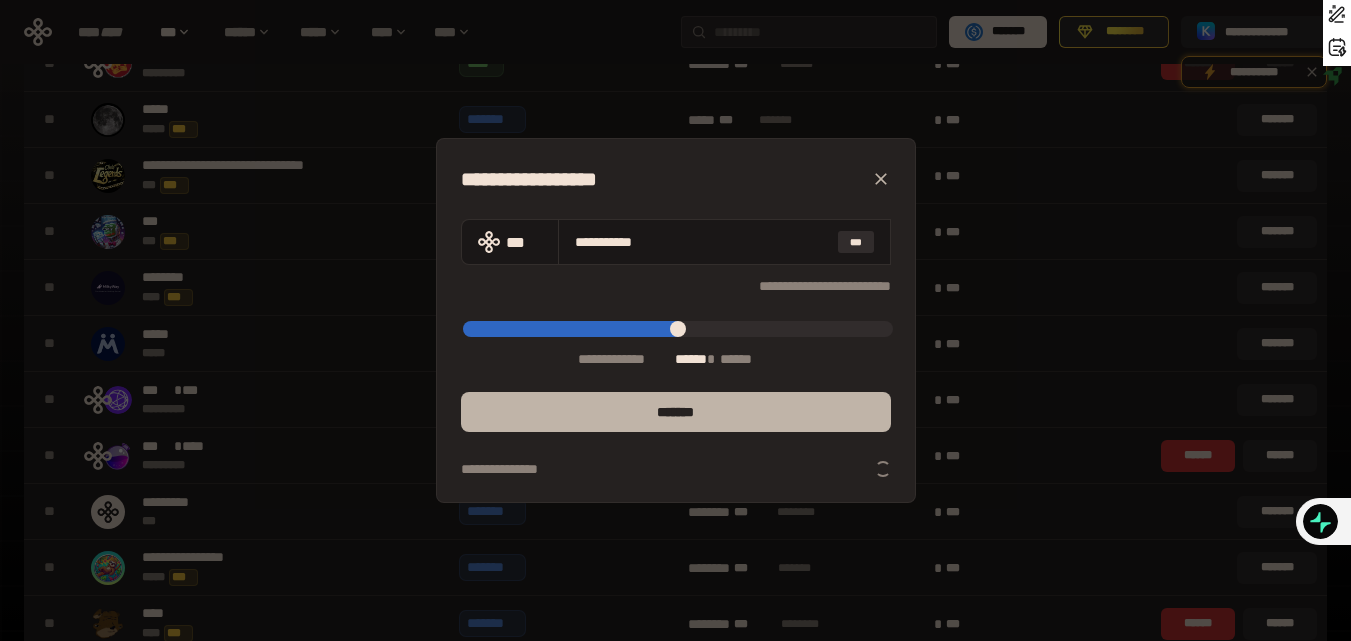 click on "*******" at bounding box center [676, 412] 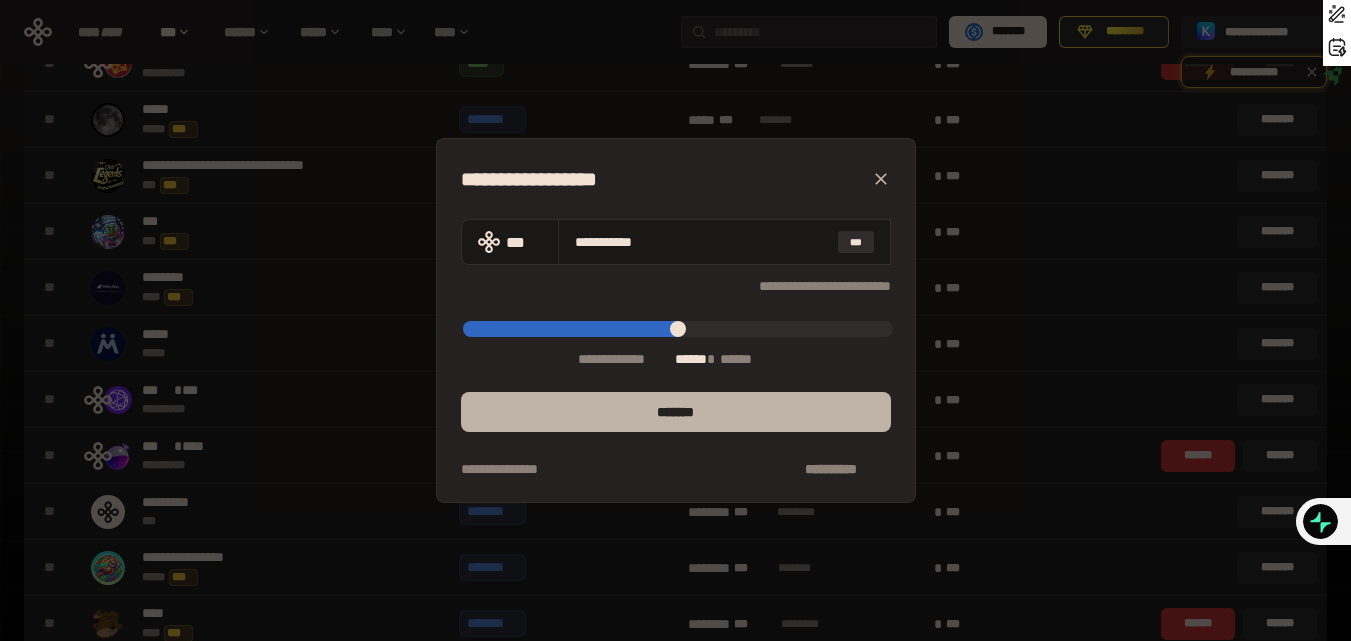 click on "*******" at bounding box center [676, 412] 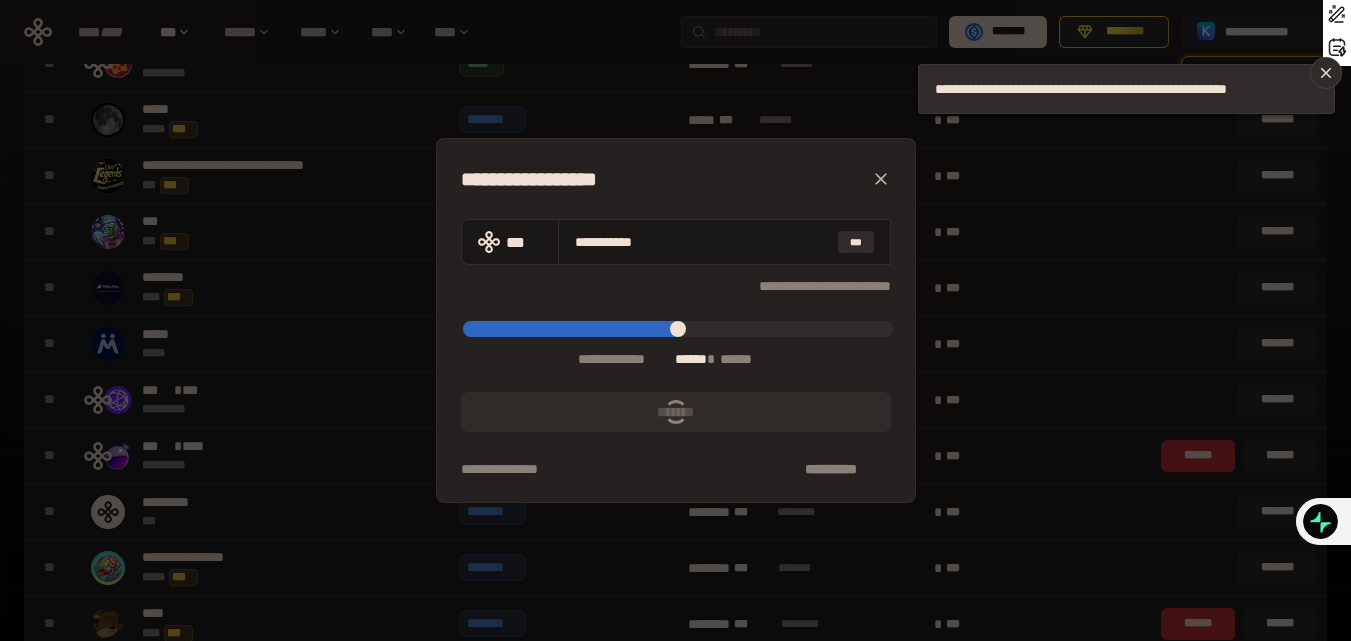 type on "*****" 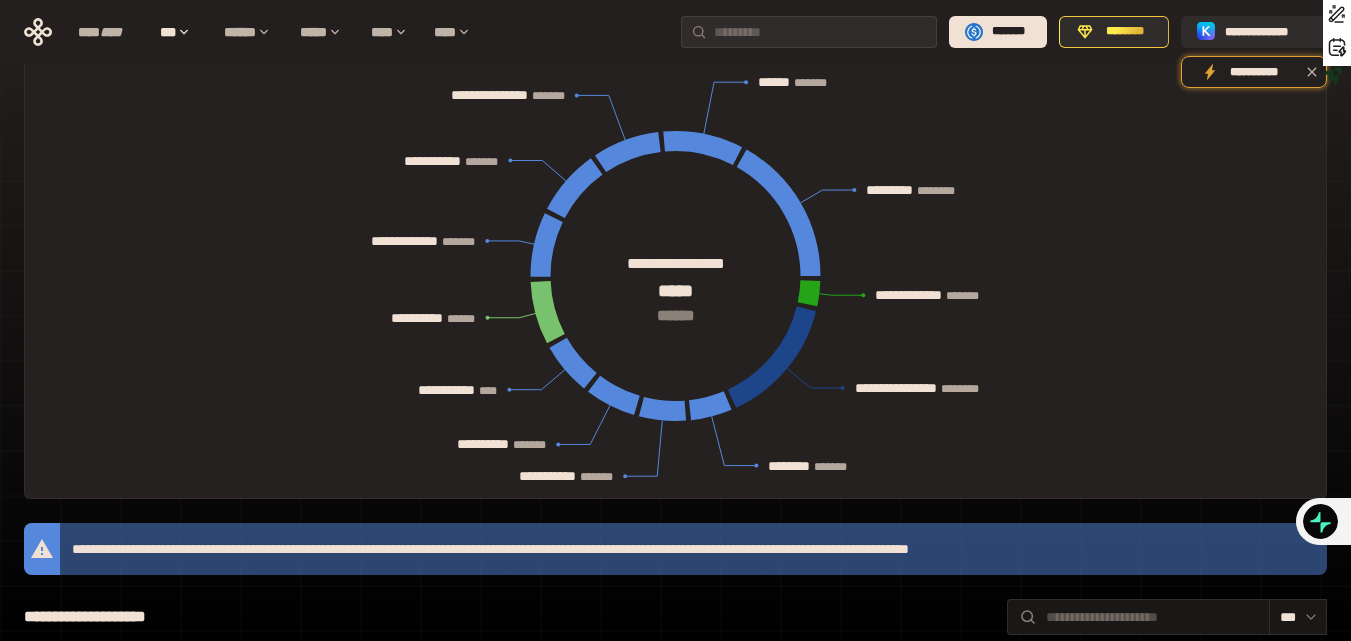 scroll, scrollTop: 0, scrollLeft: 0, axis: both 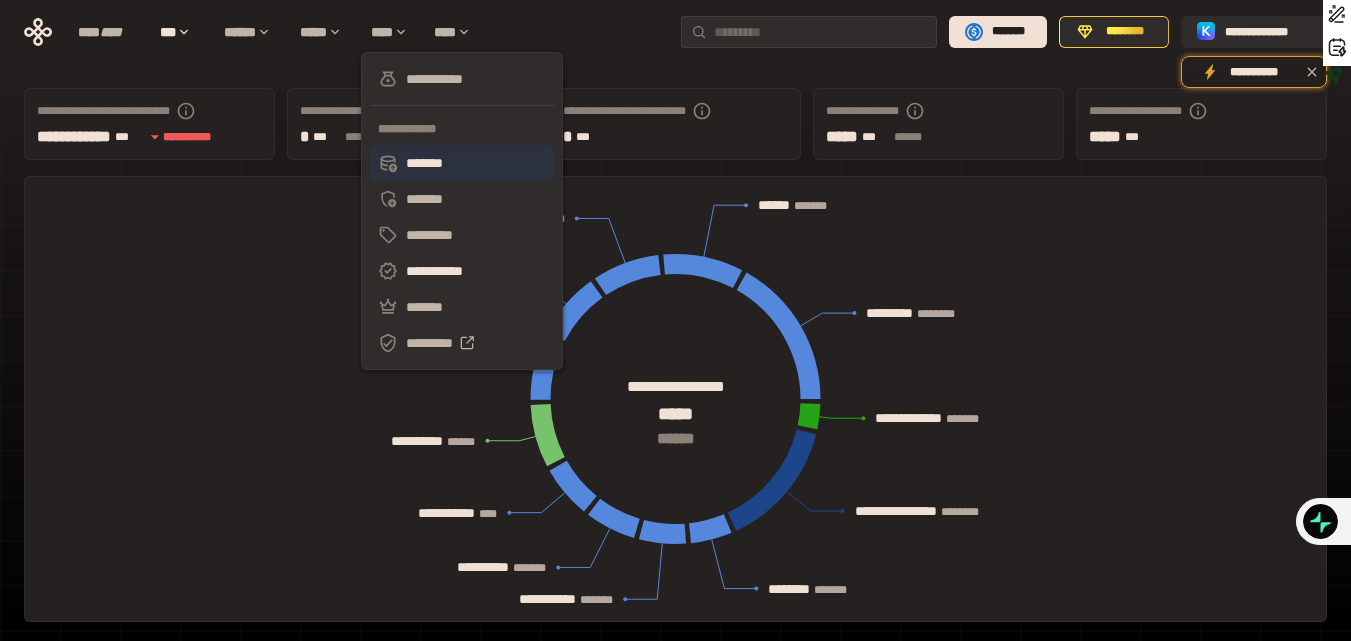 click on "*******" at bounding box center [462, 163] 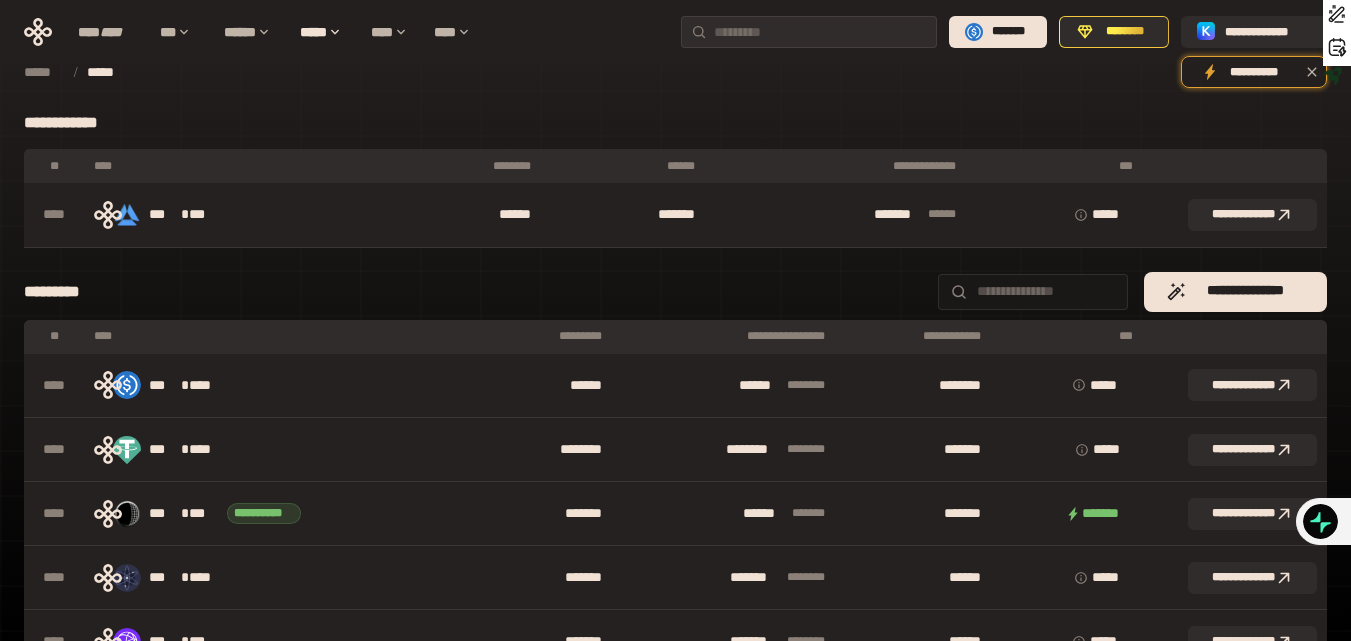 click on "***" at bounding box center [1071, 337] 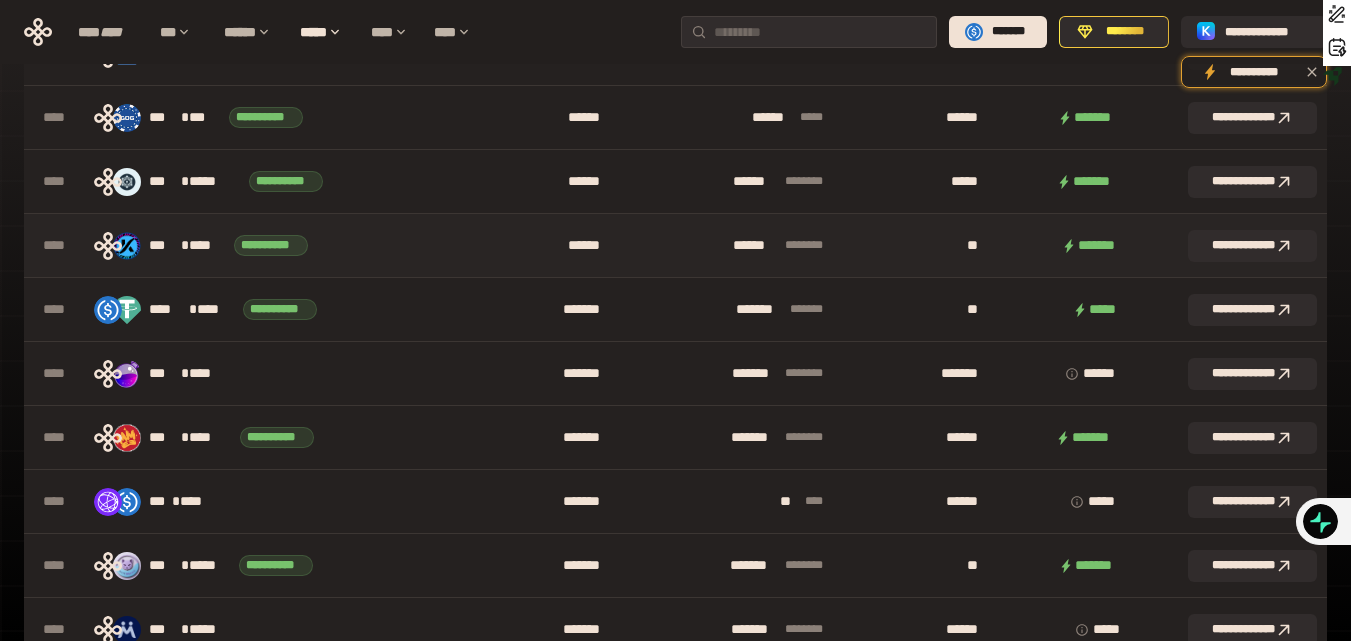 scroll, scrollTop: 1130, scrollLeft: 0, axis: vertical 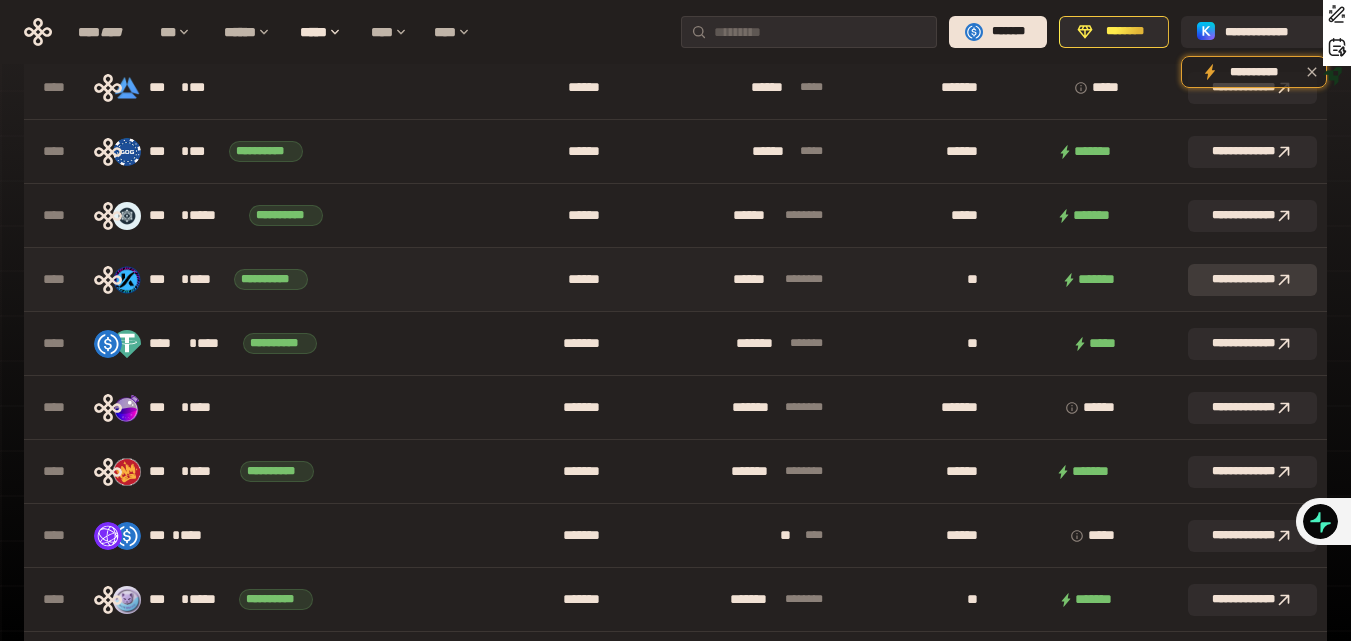 click on "**********" at bounding box center [1252, 280] 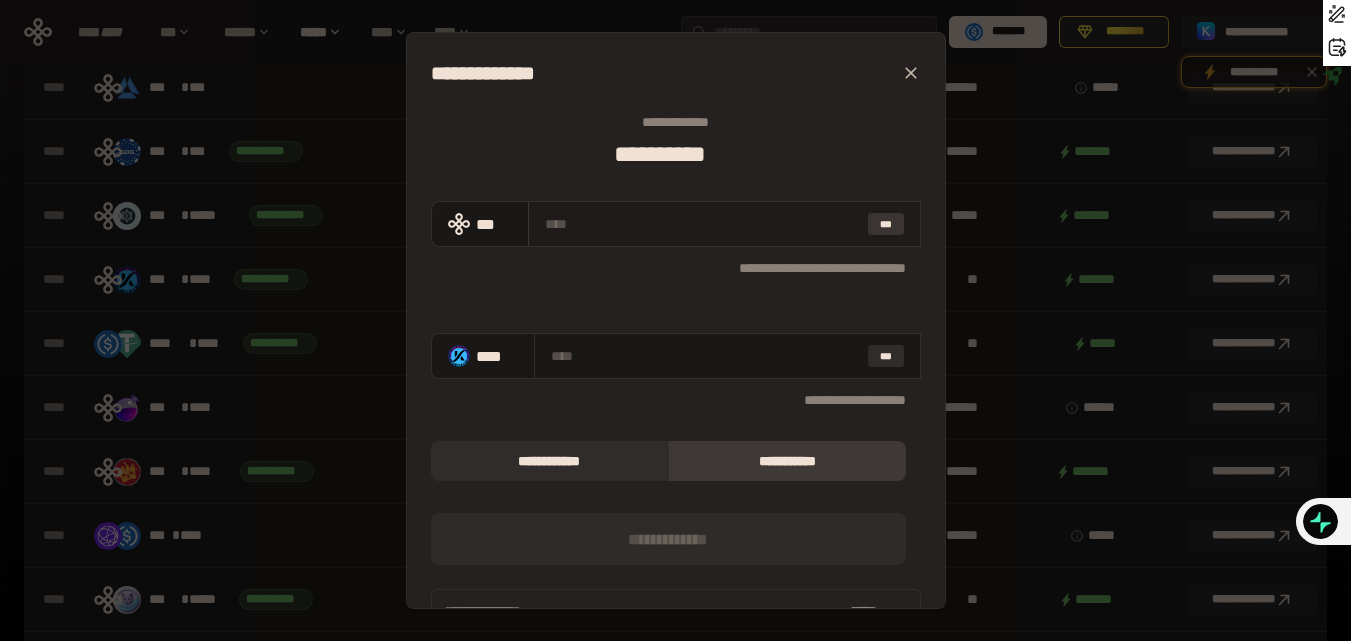 click on "***" at bounding box center (886, 224) 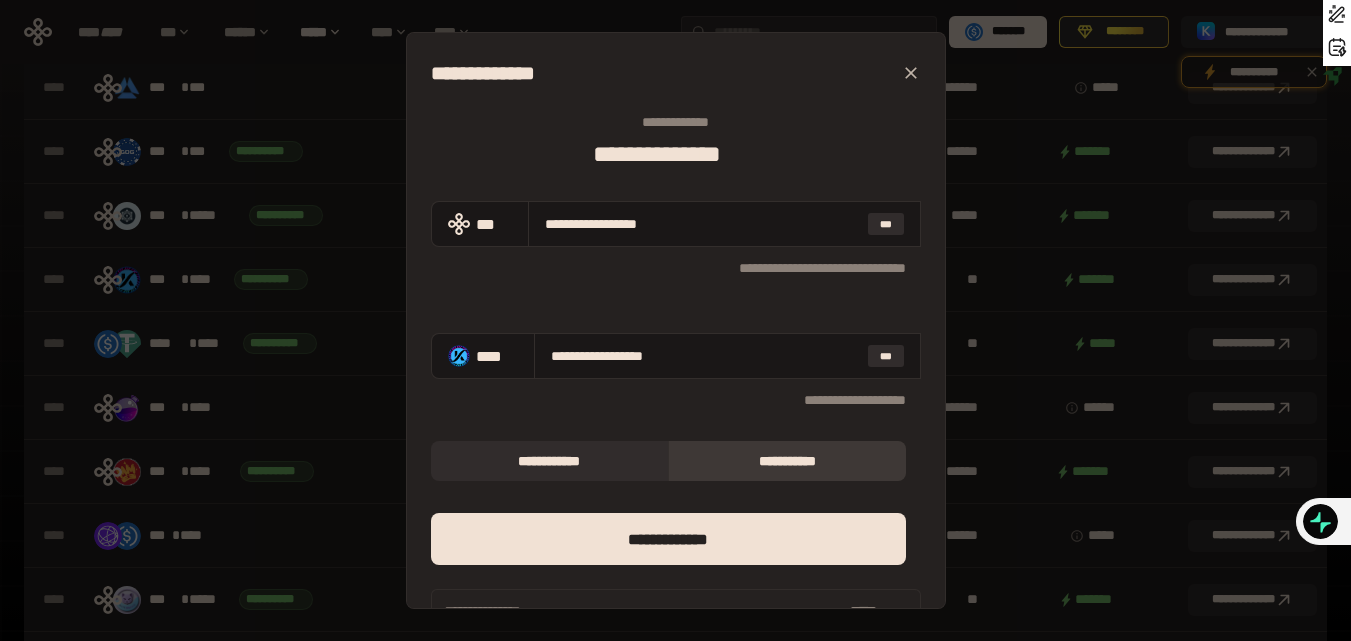 click 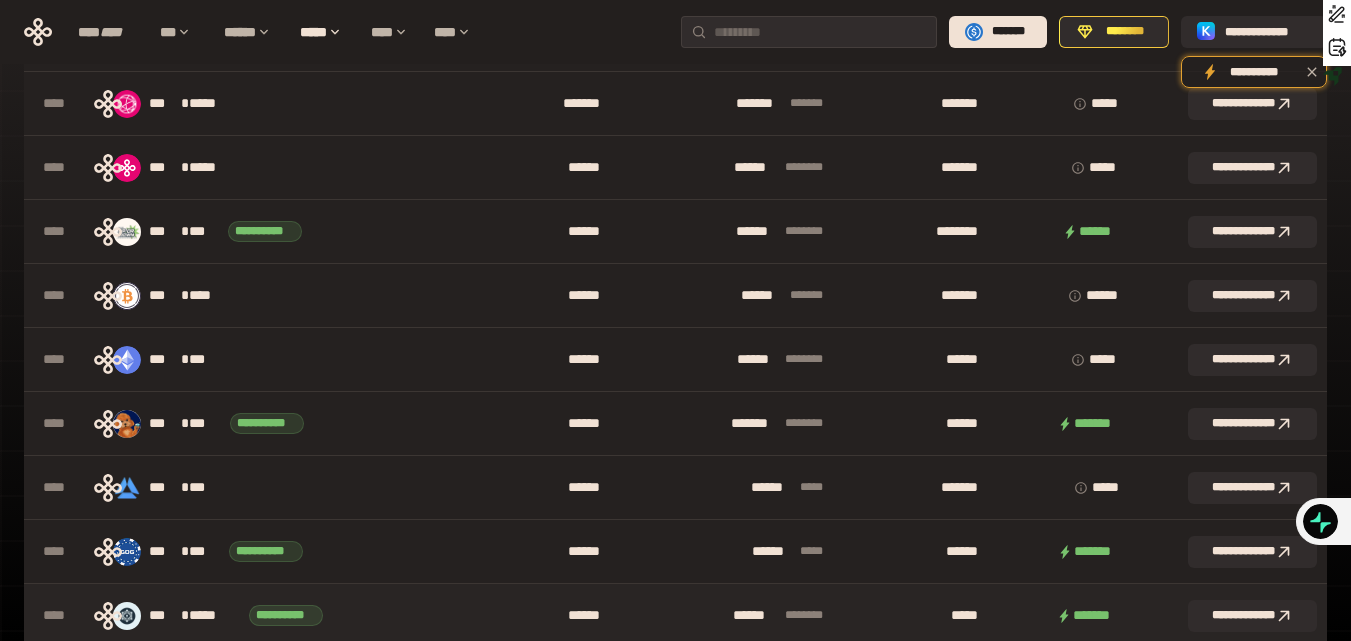 scroll, scrollTop: 864, scrollLeft: 0, axis: vertical 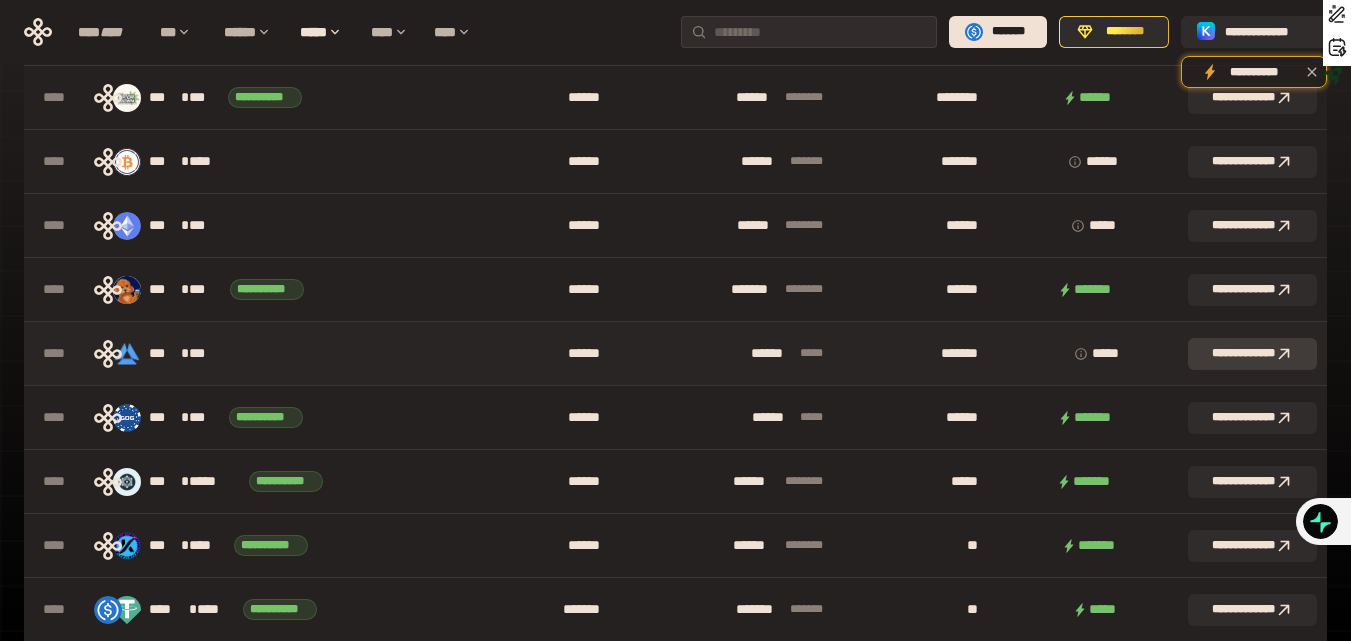 click on "**********" at bounding box center (1252, 354) 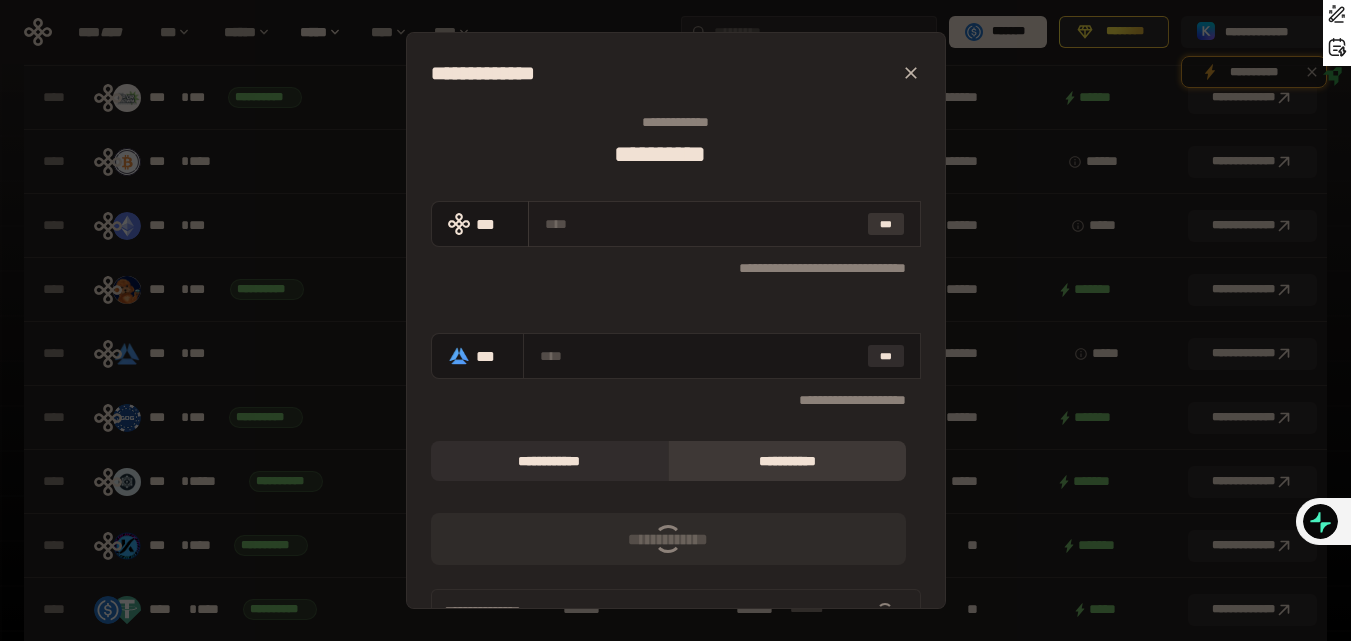 click on "***" at bounding box center (886, 224) 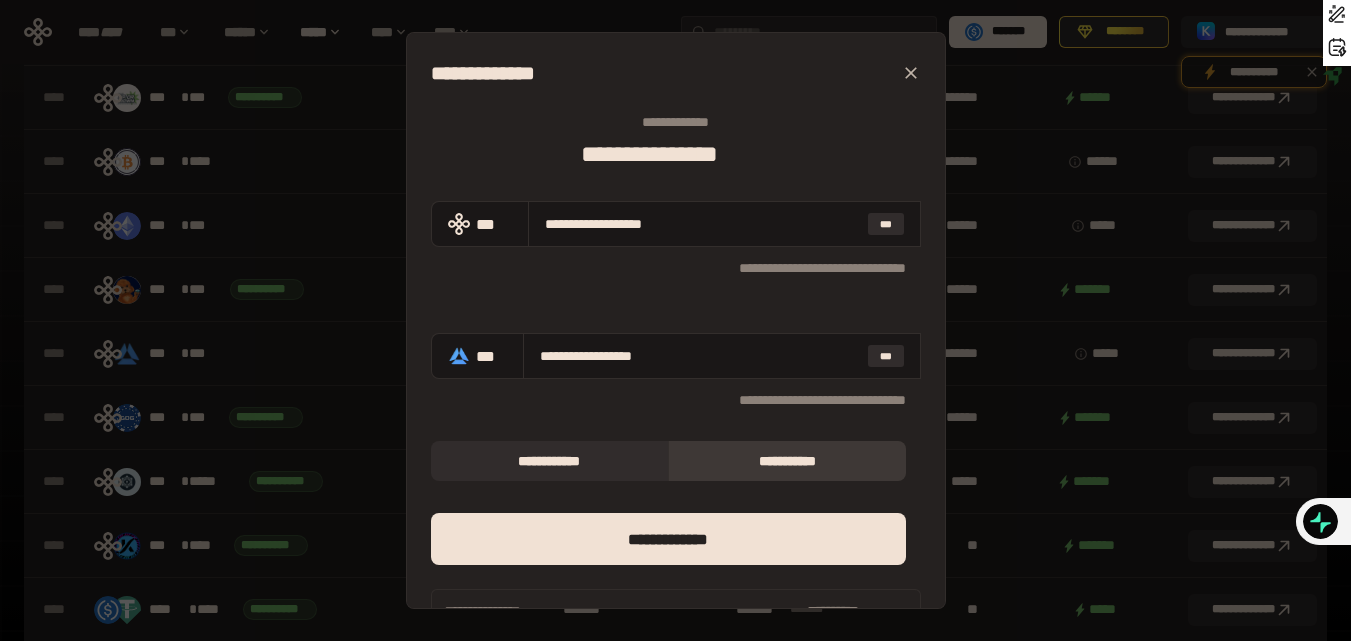 click 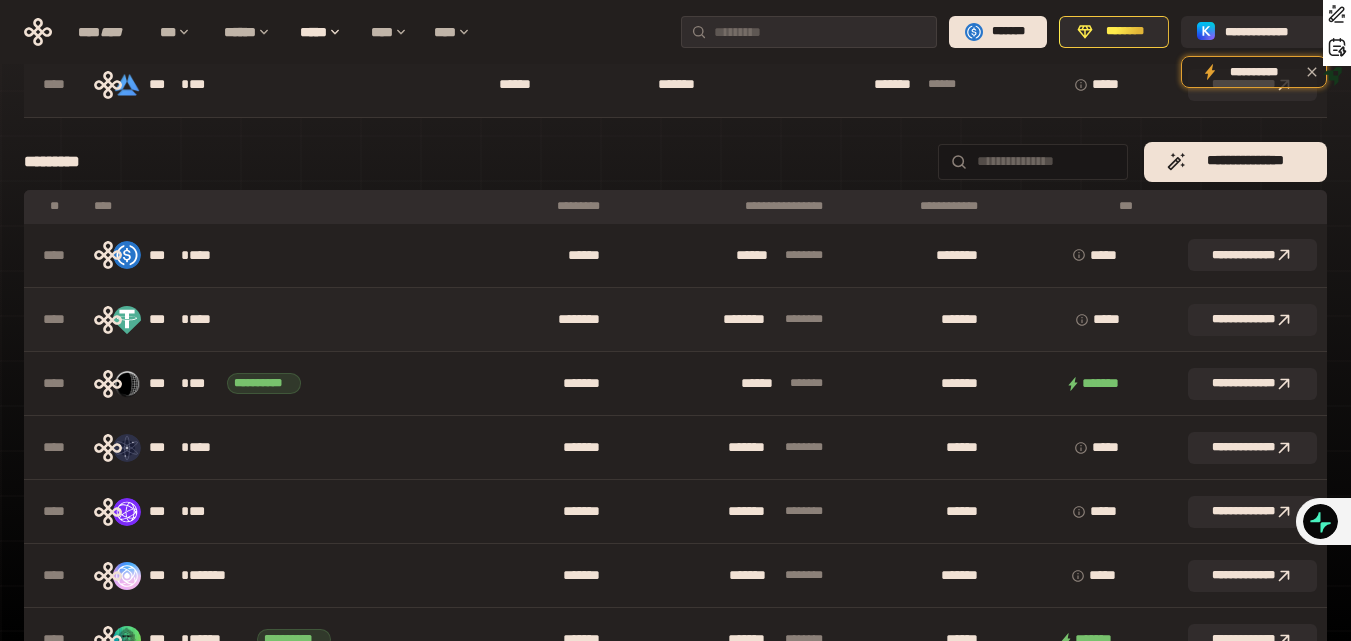 scroll, scrollTop: 0, scrollLeft: 0, axis: both 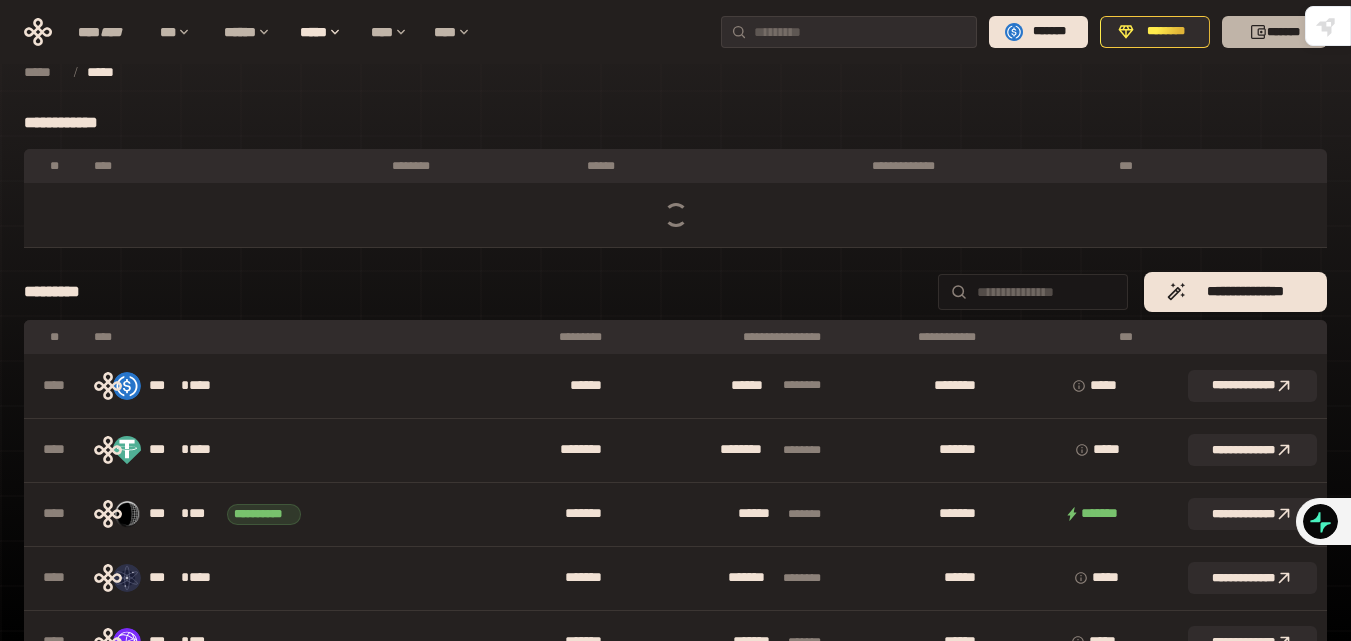 click on "*******" at bounding box center [1274, 32] 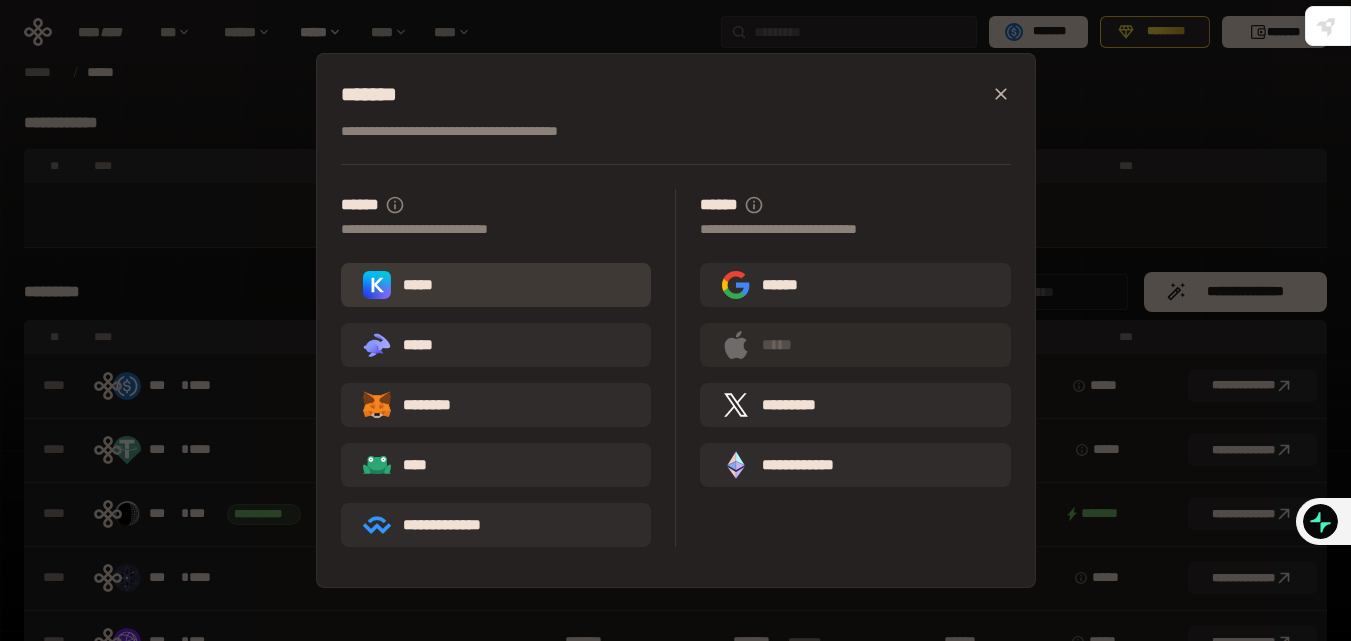 click on "*****" at bounding box center [496, 285] 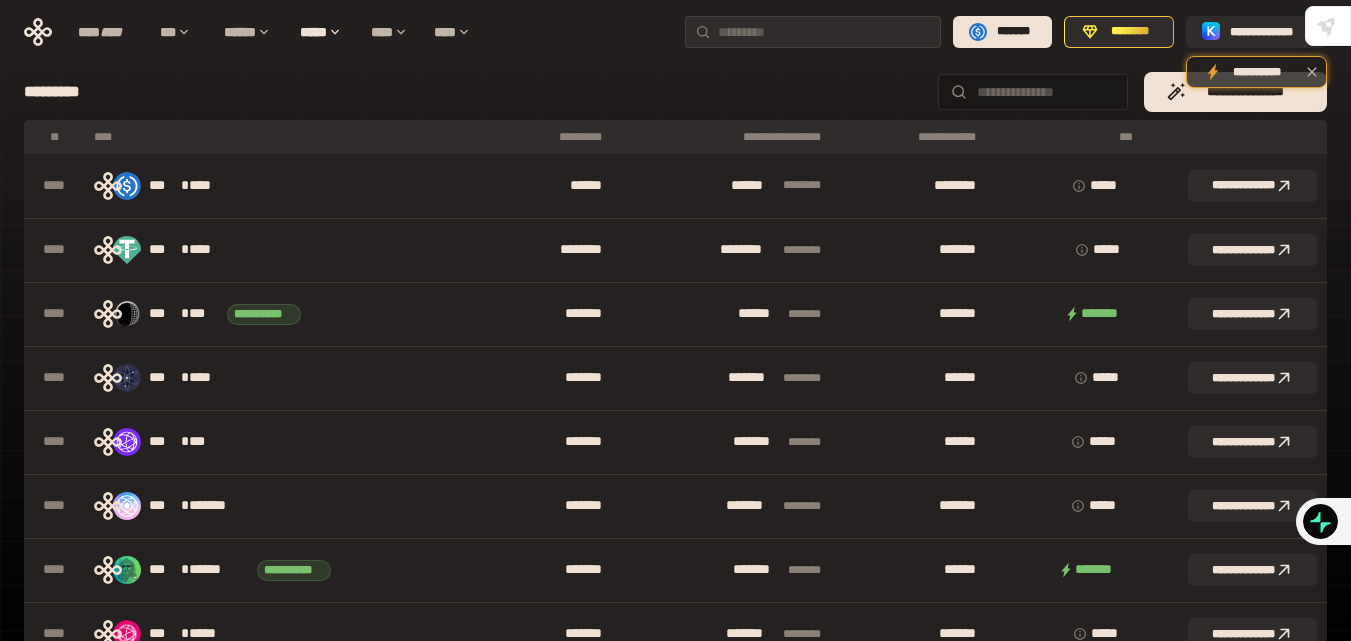 scroll, scrollTop: 0, scrollLeft: 0, axis: both 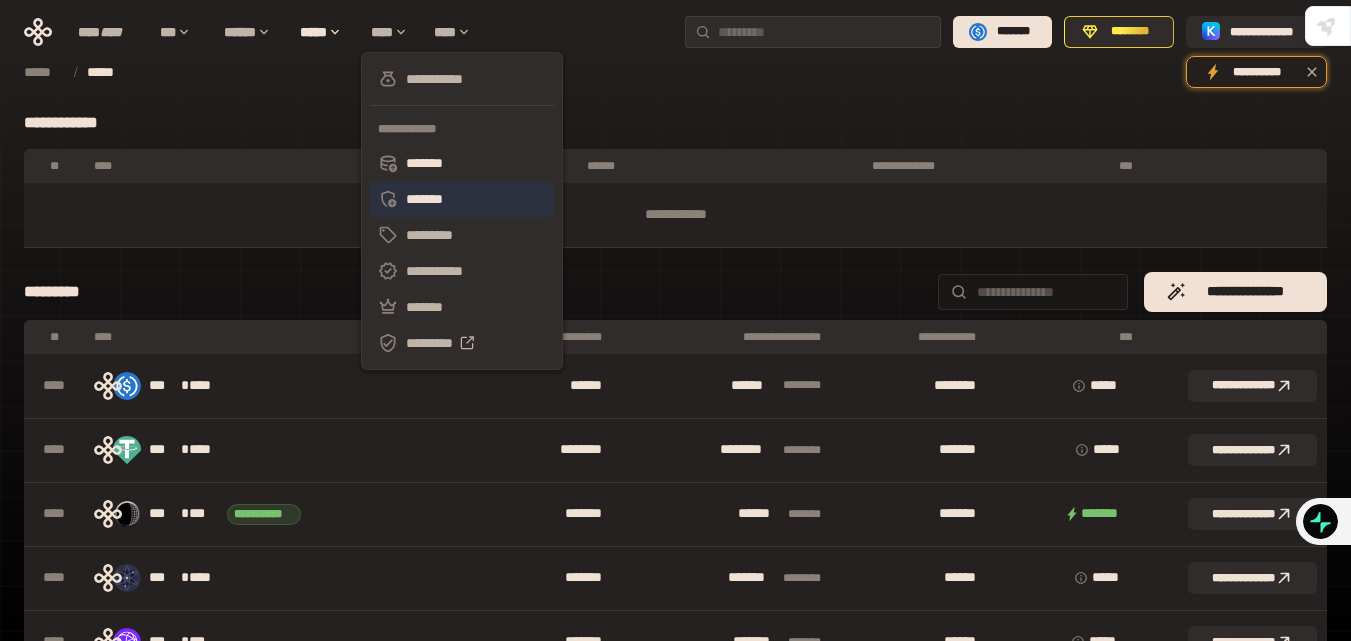 click on "*******" at bounding box center [462, 199] 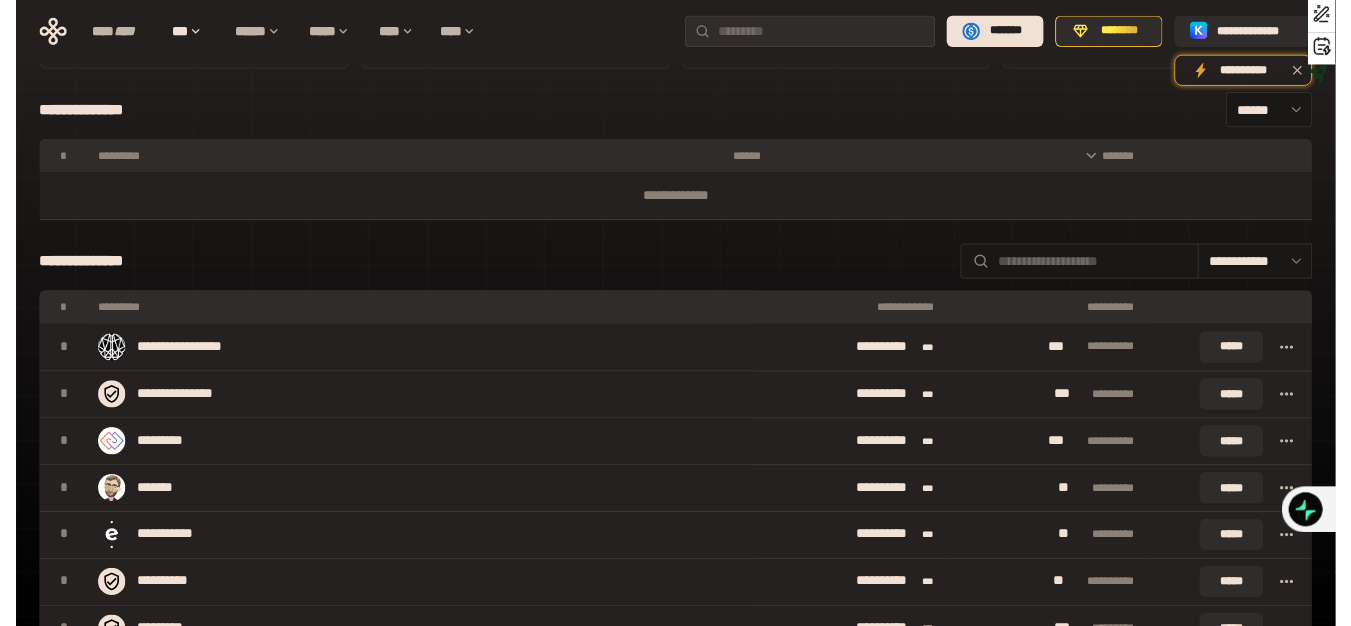 scroll, scrollTop: 0, scrollLeft: 0, axis: both 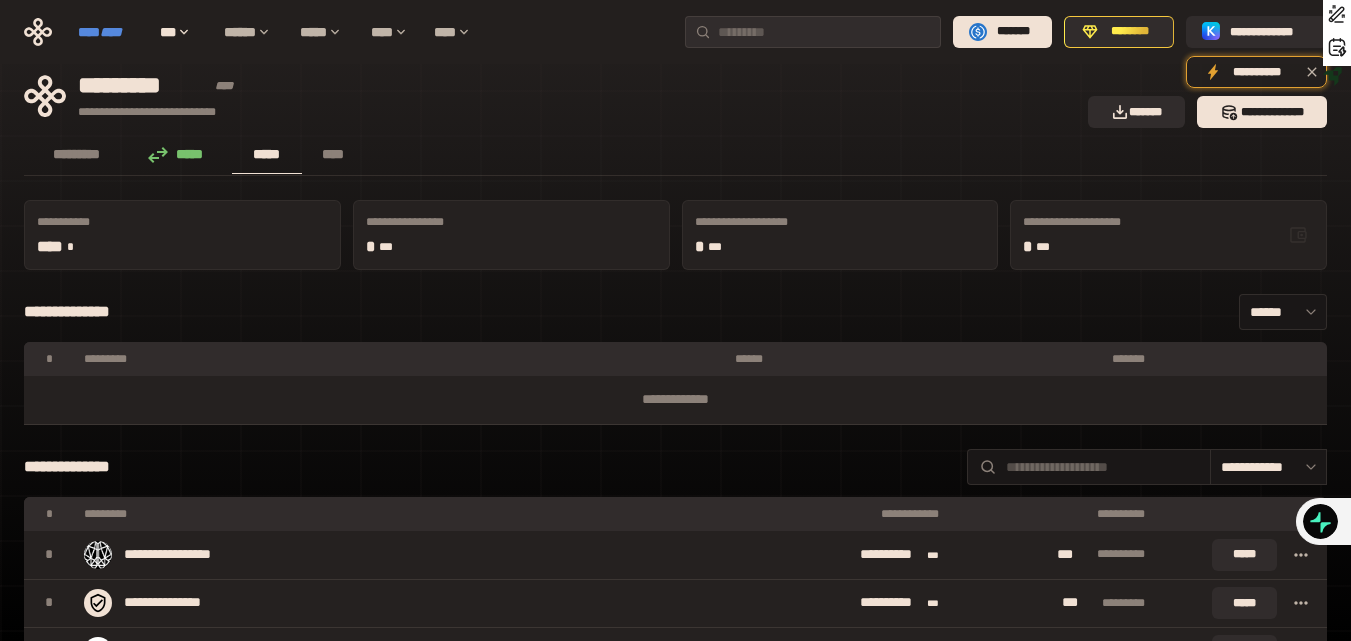 click on "****" at bounding box center [111, 32] 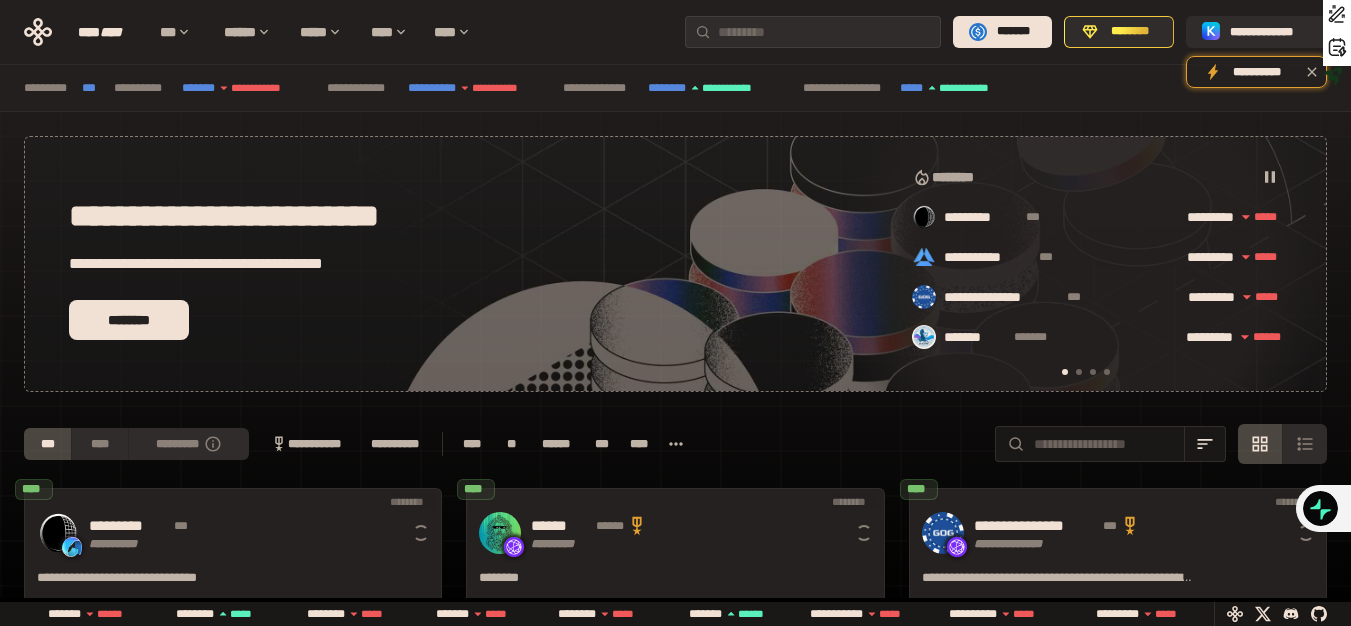 scroll, scrollTop: 0, scrollLeft: 16, axis: horizontal 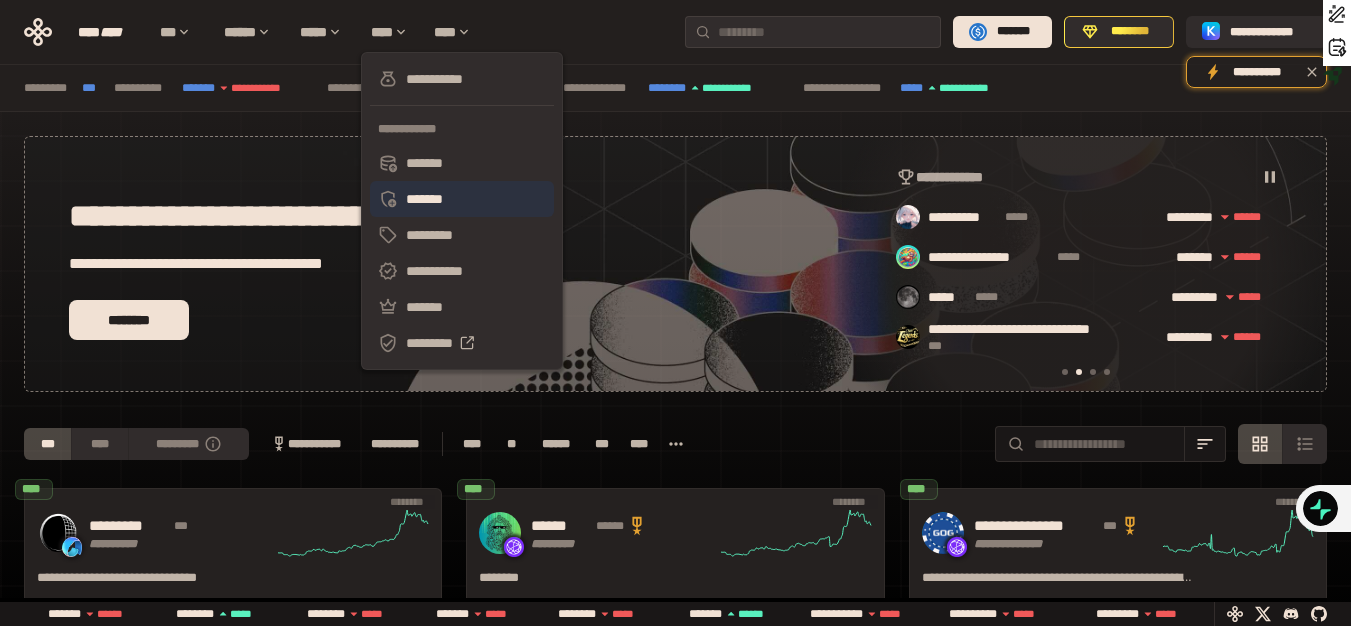 click on "*******" at bounding box center (462, 199) 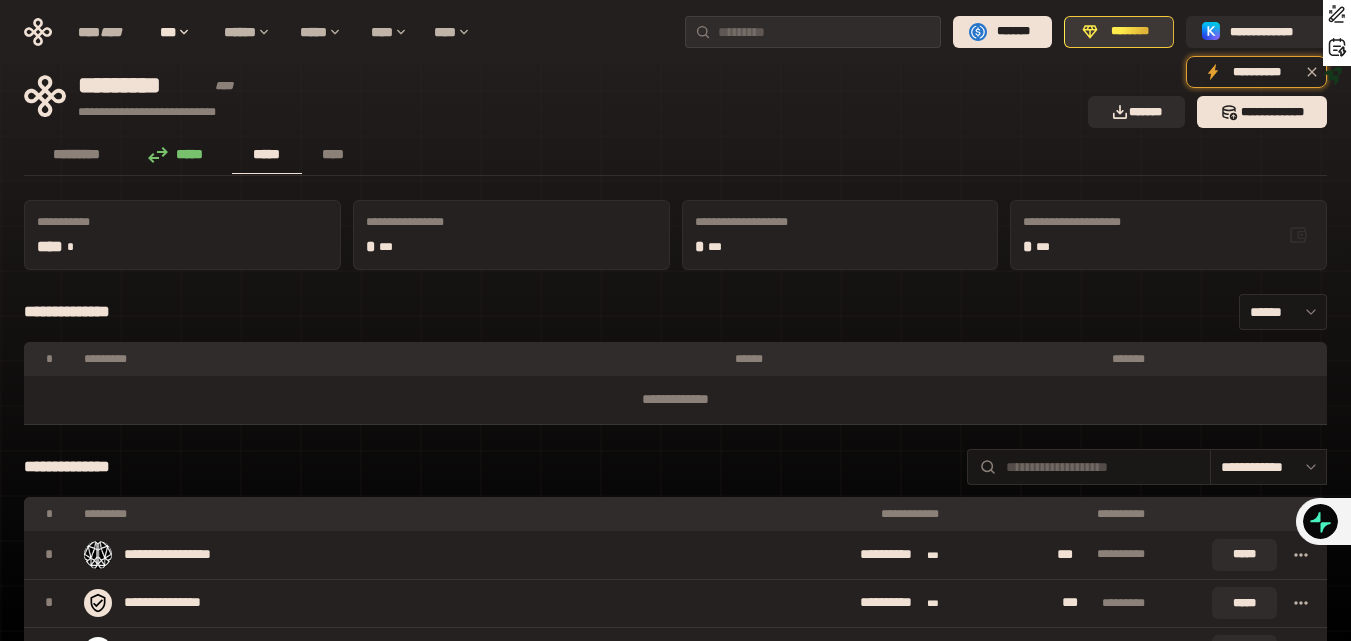 click on "********" at bounding box center [1119, 32] 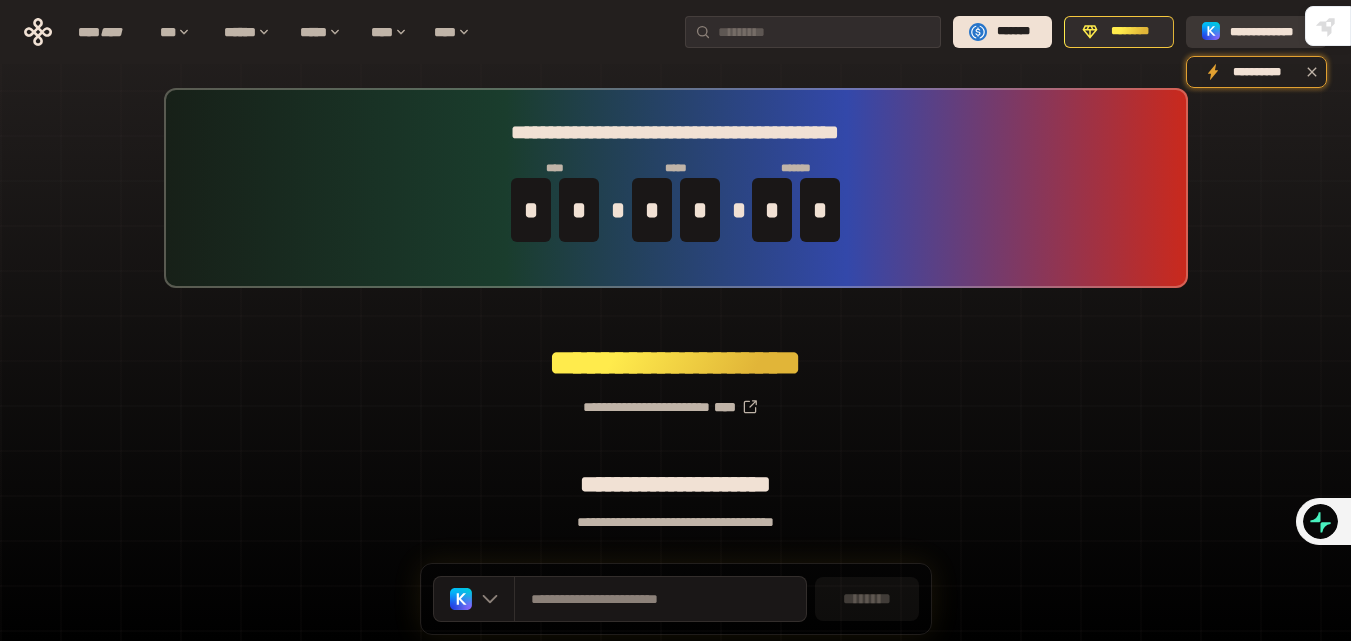 click on "**********" at bounding box center [1270, 32] 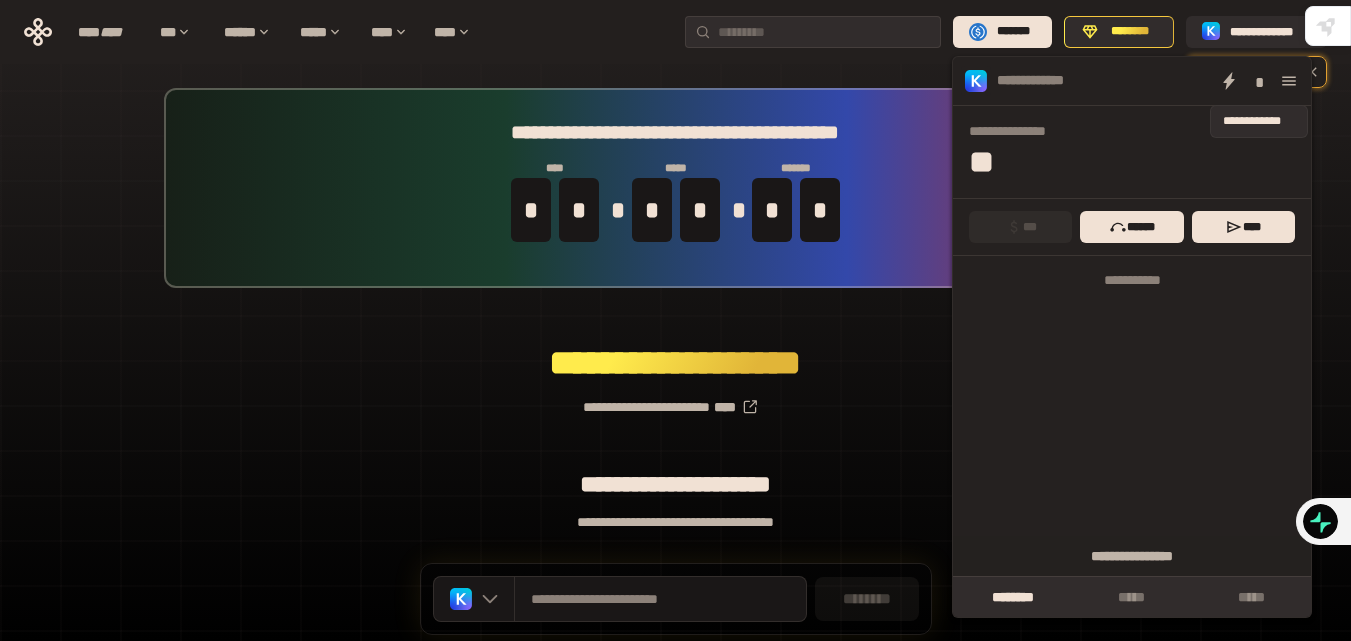 click on "*" at bounding box center [1259, 81] 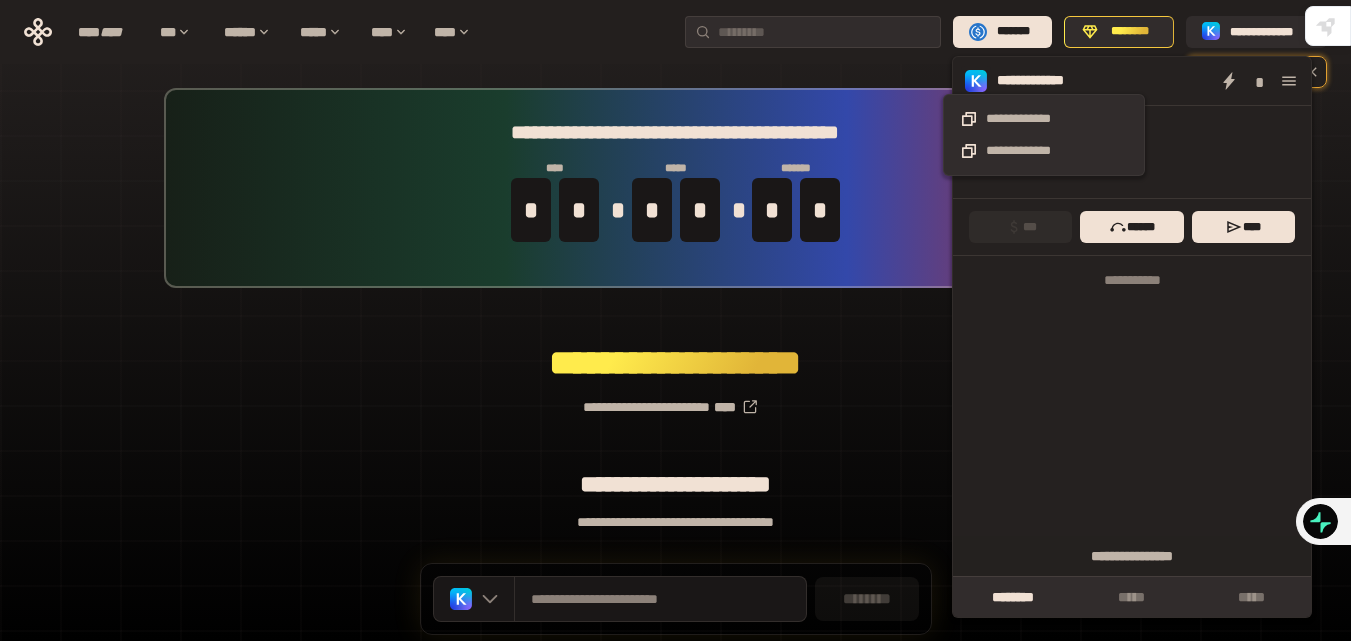 click on "**********" at bounding box center (1044, 151) 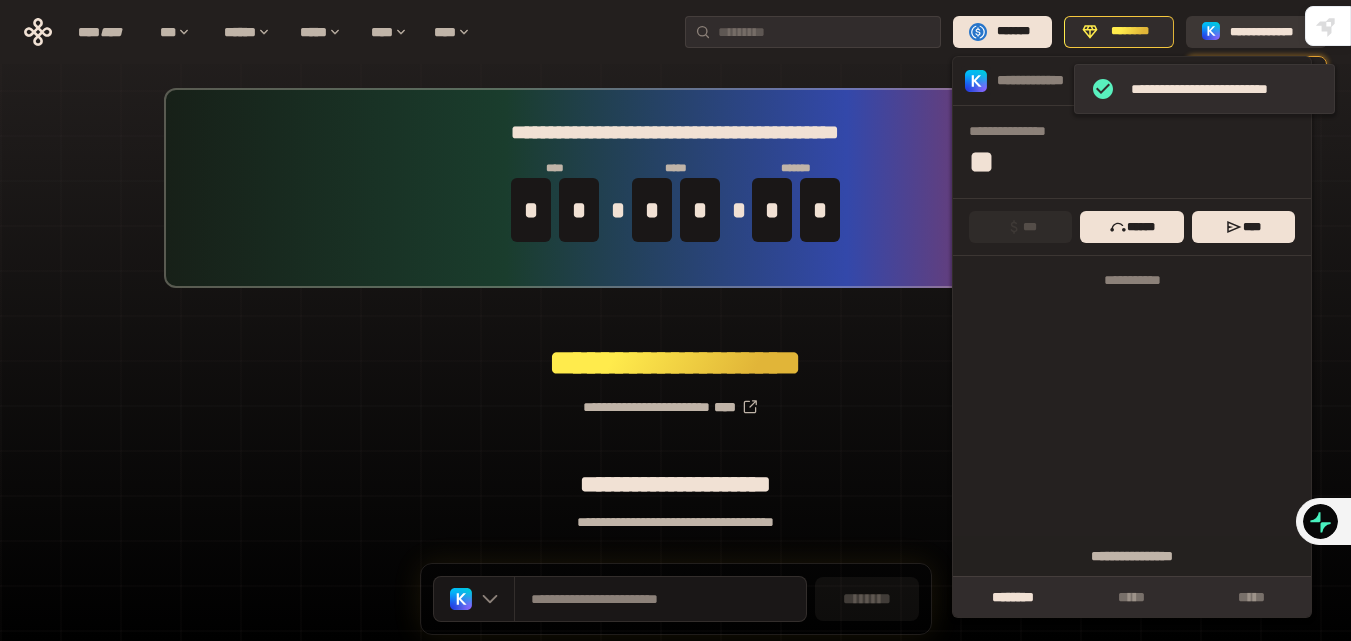 click on "**********" at bounding box center [1270, 32] 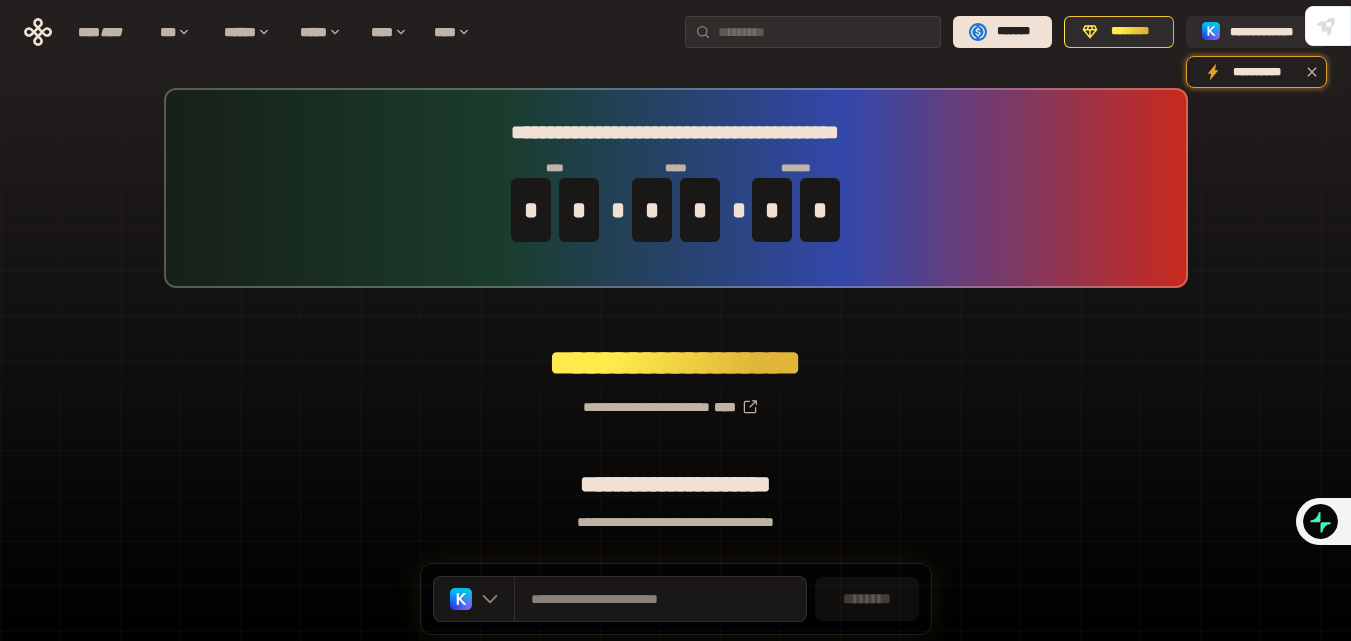 click on "**********" at bounding box center [675, 399] 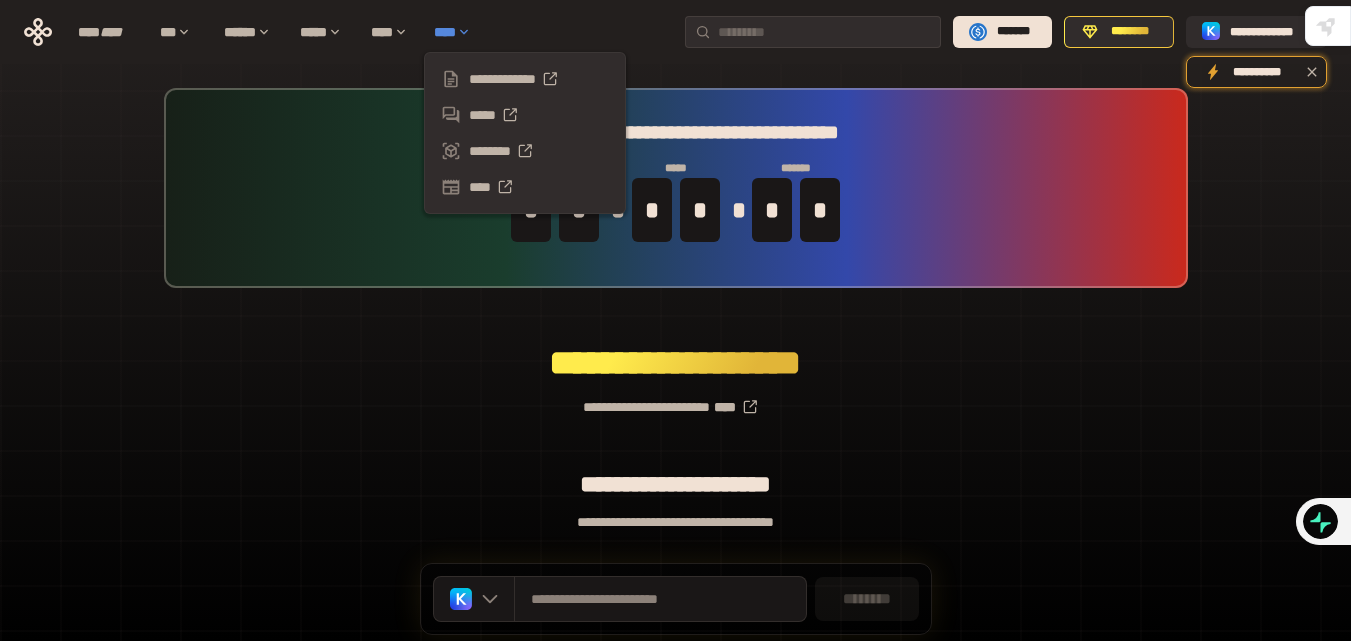 click on "****" at bounding box center (457, 32) 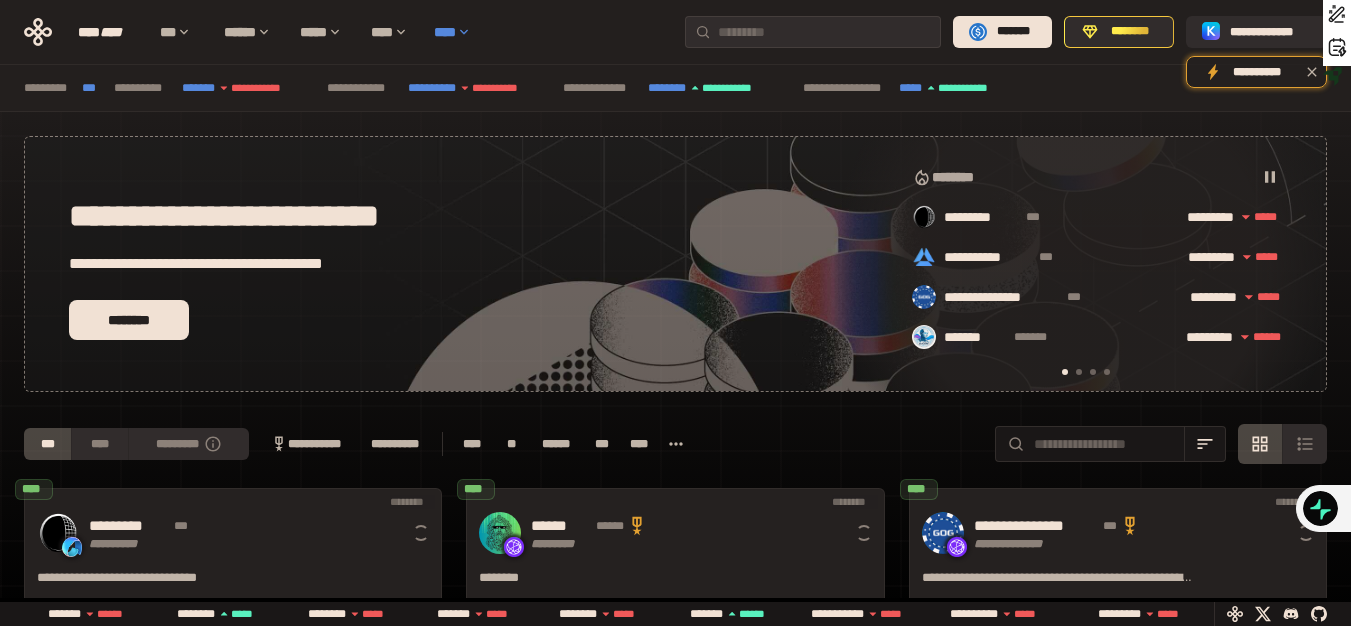 scroll, scrollTop: 0, scrollLeft: 16, axis: horizontal 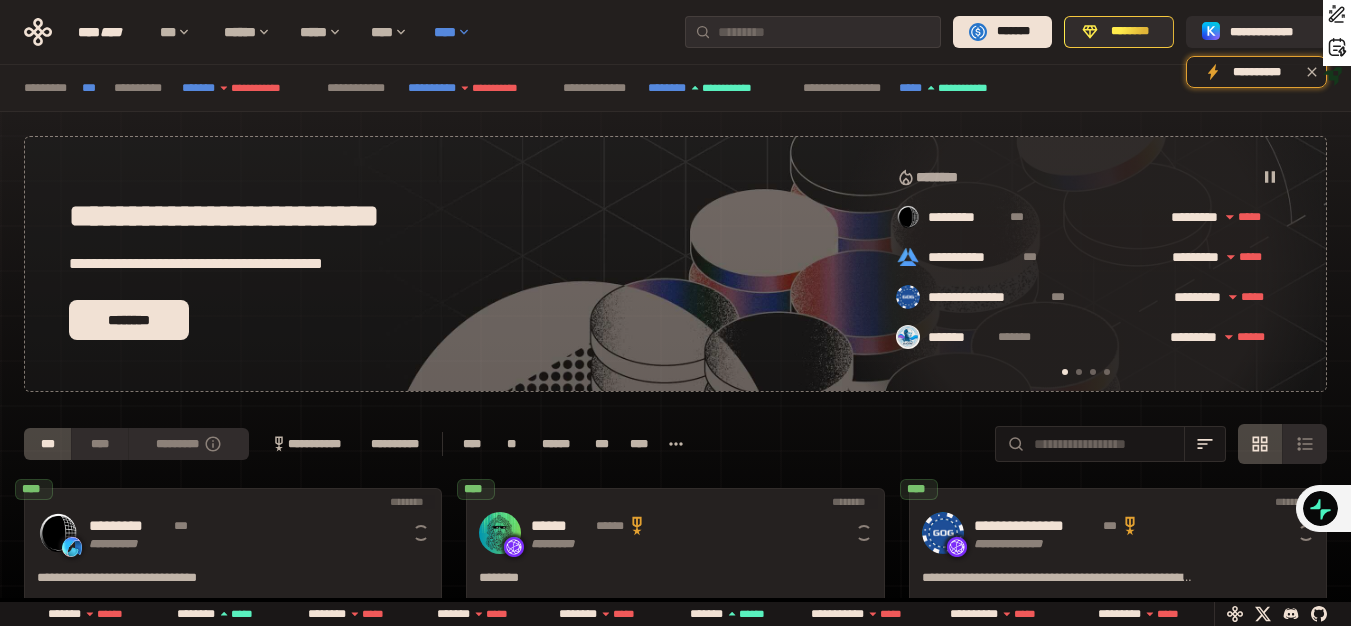 click on "****" at bounding box center (457, 32) 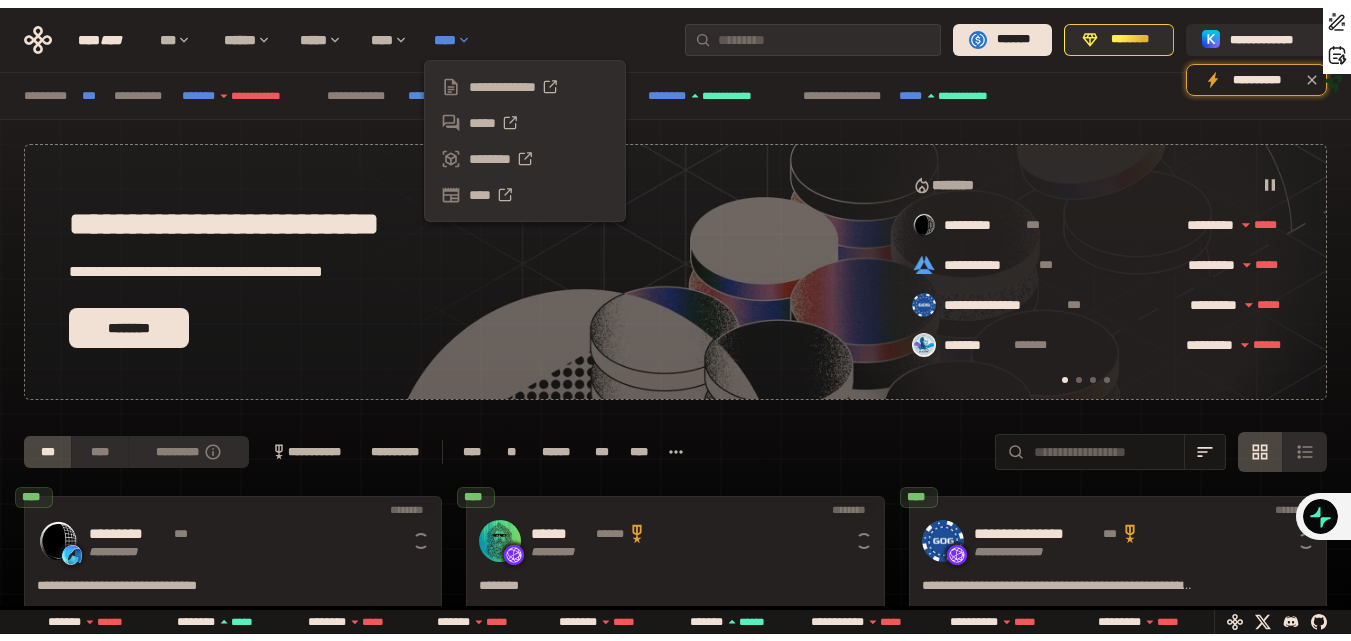 scroll, scrollTop: 0, scrollLeft: 16, axis: horizontal 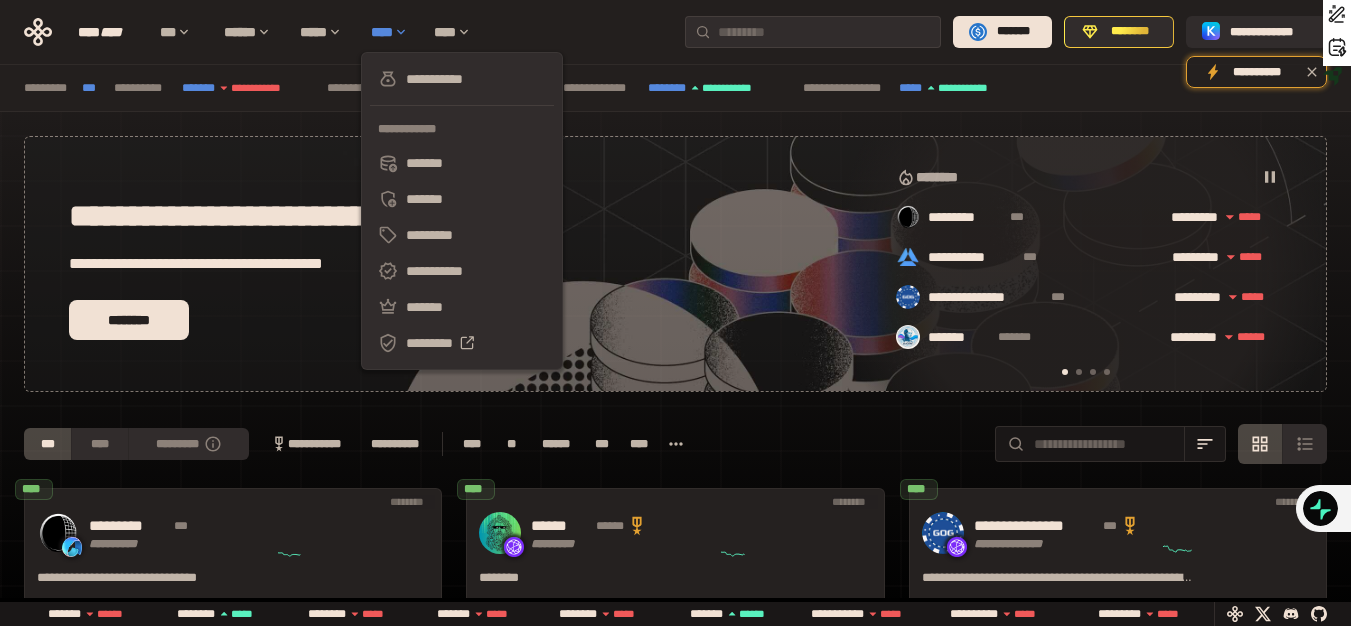 click on "****" at bounding box center [392, 32] 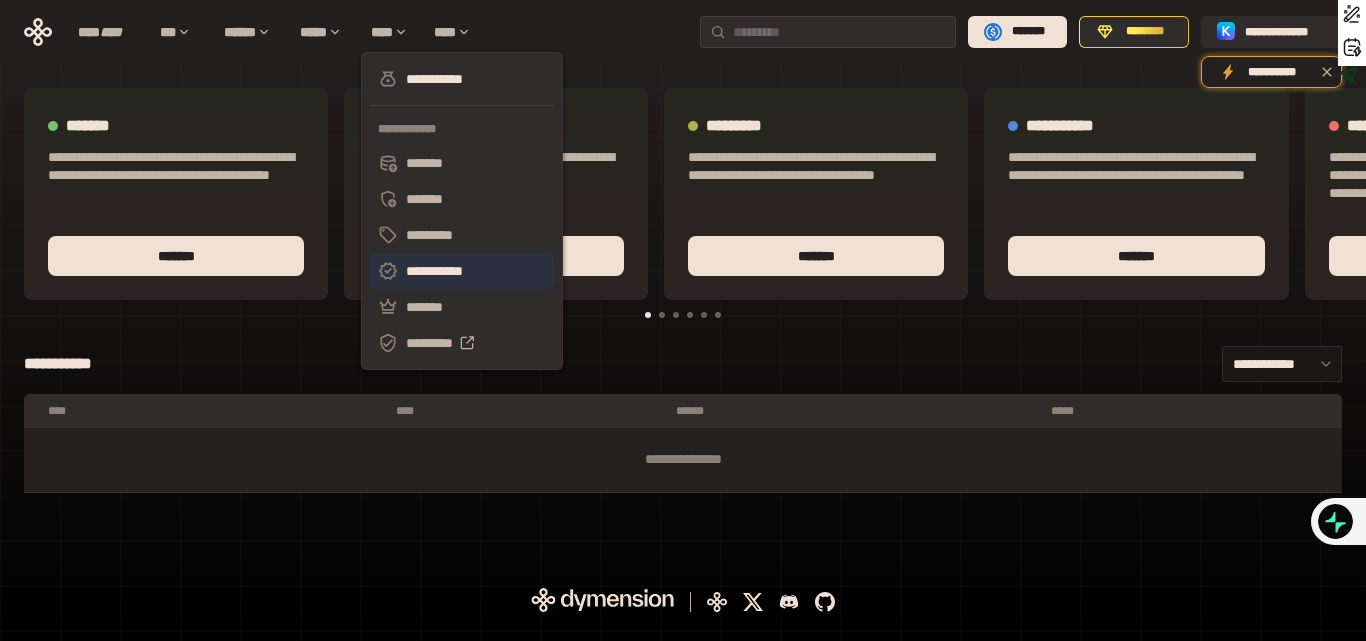click on "**********" at bounding box center [462, 271] 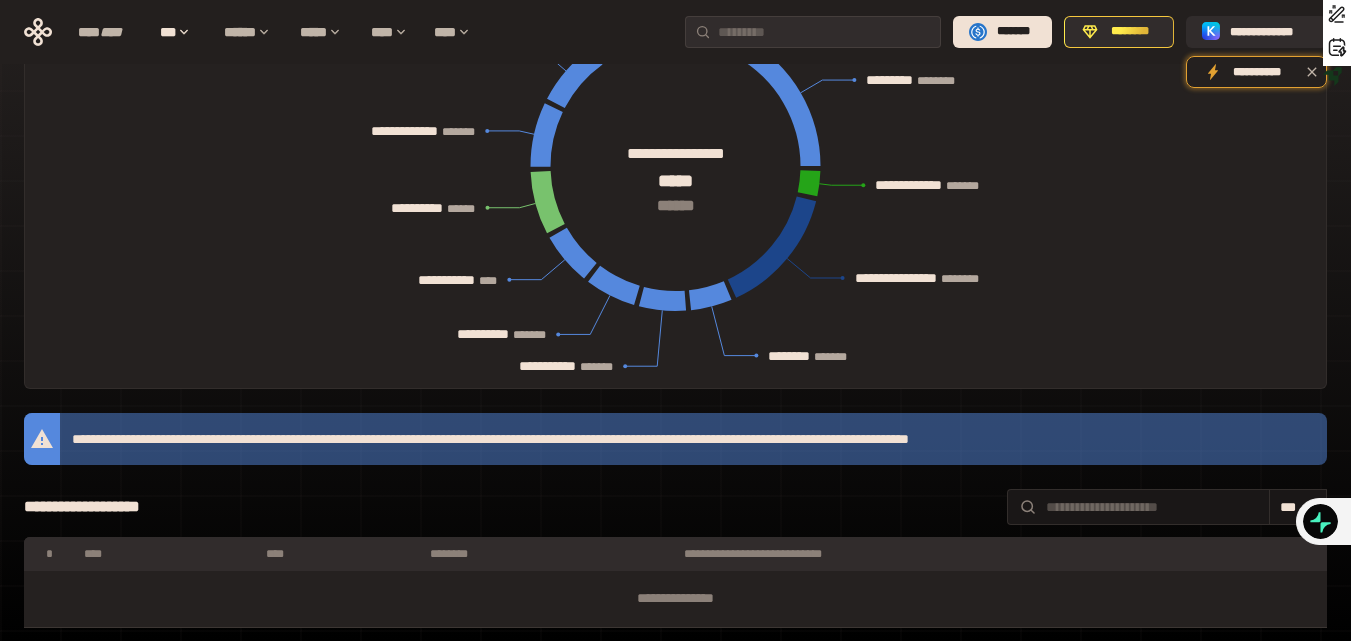 scroll, scrollTop: 0, scrollLeft: 0, axis: both 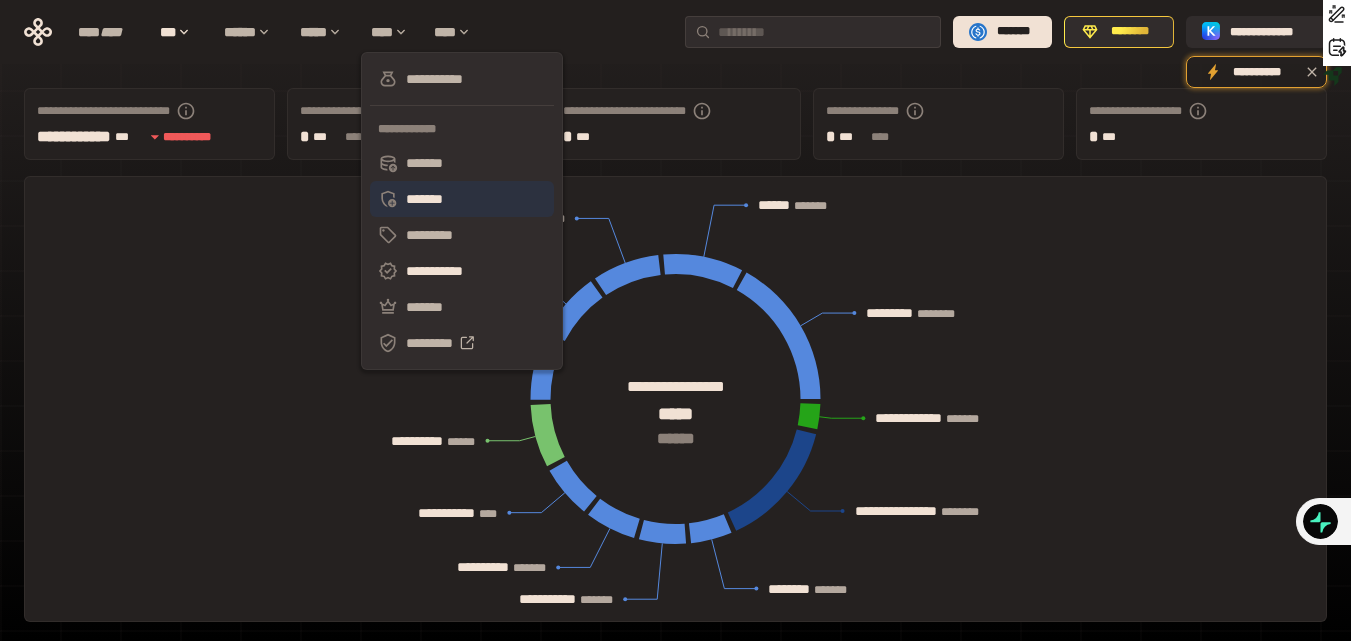 click on "*******" at bounding box center (462, 199) 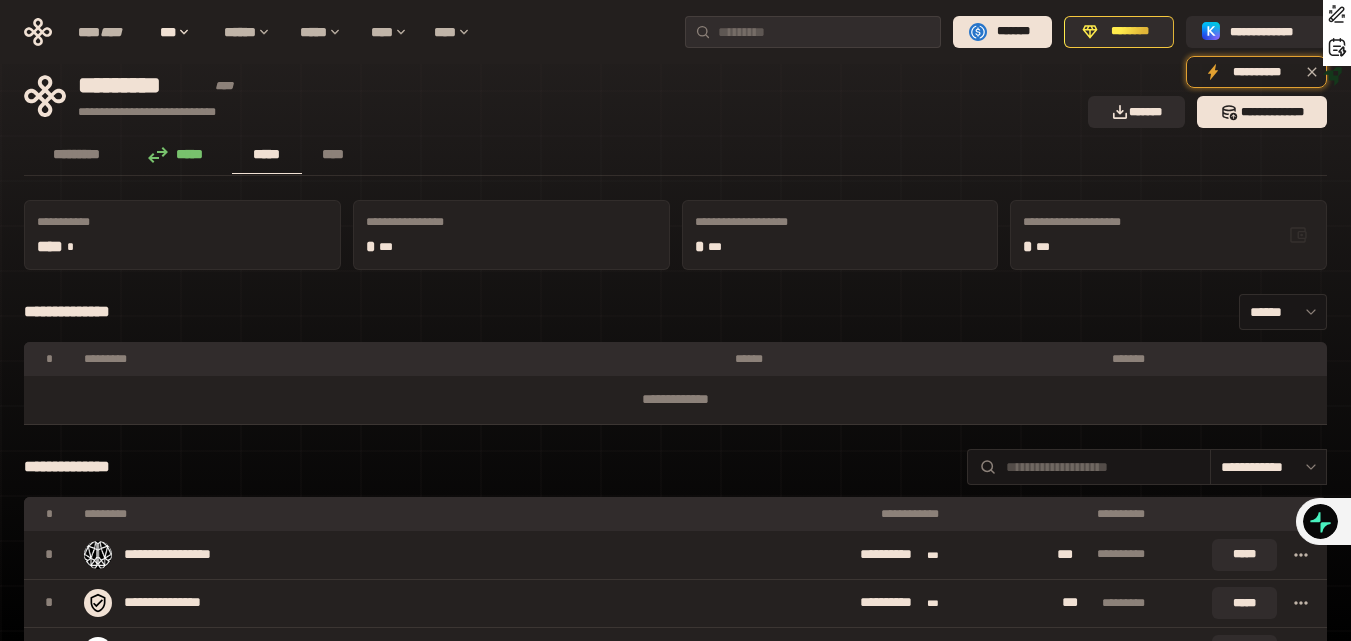click on "*****" at bounding box center (267, 154) 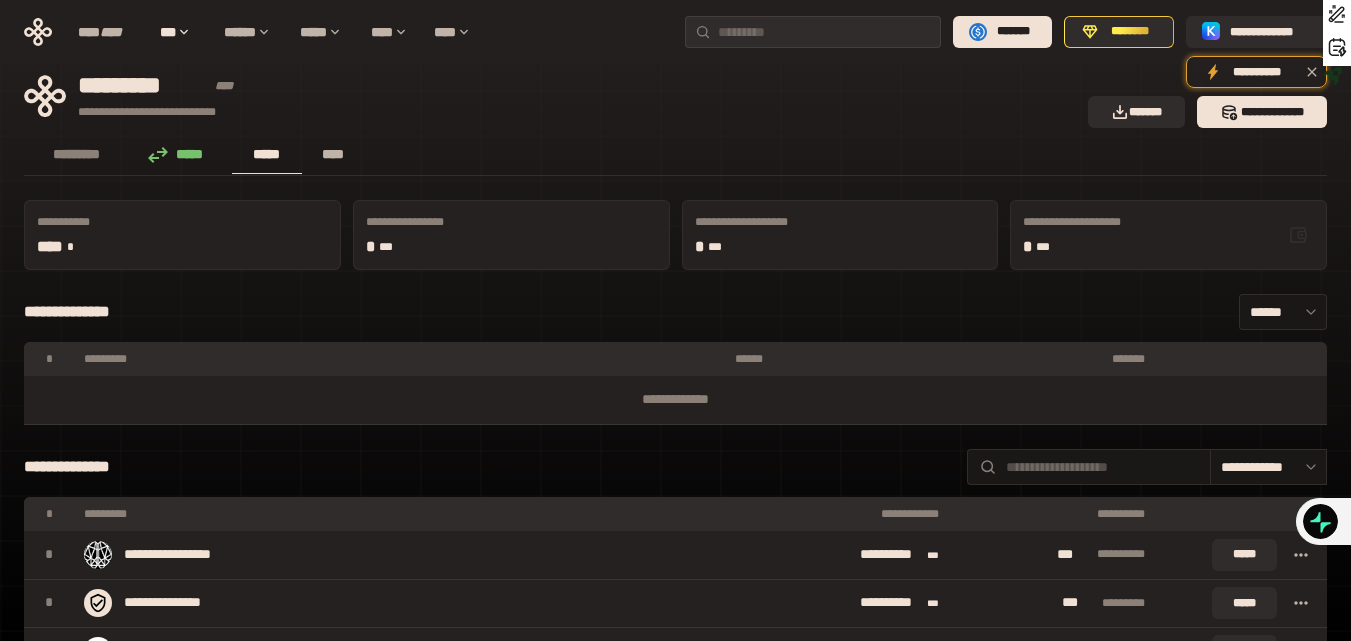 click on "****" at bounding box center (333, 154) 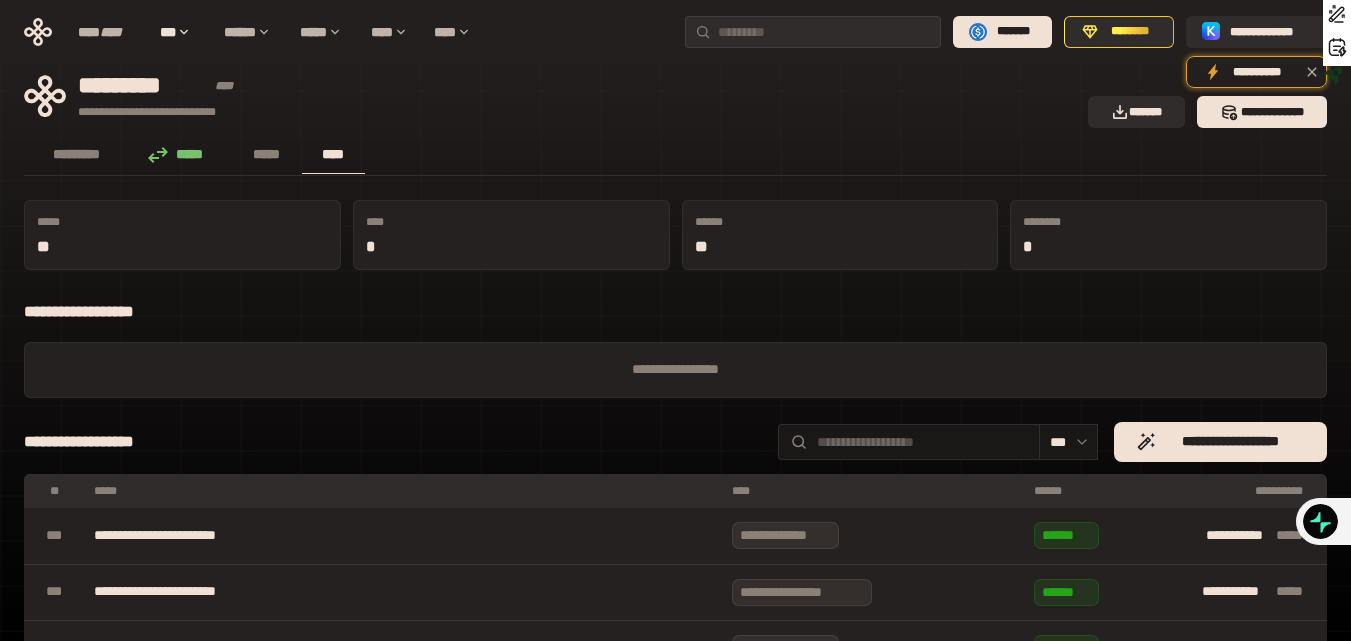 click on "*****" at bounding box center [181, 154] 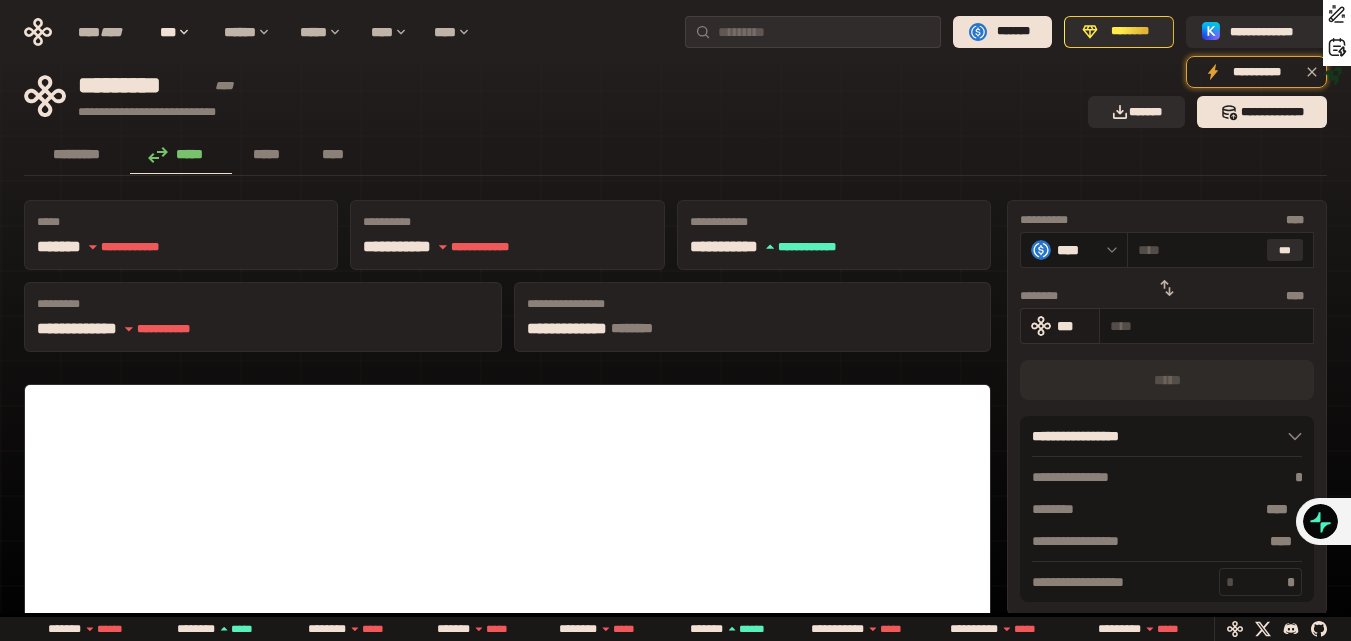 click at bounding box center (1041, 326) 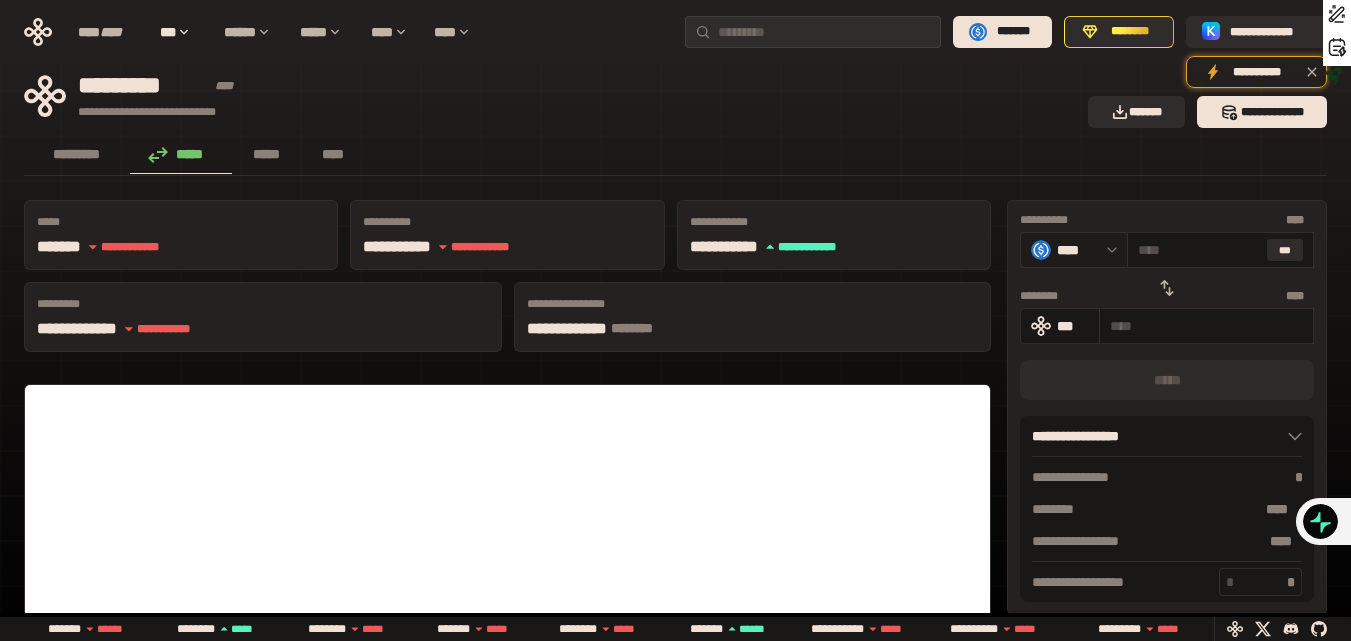 click on "****" at bounding box center [1077, 250] 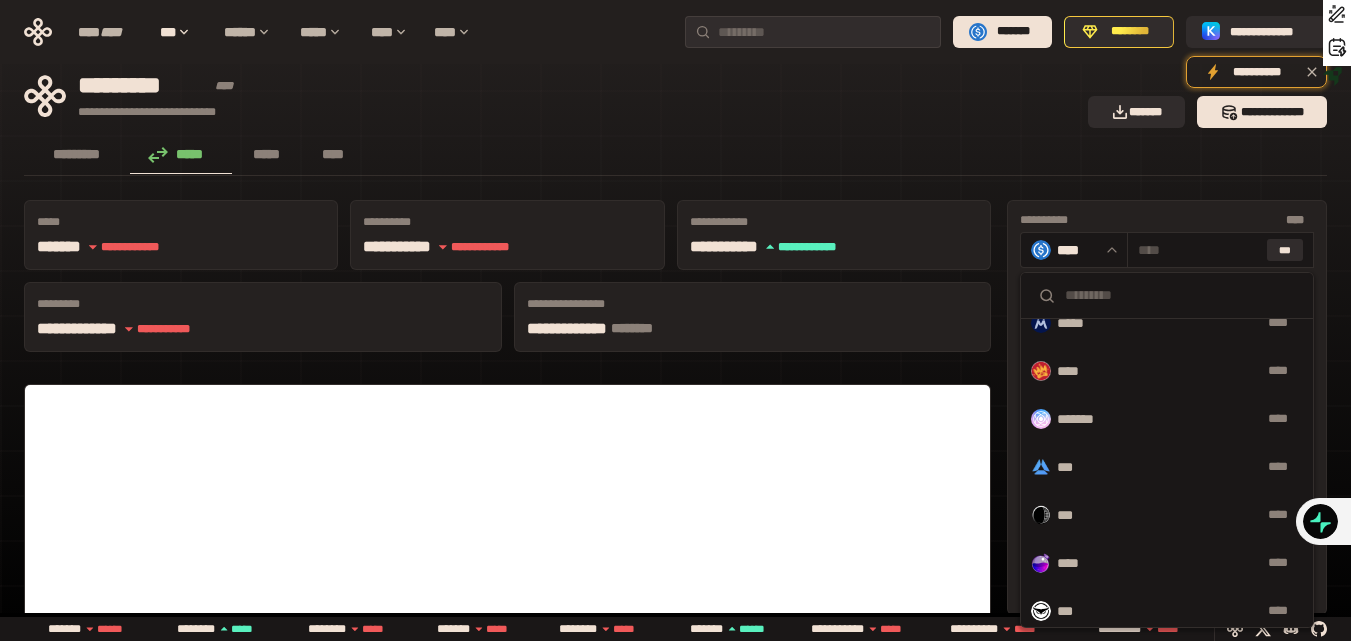 scroll, scrollTop: 300, scrollLeft: 0, axis: vertical 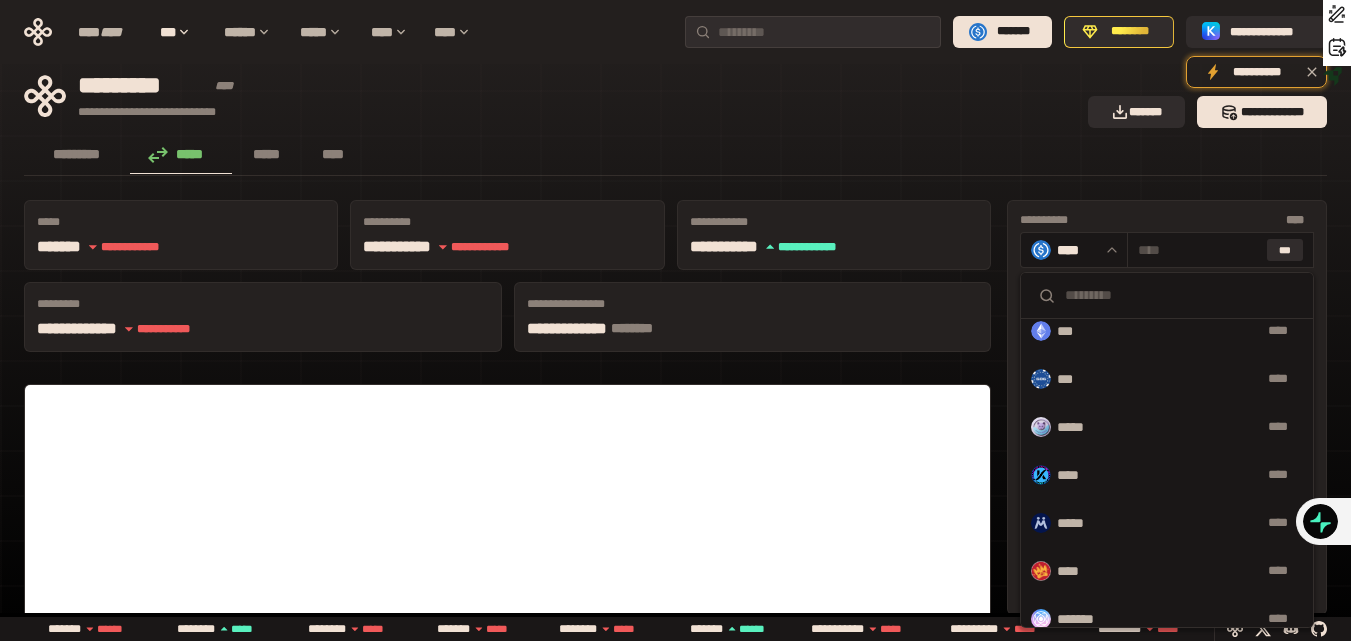 click on "********* ***** ***** ****" at bounding box center (675, 156) 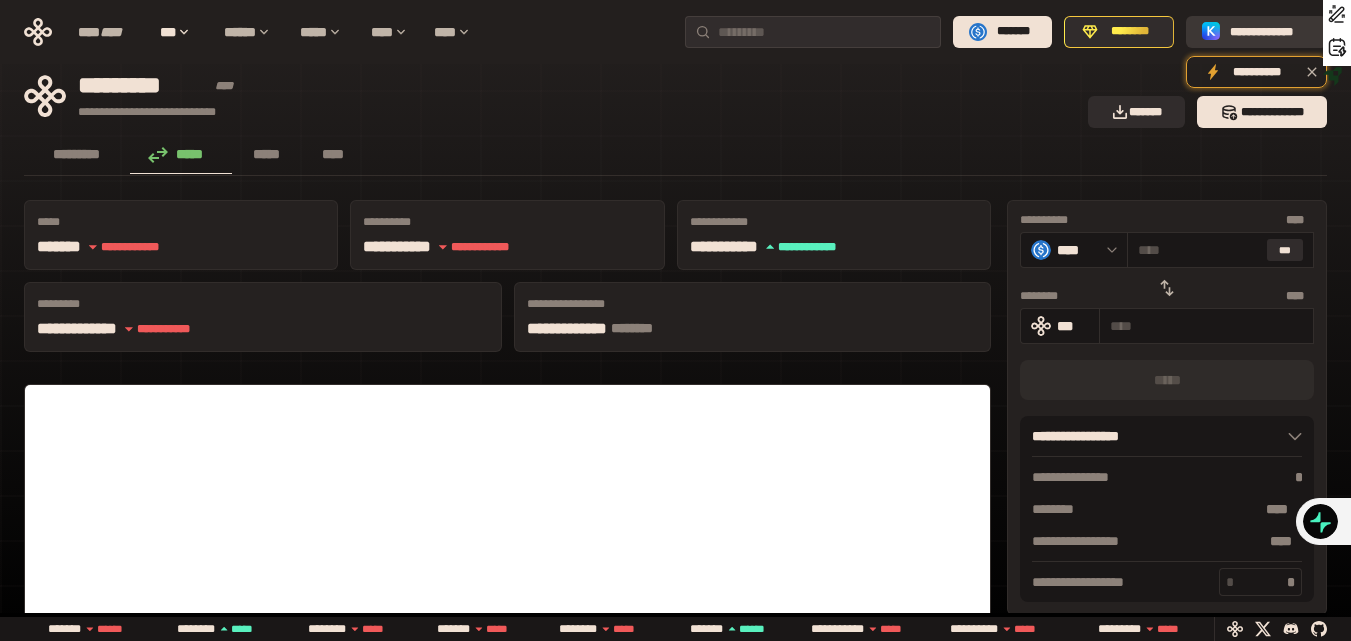 click on "**********" at bounding box center [1270, 32] 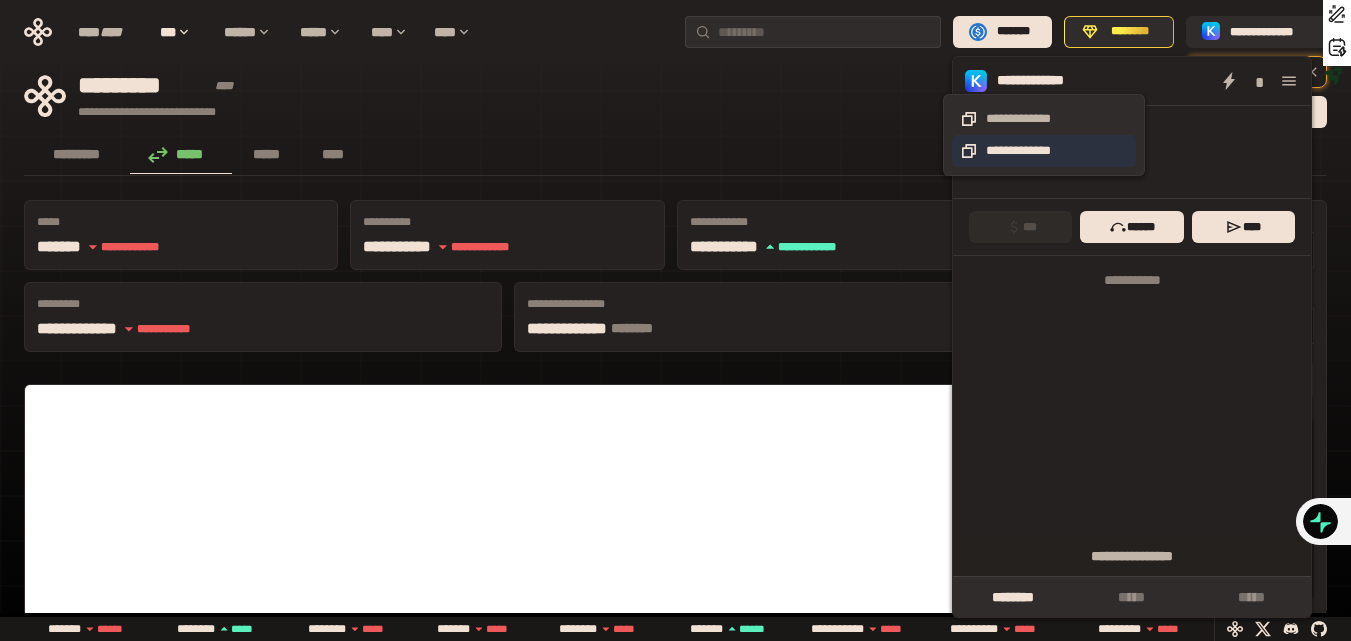 click on "**********" at bounding box center (1044, 151) 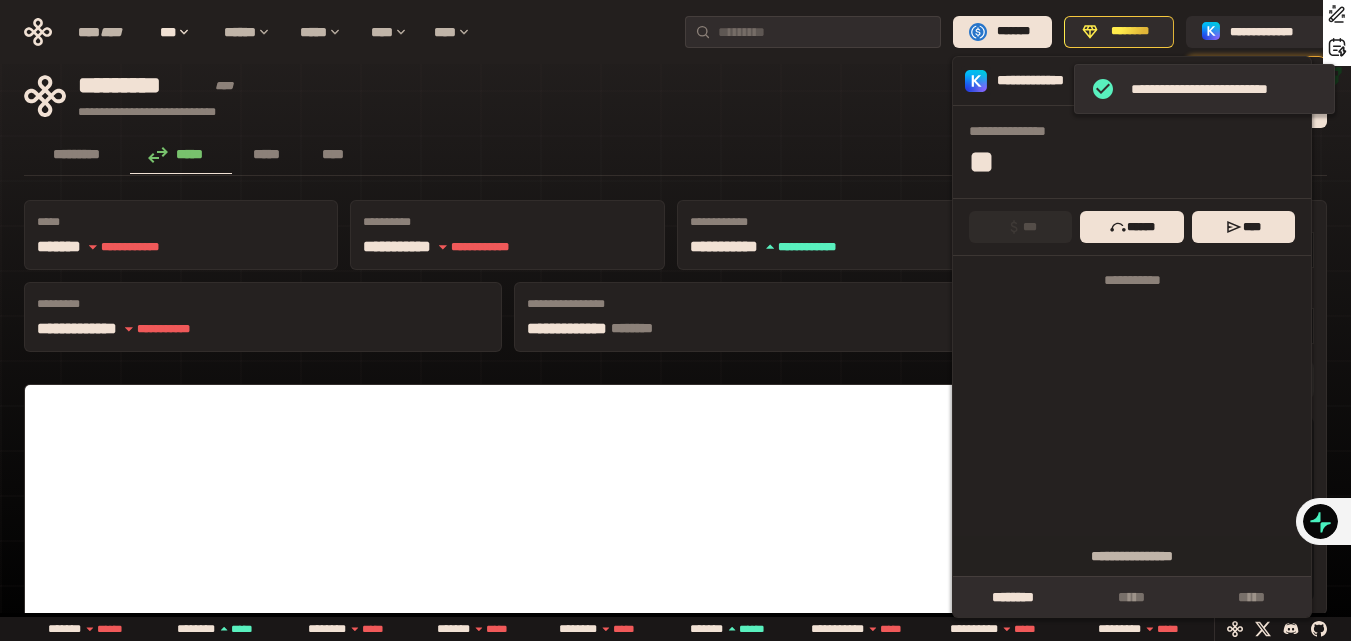 click on "**********" at bounding box center [1044, 81] 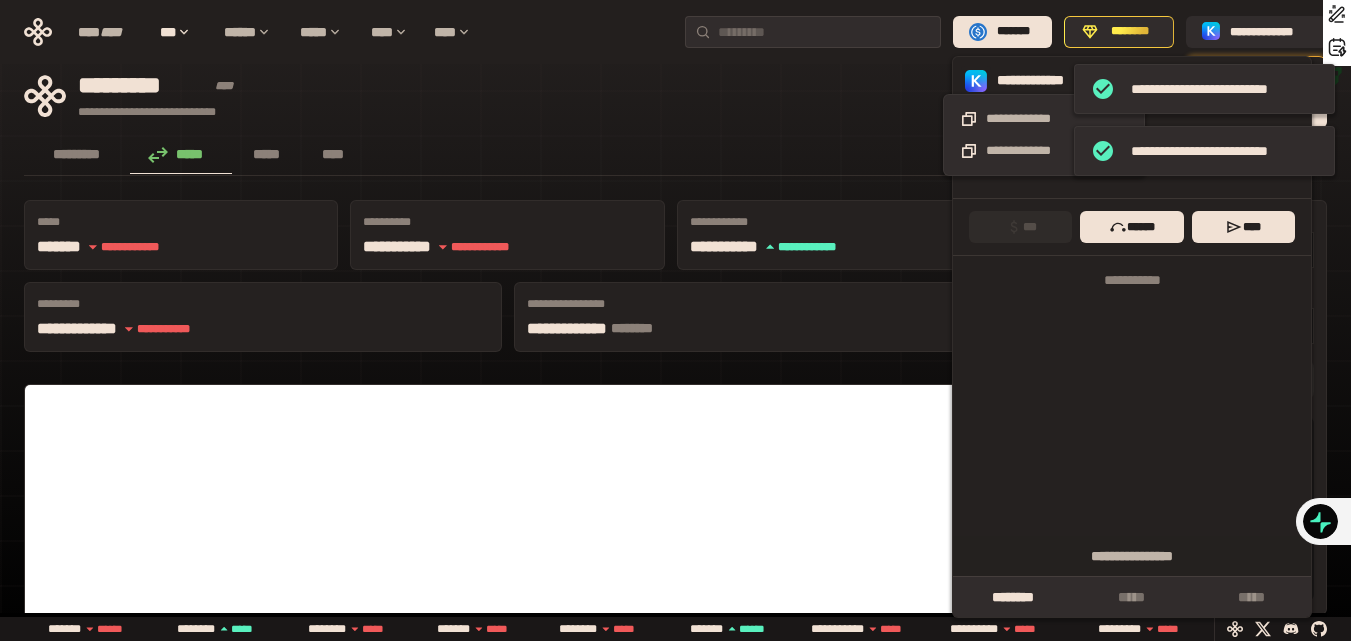 click on "**********" at bounding box center (1044, 81) 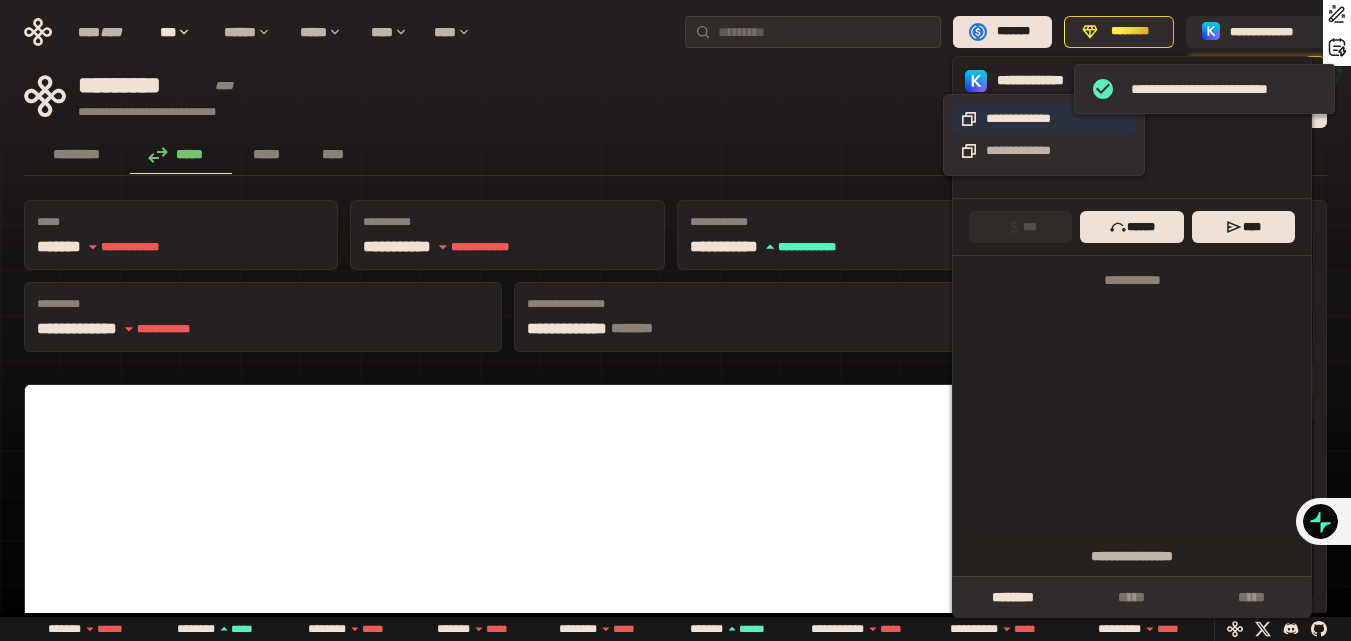 click on "**********" at bounding box center [1044, 119] 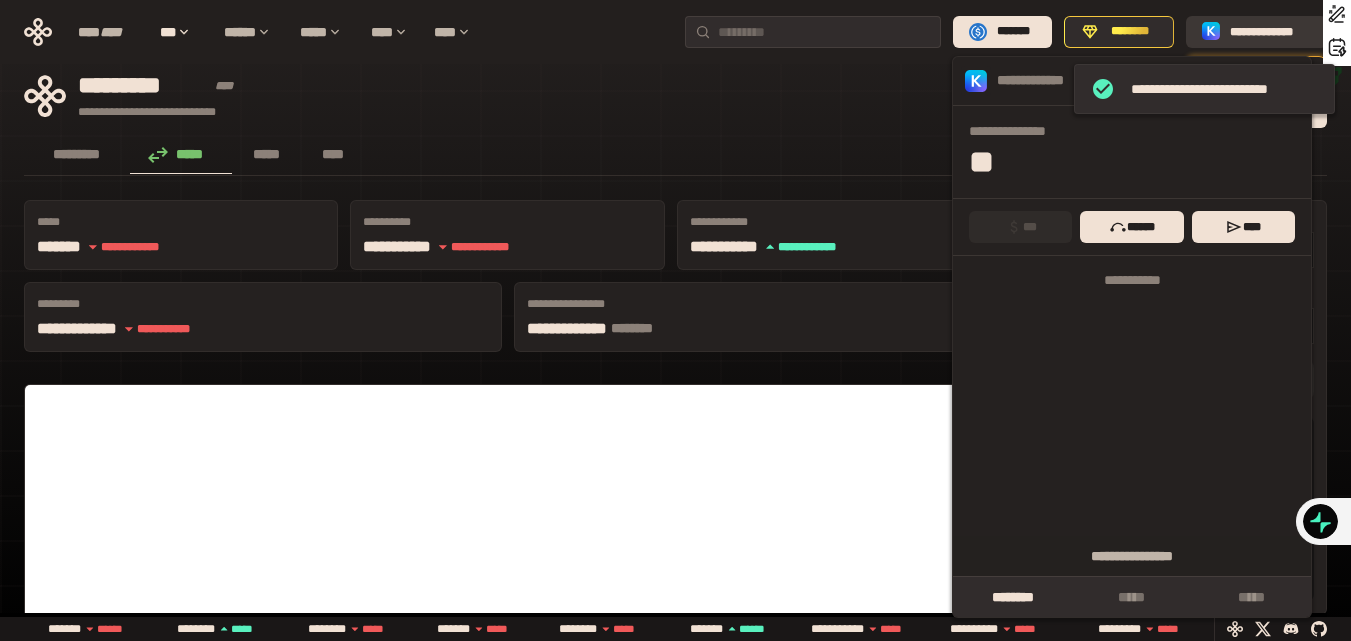 click on "**********" at bounding box center [1270, 32] 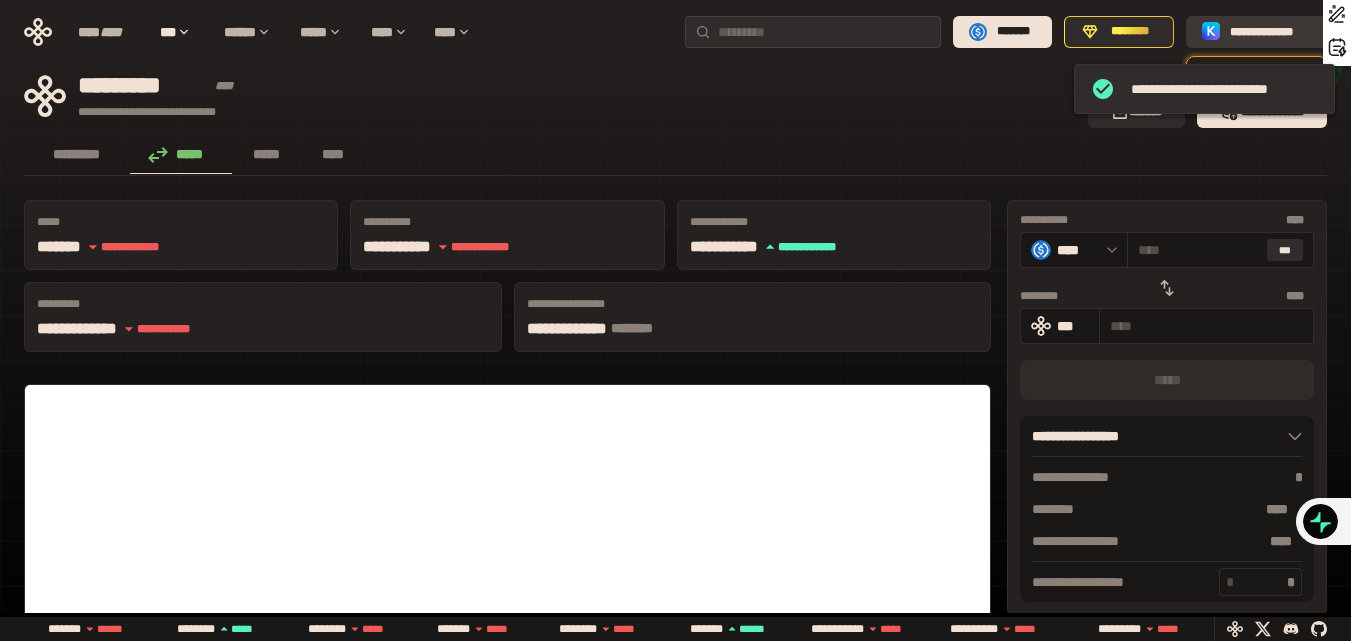 click on "**********" at bounding box center [1270, 32] 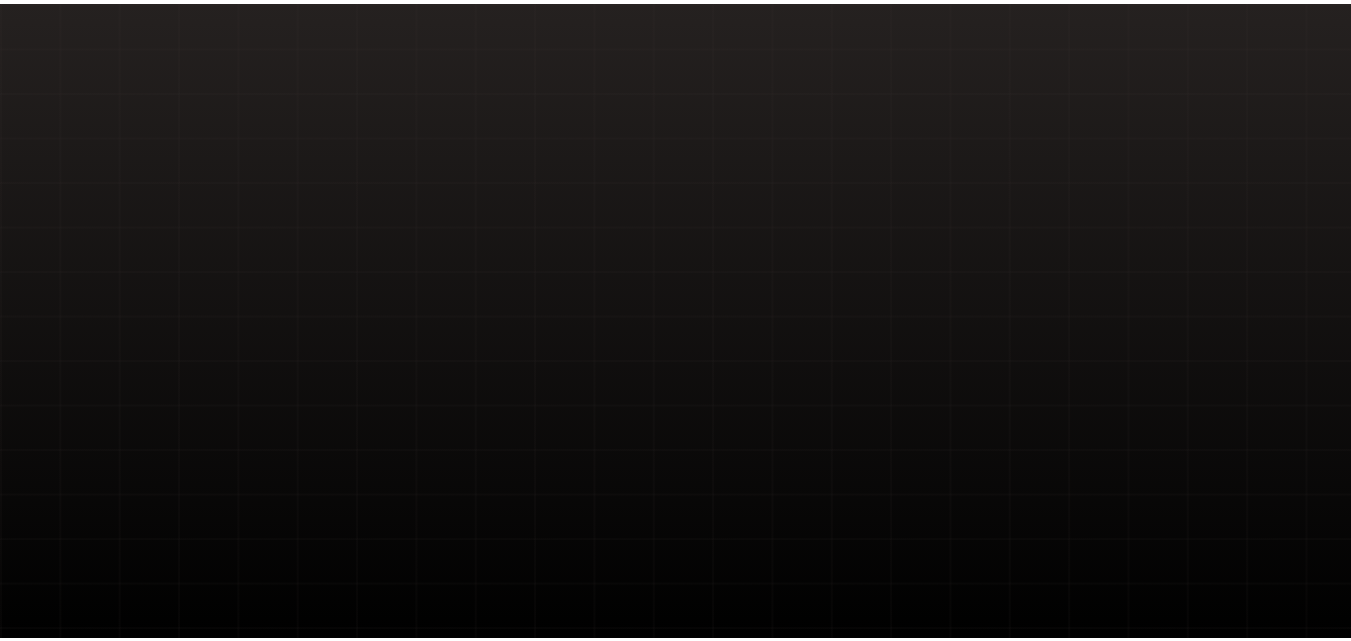 scroll, scrollTop: 0, scrollLeft: 0, axis: both 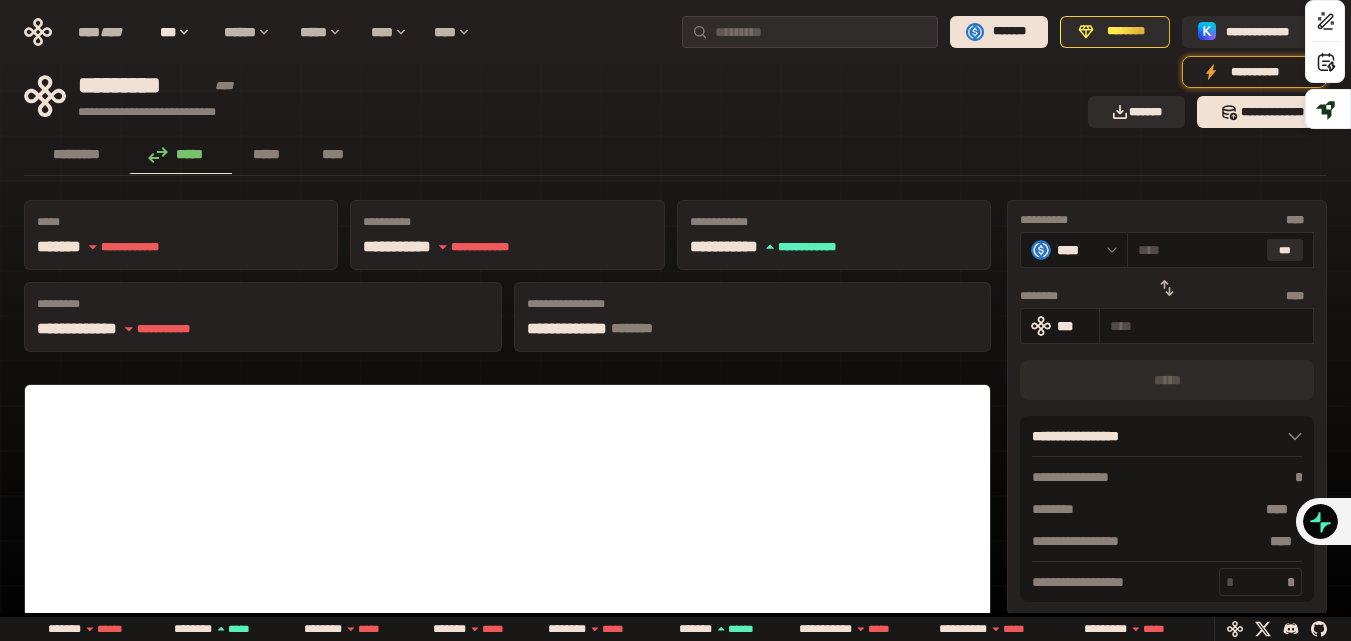 click on "********* ***** ***** ****" at bounding box center (675, 156) 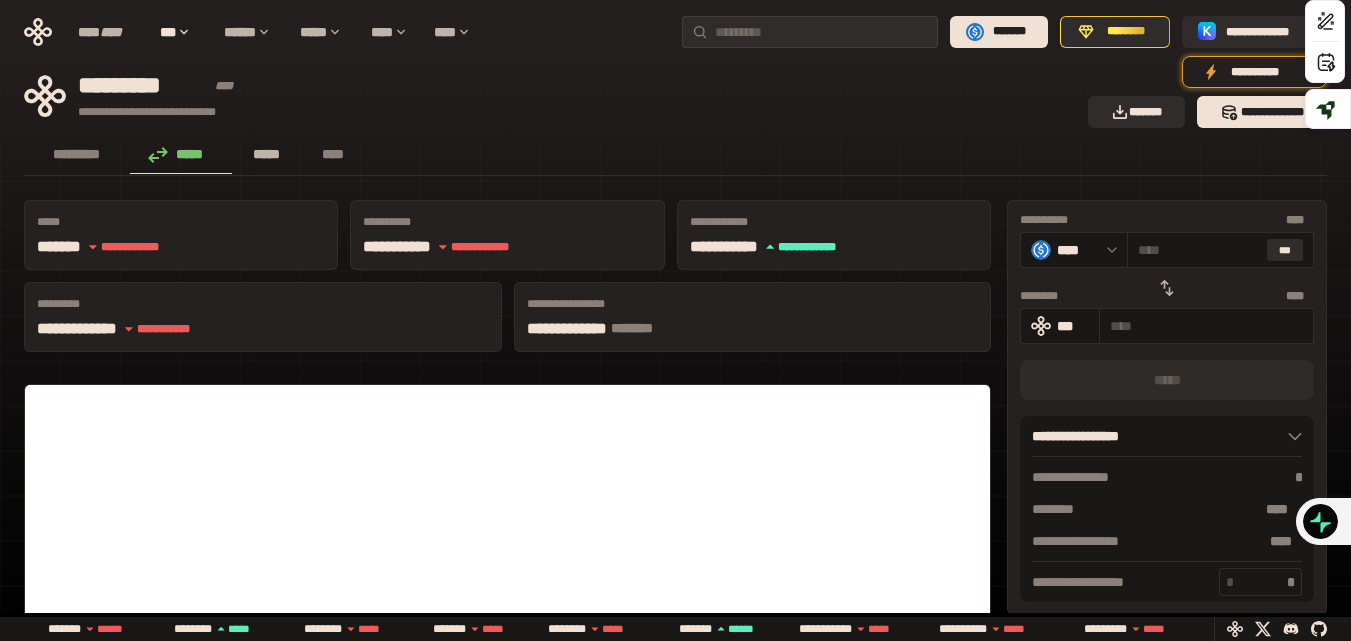 click on "*****" at bounding box center (267, 154) 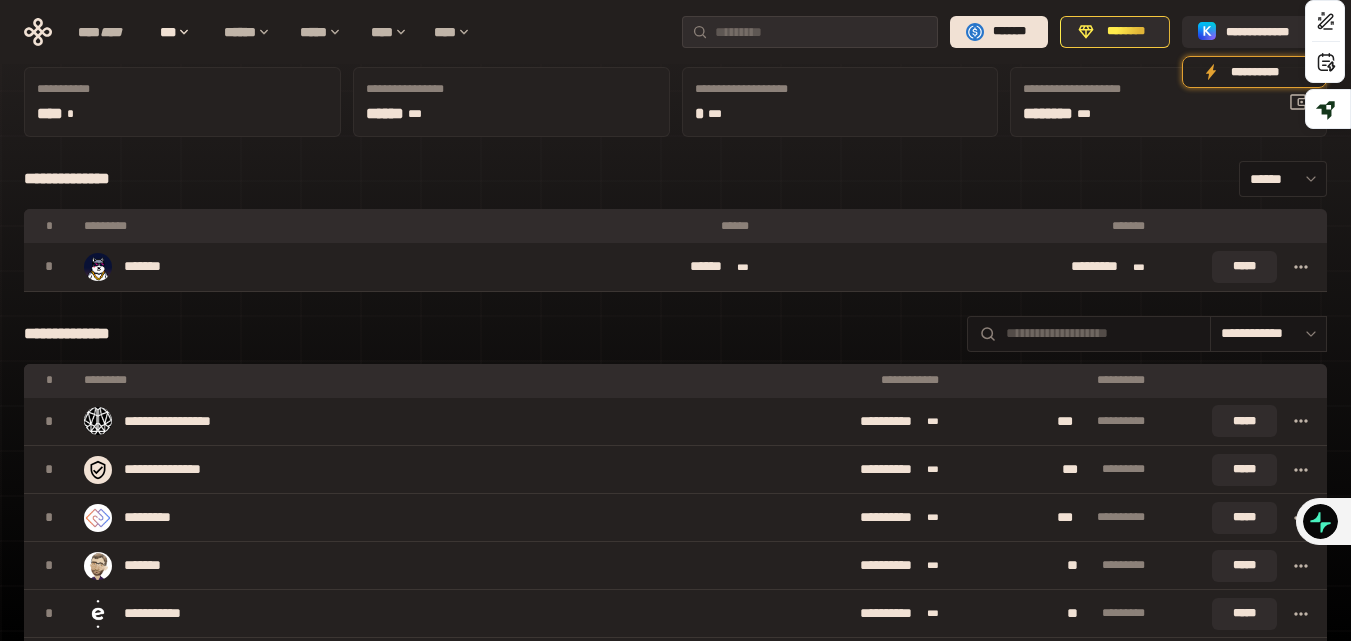 scroll, scrollTop: 0, scrollLeft: 0, axis: both 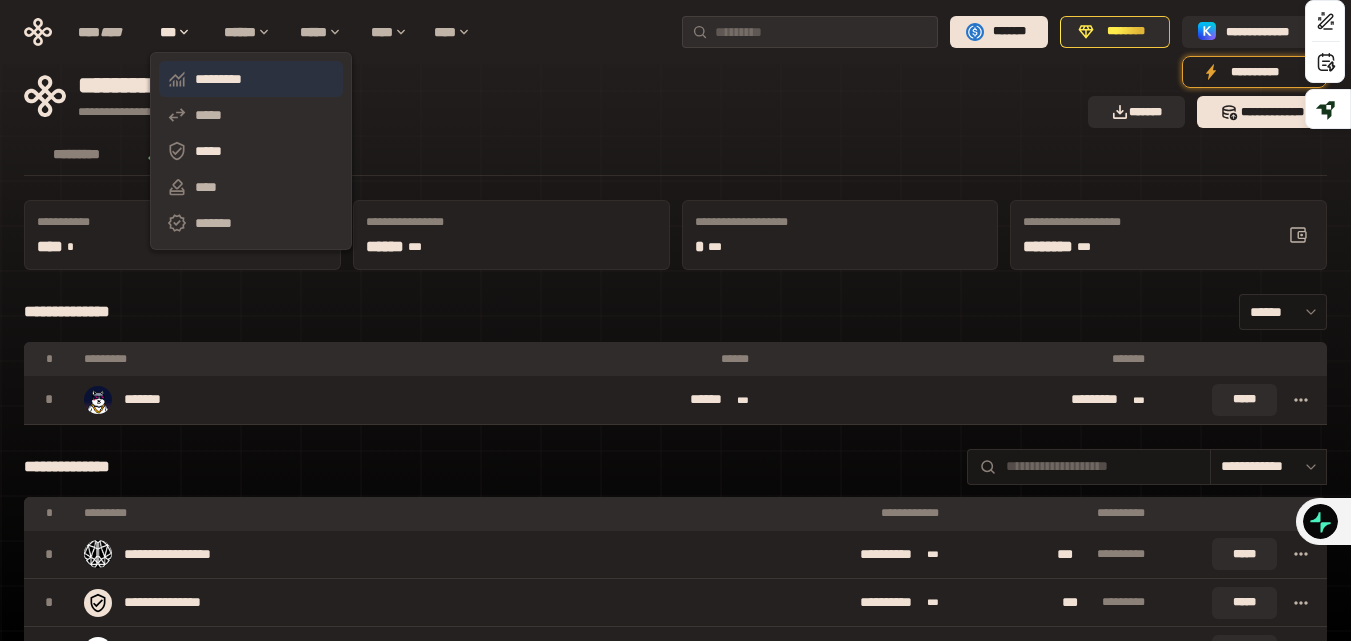 click on "*********" at bounding box center [251, 79] 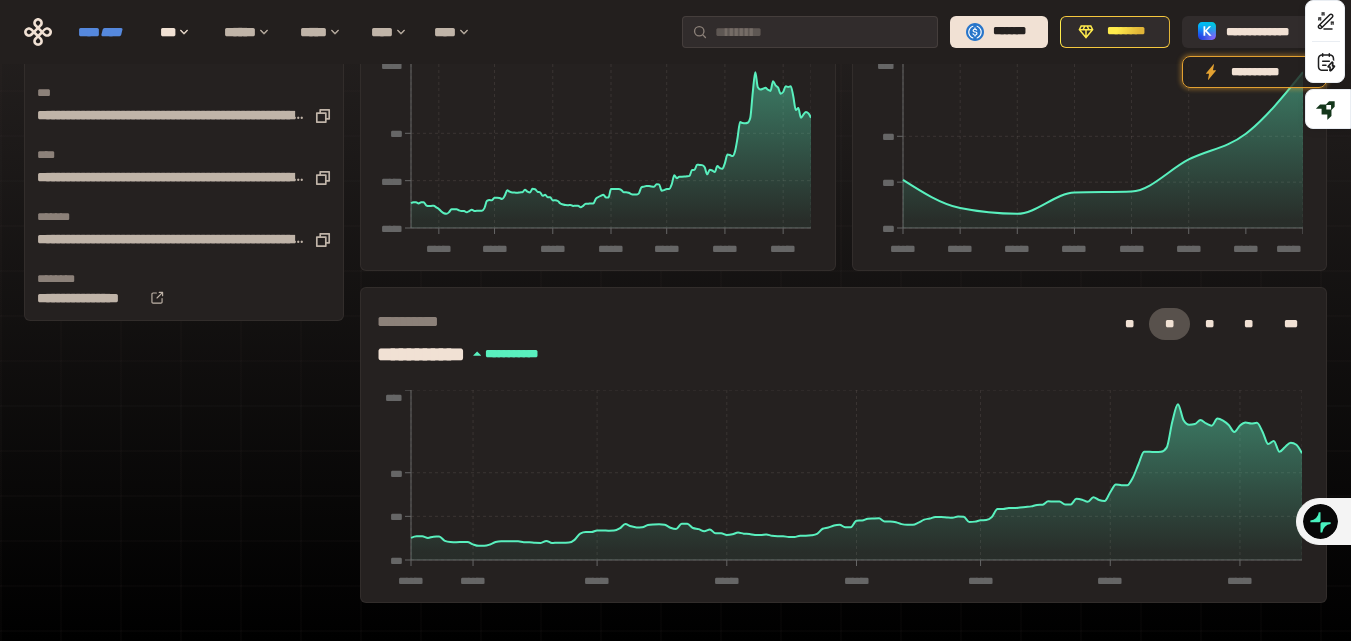 scroll, scrollTop: 400, scrollLeft: 0, axis: vertical 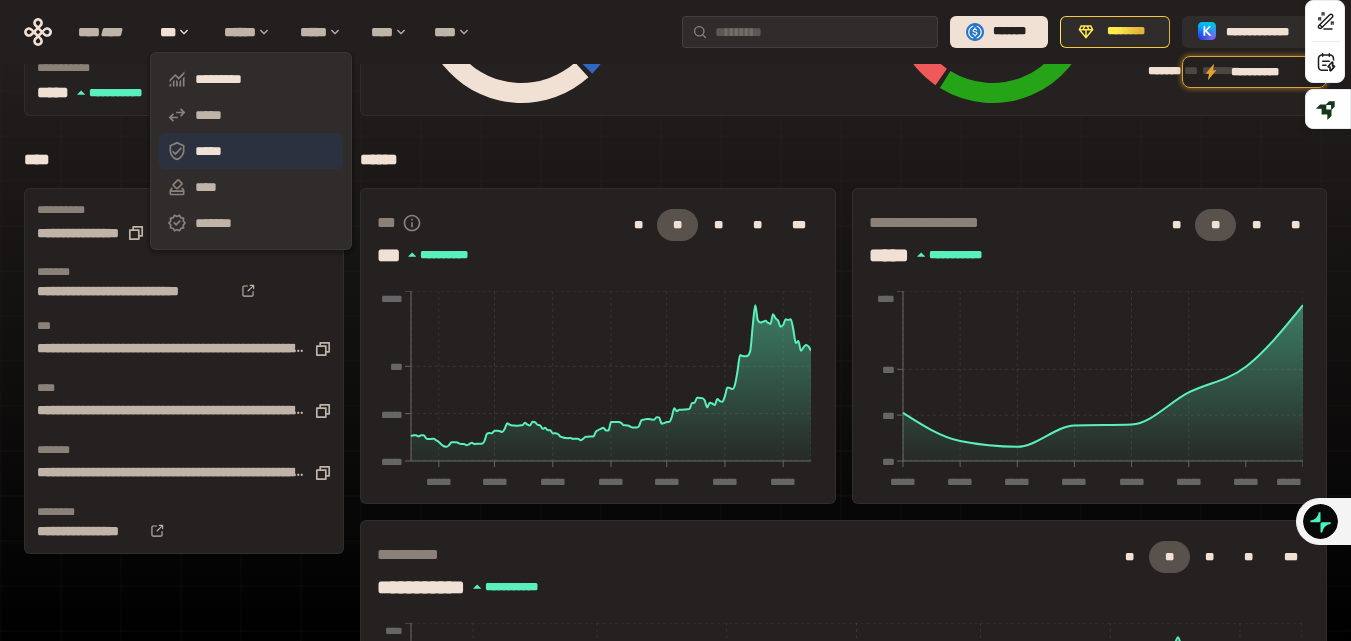 click on "*****" at bounding box center (251, 151) 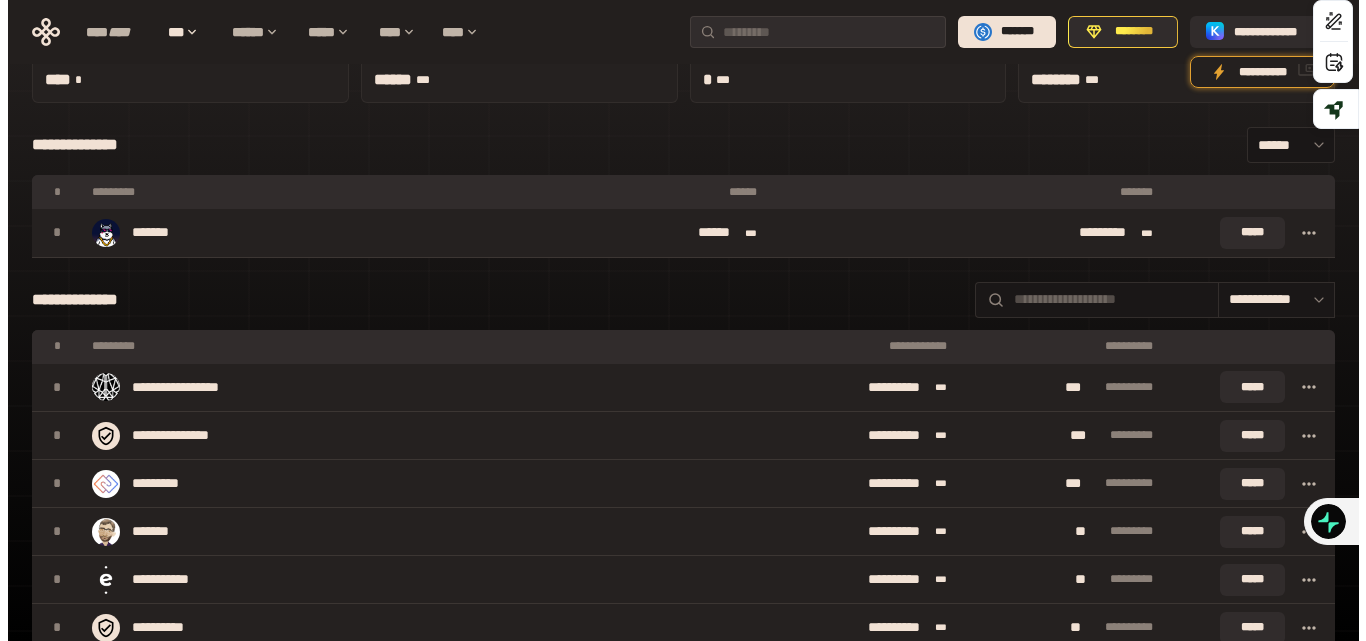 scroll, scrollTop: 0, scrollLeft: 0, axis: both 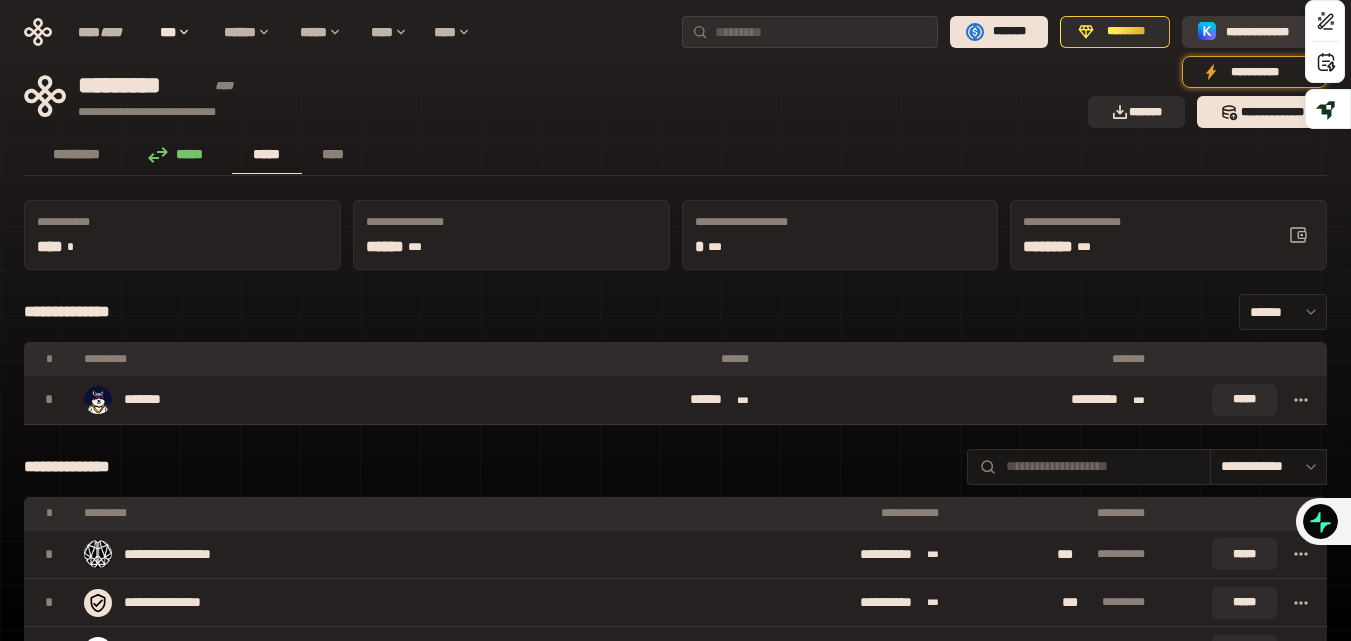 click on "**********" at bounding box center (1268, 32) 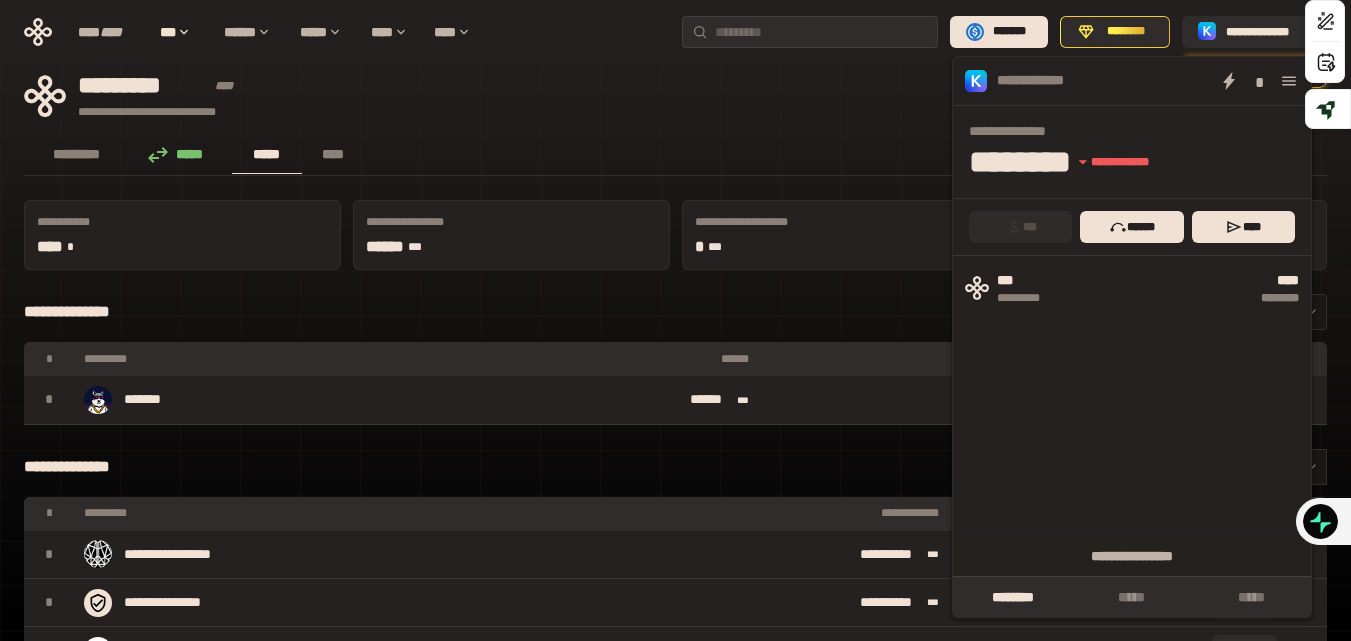 click 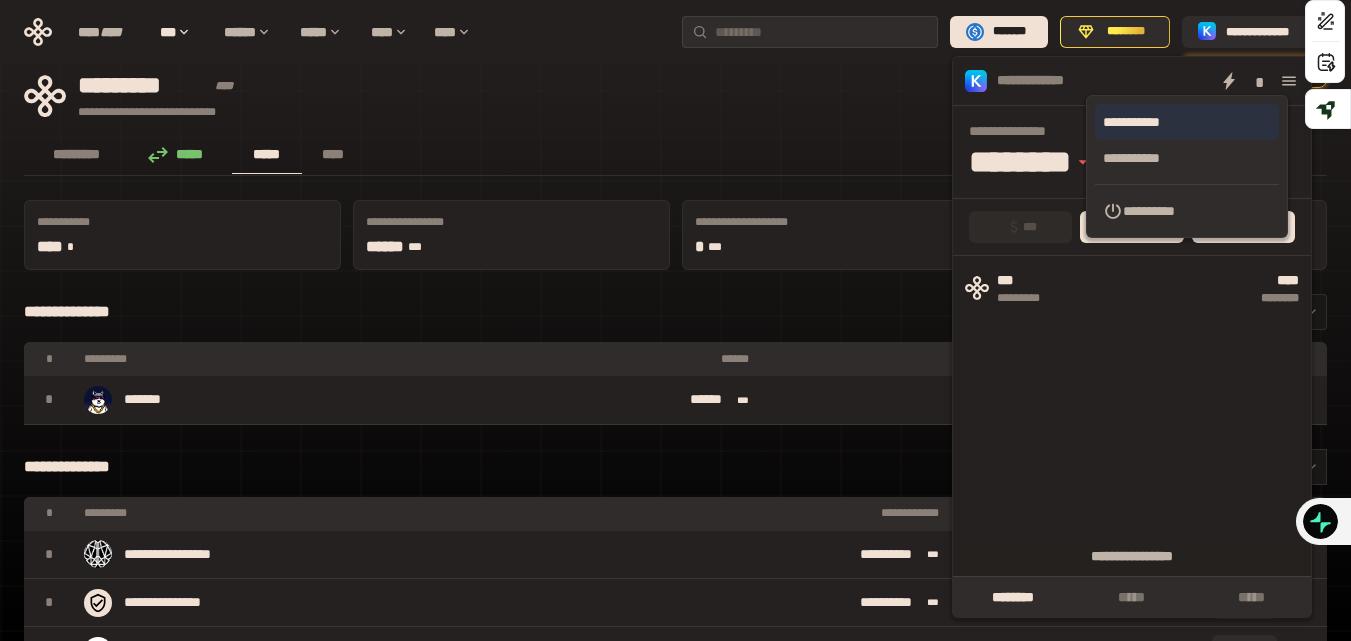 click on "**********" at bounding box center [1187, 122] 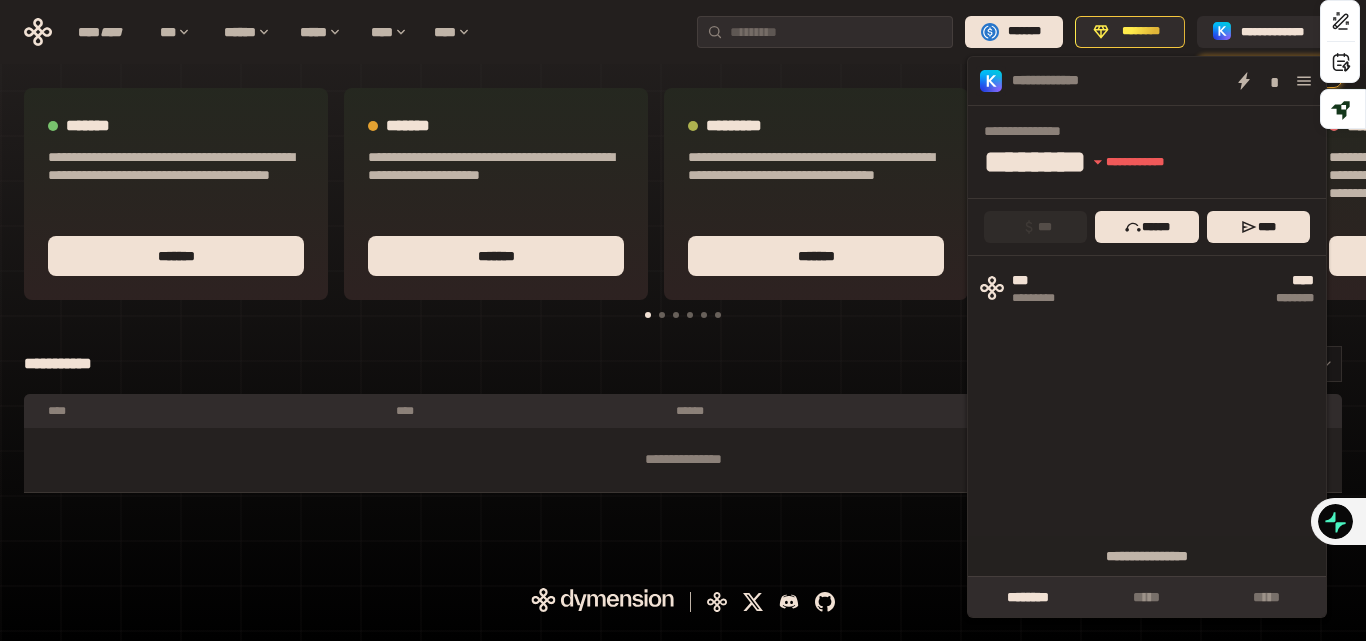 click on "**********" at bounding box center (1147, 81) 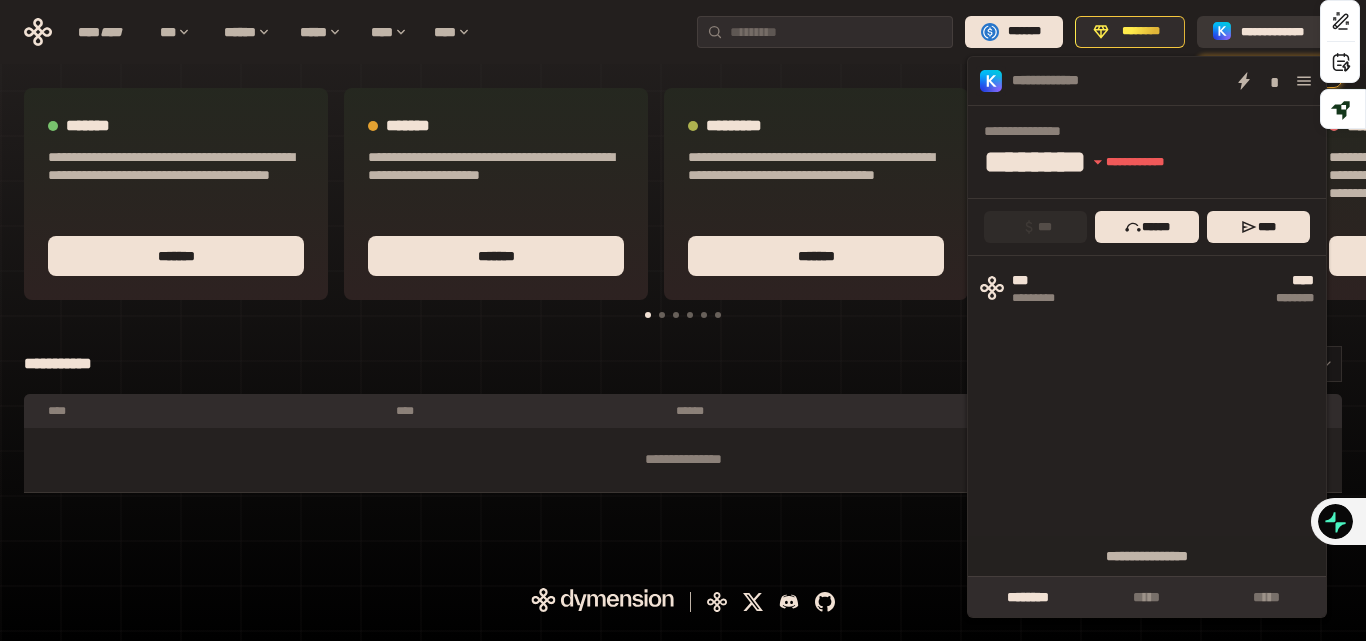 click on "**********" at bounding box center [1283, 32] 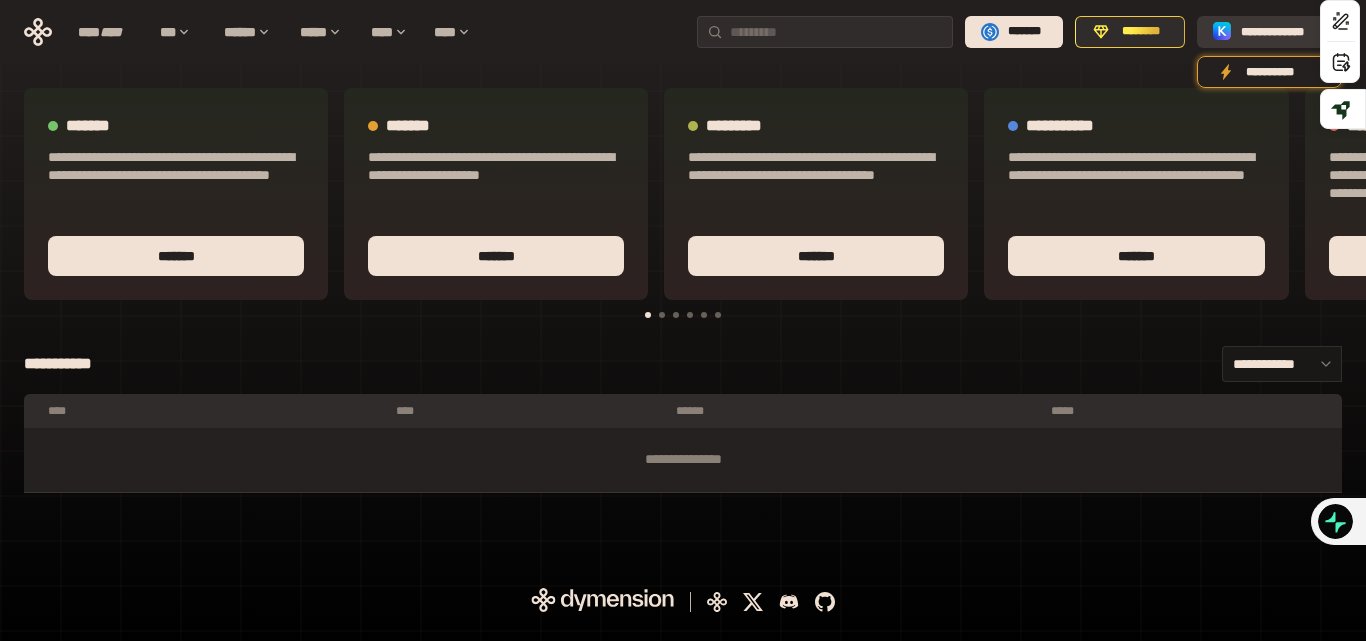 click on "**********" at bounding box center [1283, 32] 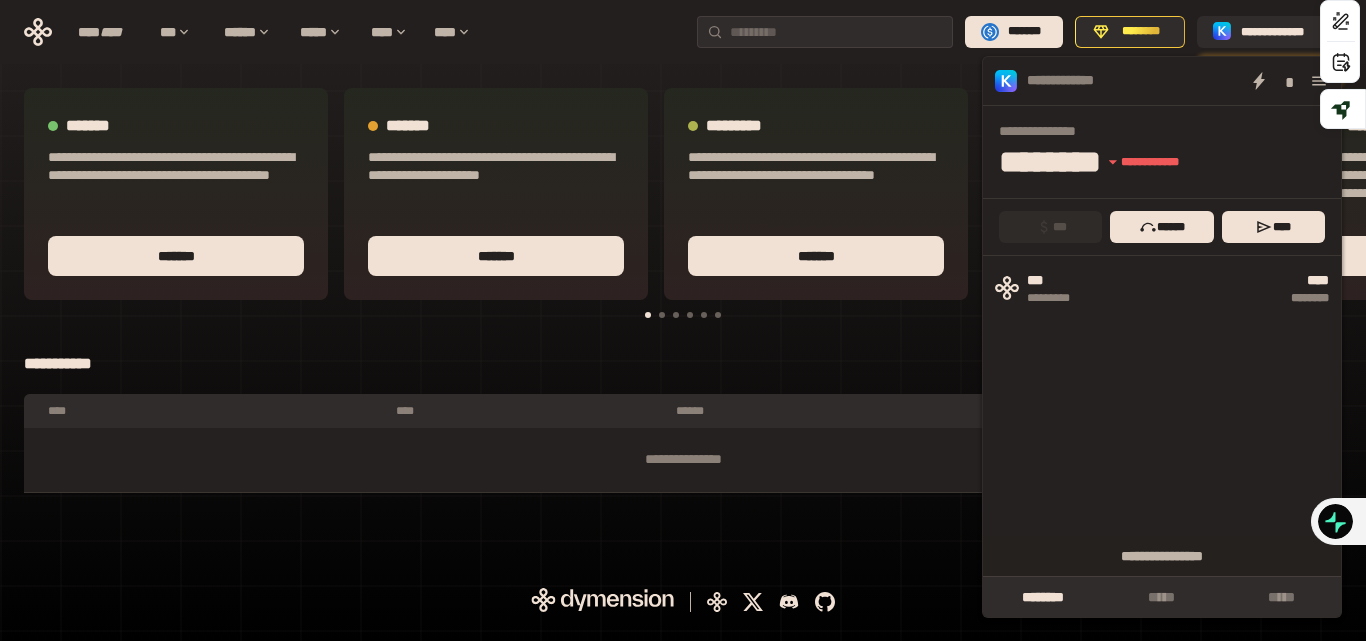 click 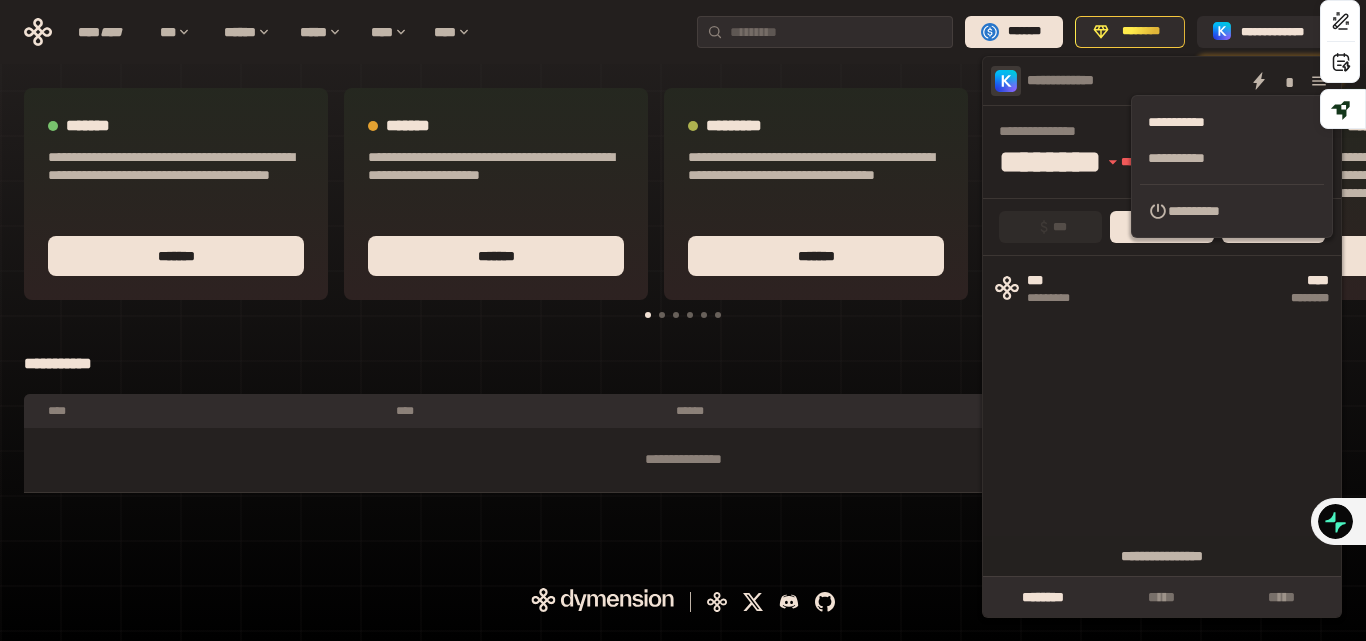 click 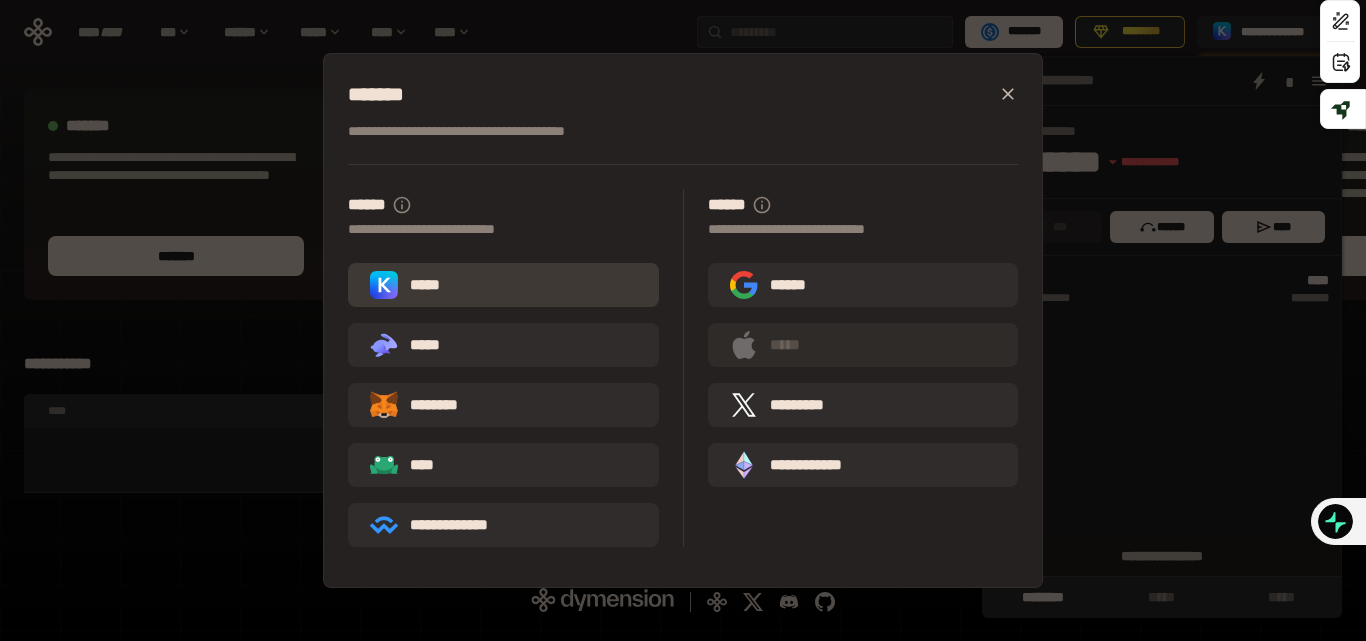 click on "*****" at bounding box center [503, 285] 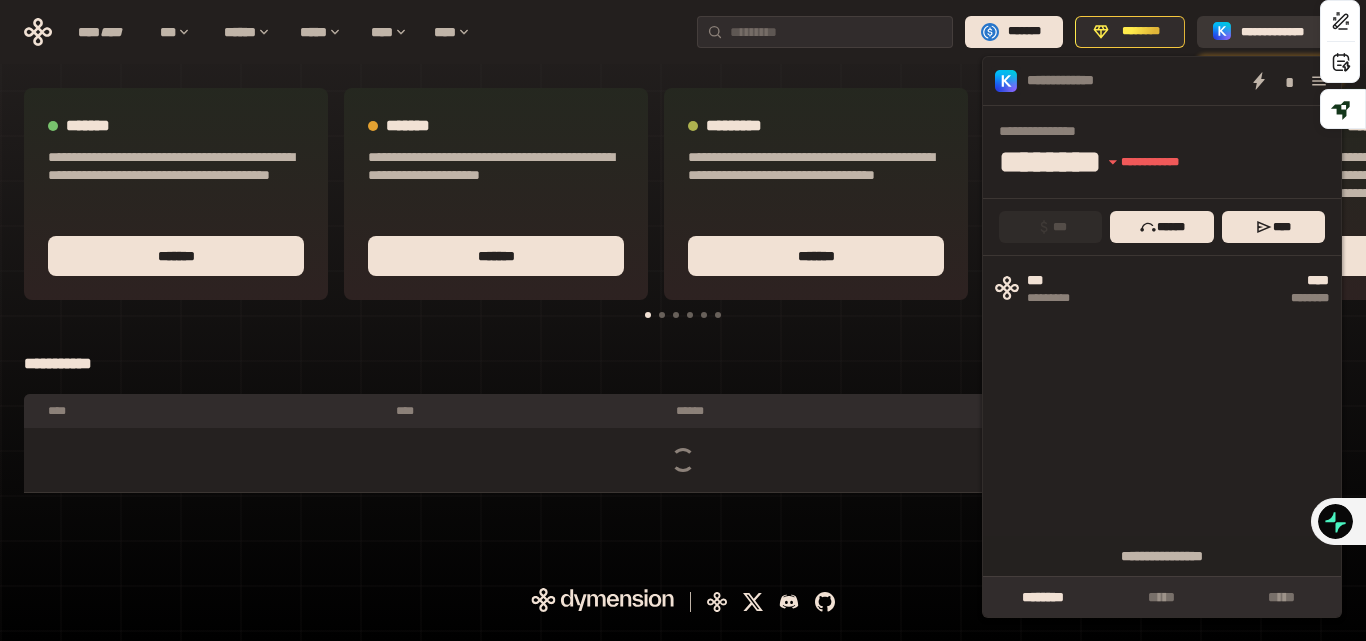 click on "**********" at bounding box center [1283, 32] 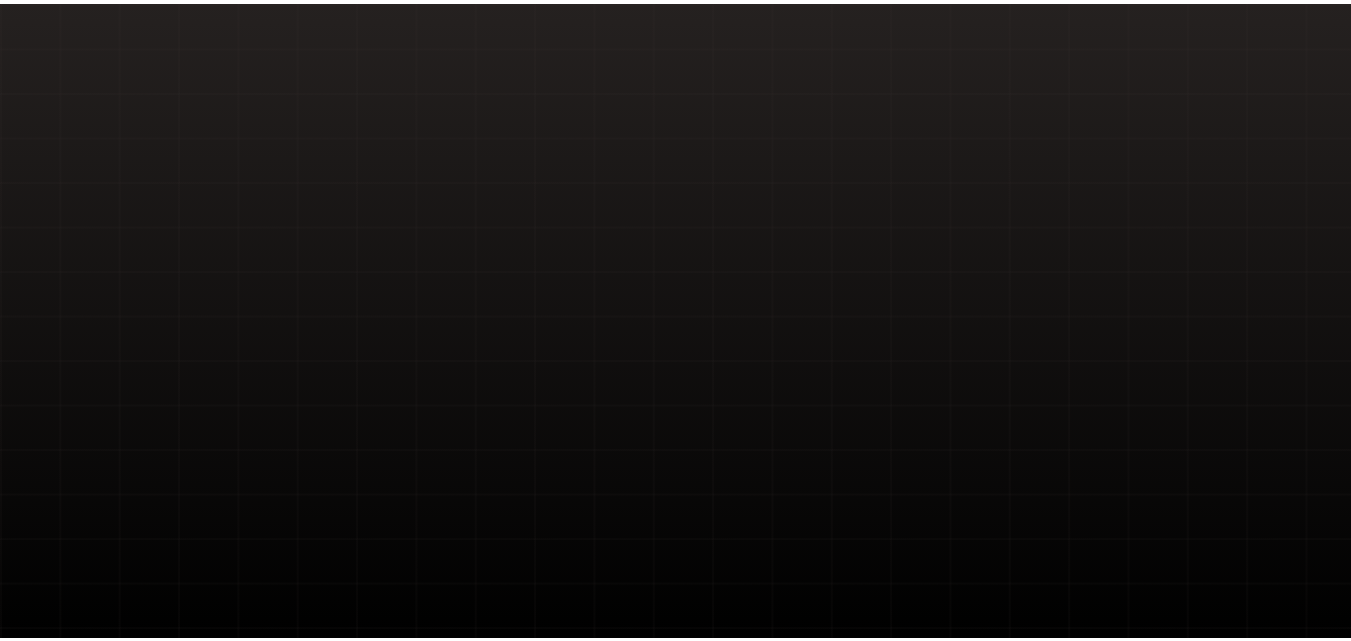 scroll, scrollTop: 0, scrollLeft: 0, axis: both 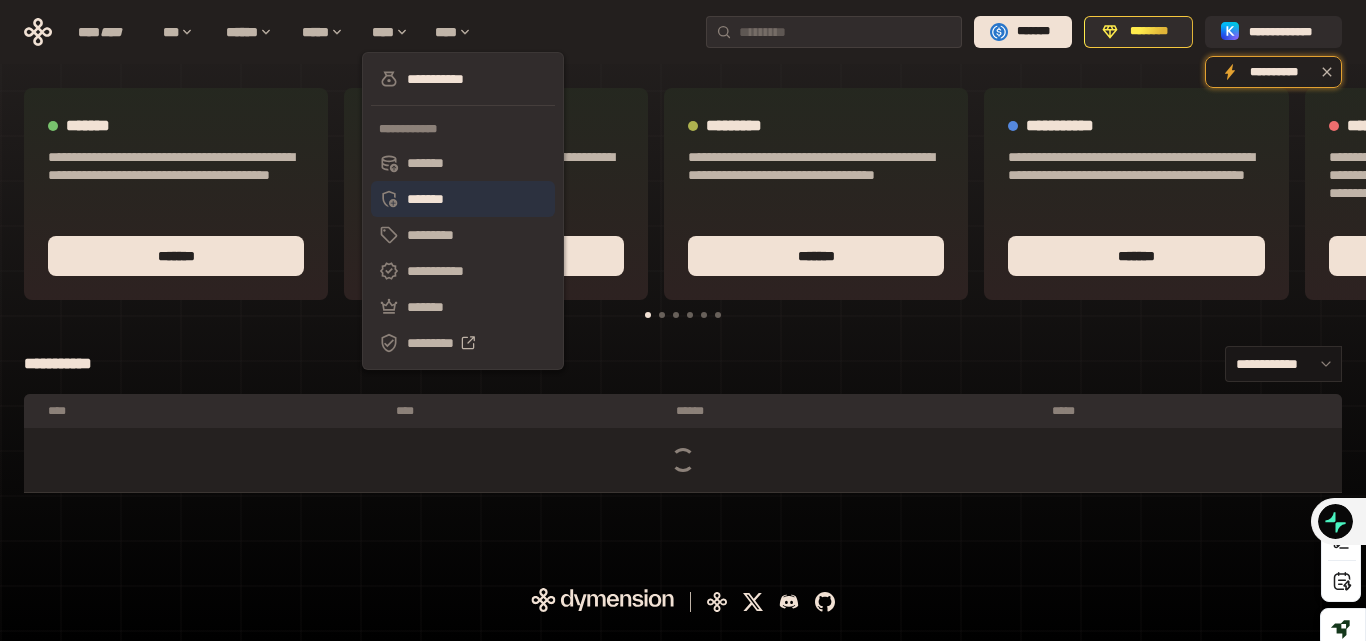 click on "*******" at bounding box center (463, 199) 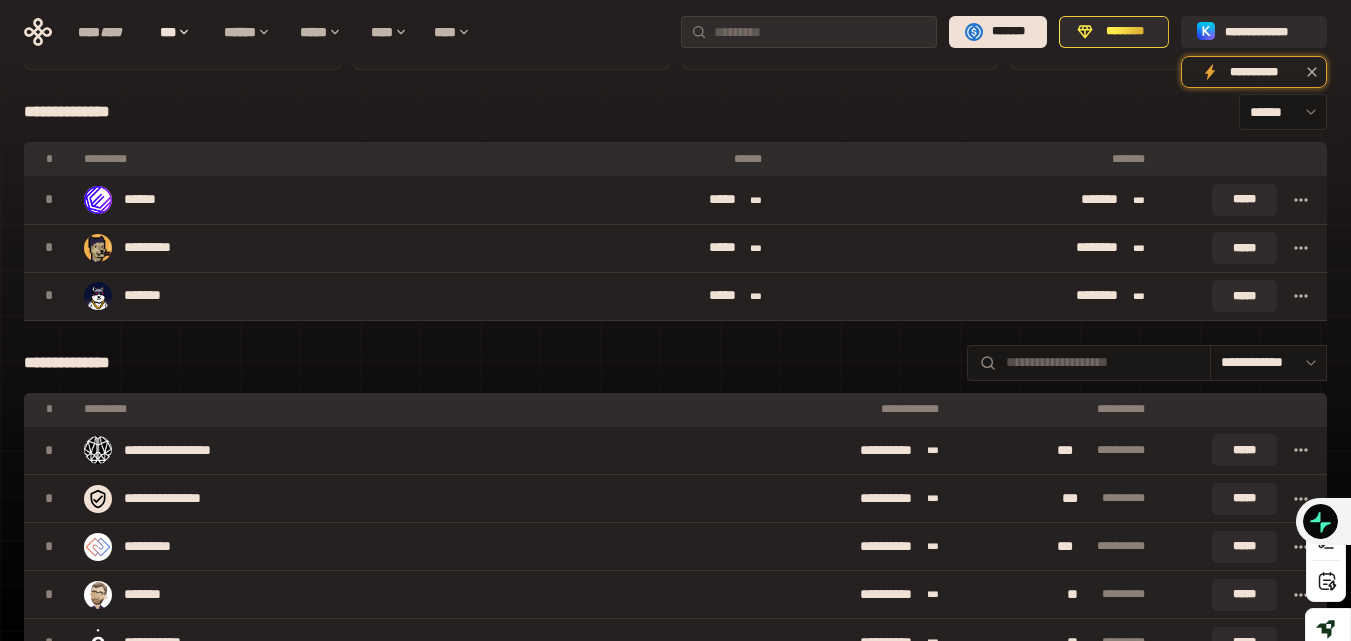 scroll, scrollTop: 0, scrollLeft: 0, axis: both 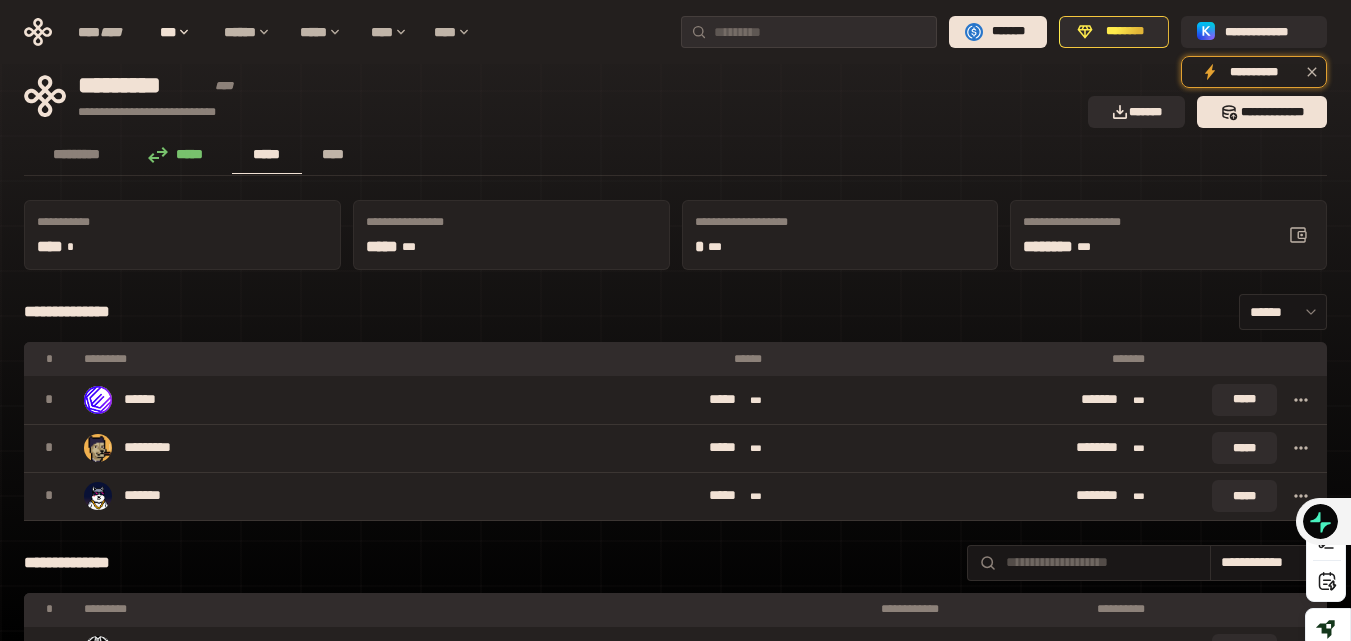 click on "****" at bounding box center (333, 154) 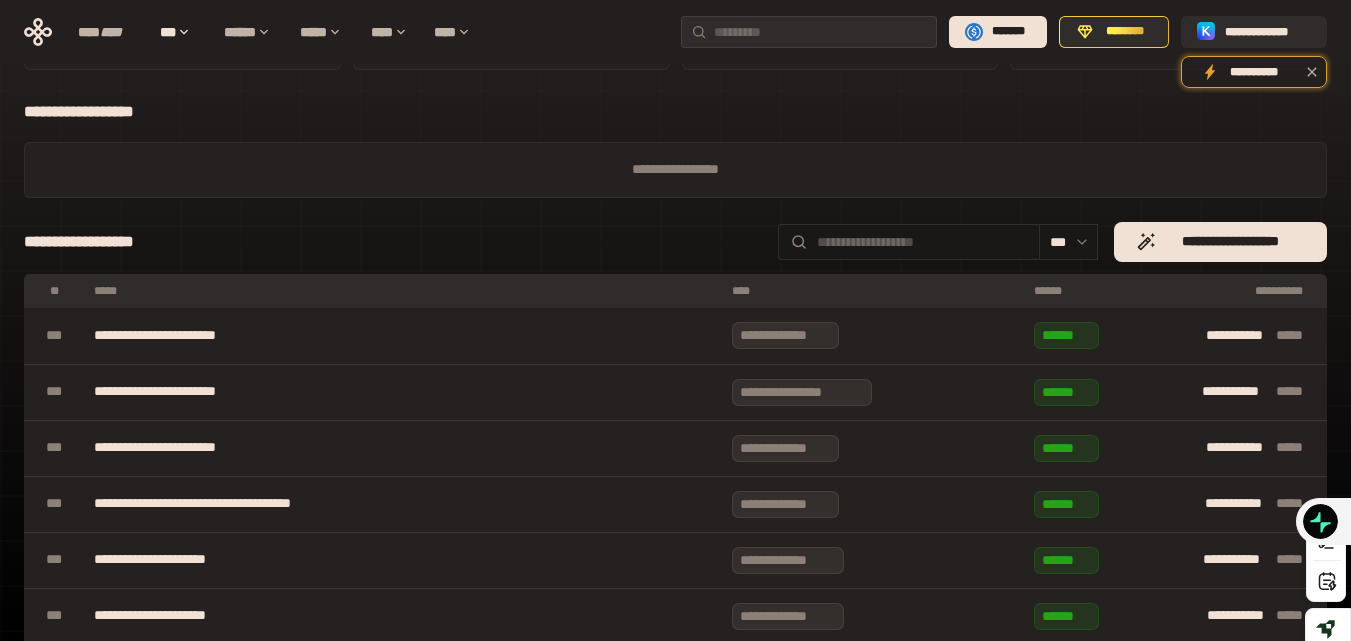 scroll, scrollTop: 0, scrollLeft: 0, axis: both 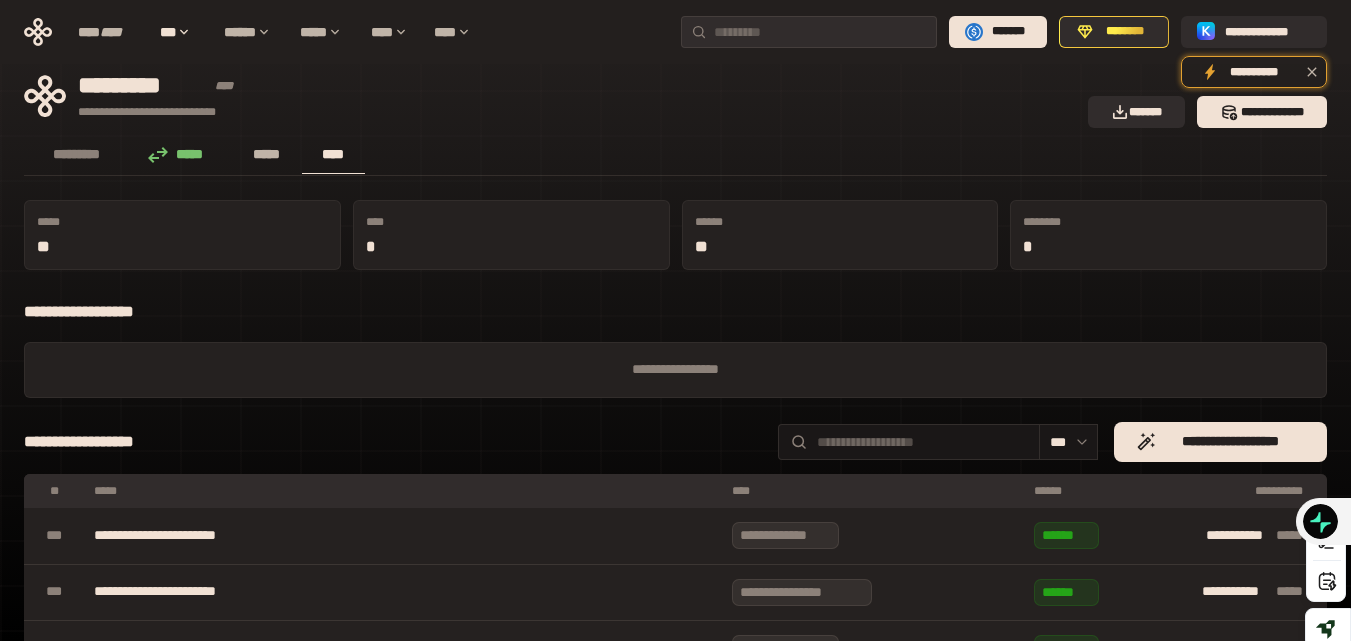 click on "*****" at bounding box center (267, 154) 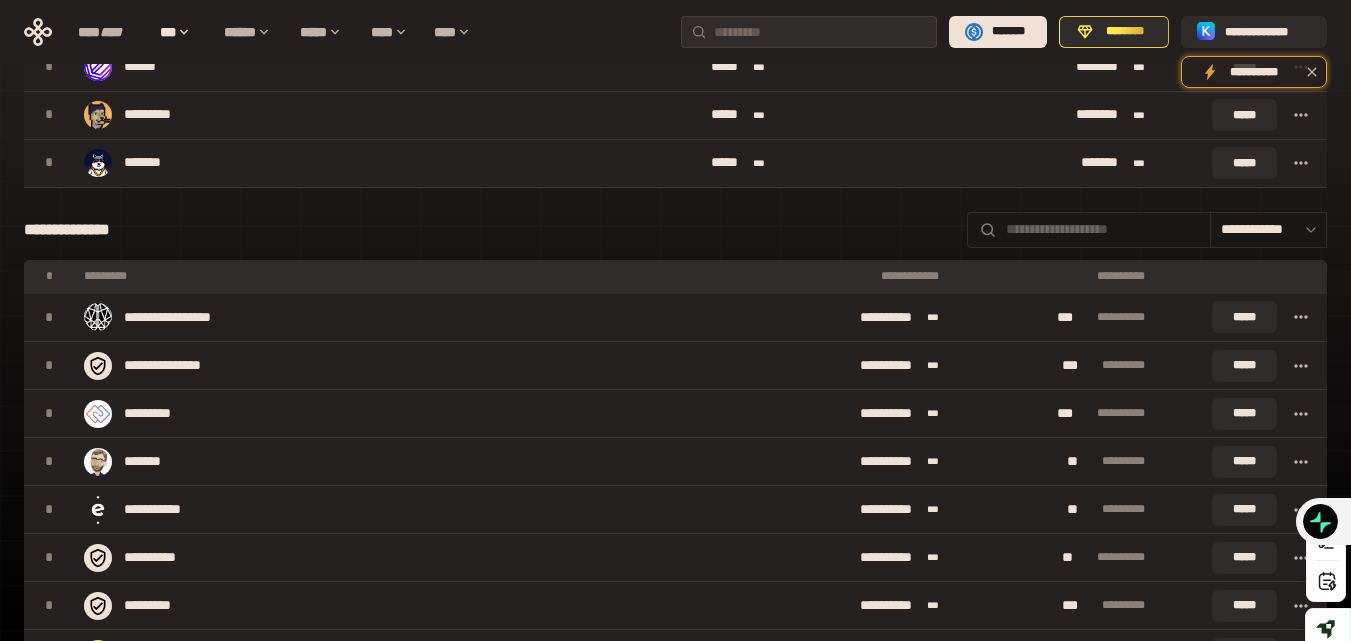 scroll, scrollTop: 0, scrollLeft: 0, axis: both 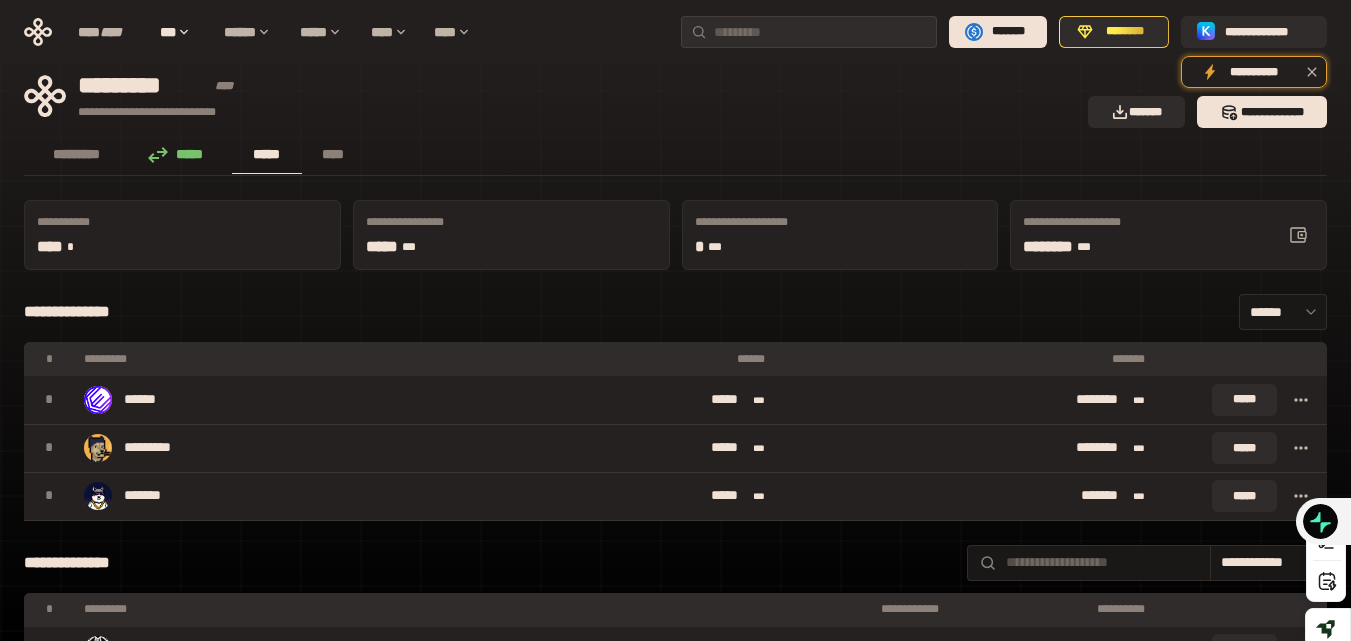 click on "*****" at bounding box center [181, 154] 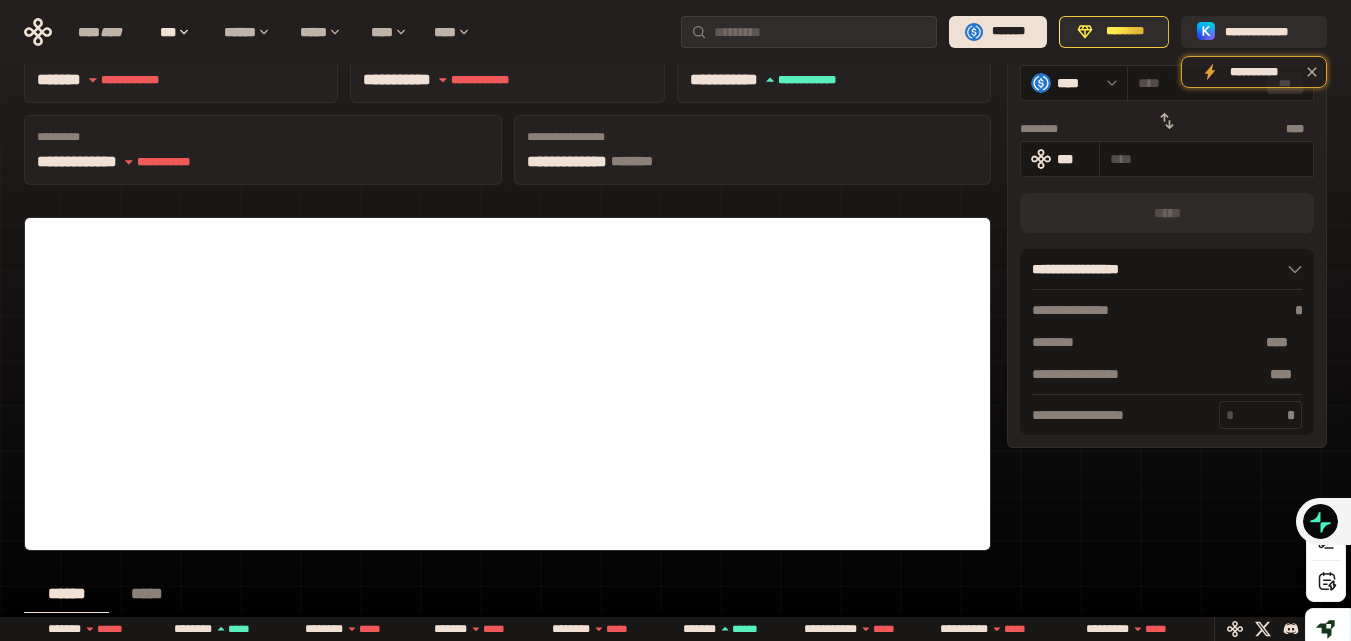 scroll, scrollTop: 0, scrollLeft: 0, axis: both 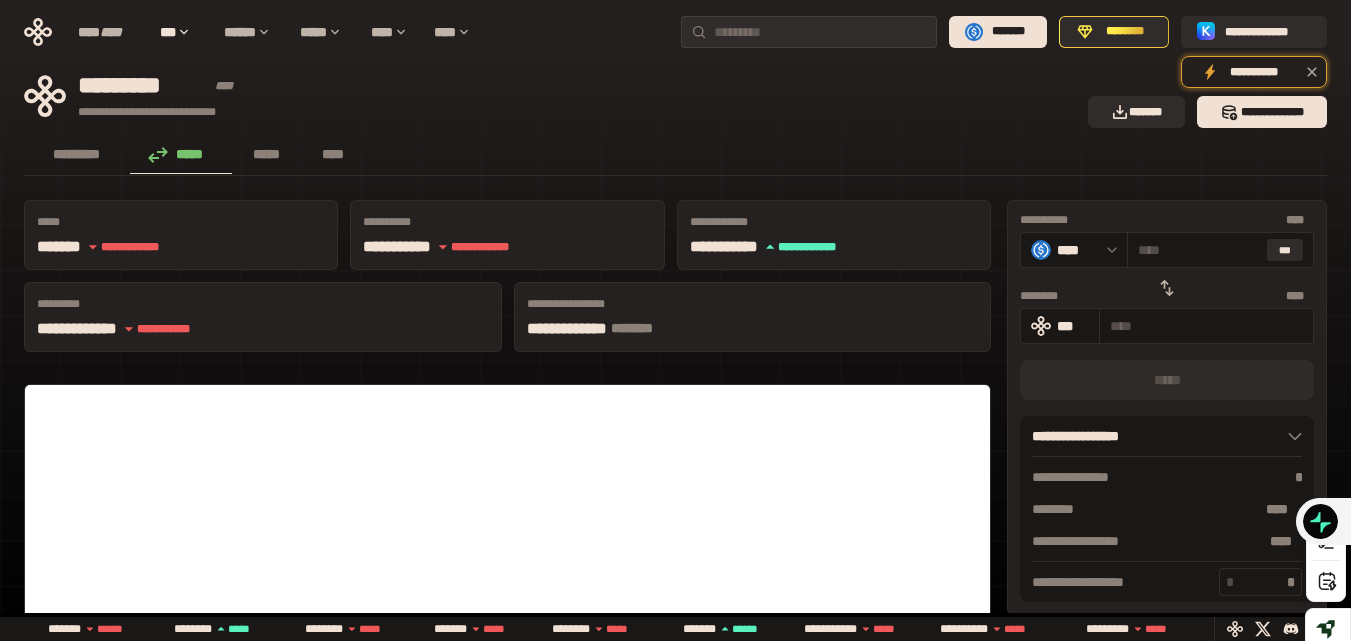 click 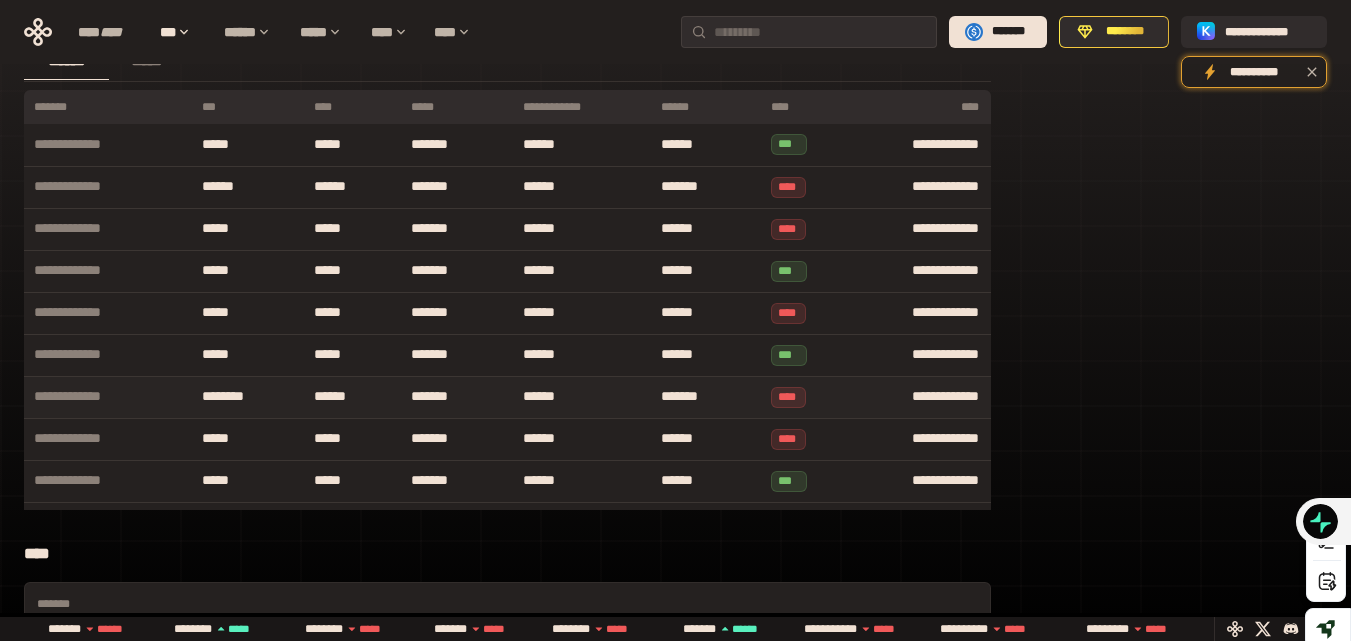 scroll, scrollTop: 811, scrollLeft: 0, axis: vertical 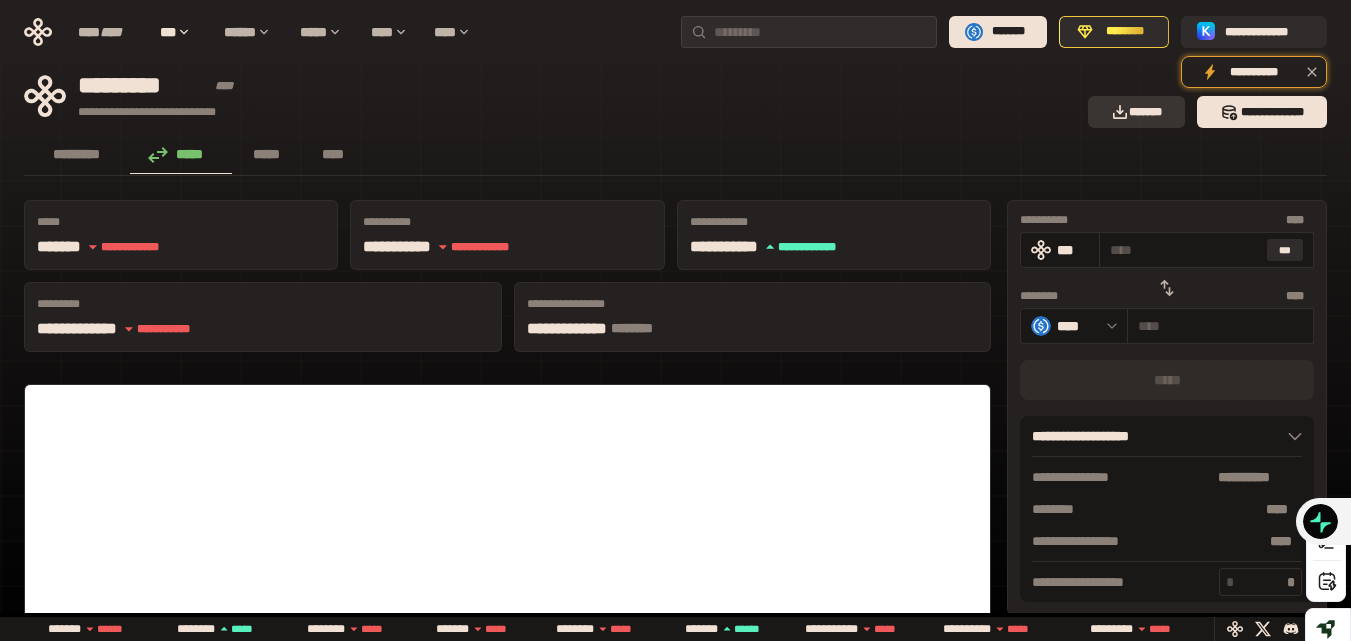 click on "*******" at bounding box center [1137, 112] 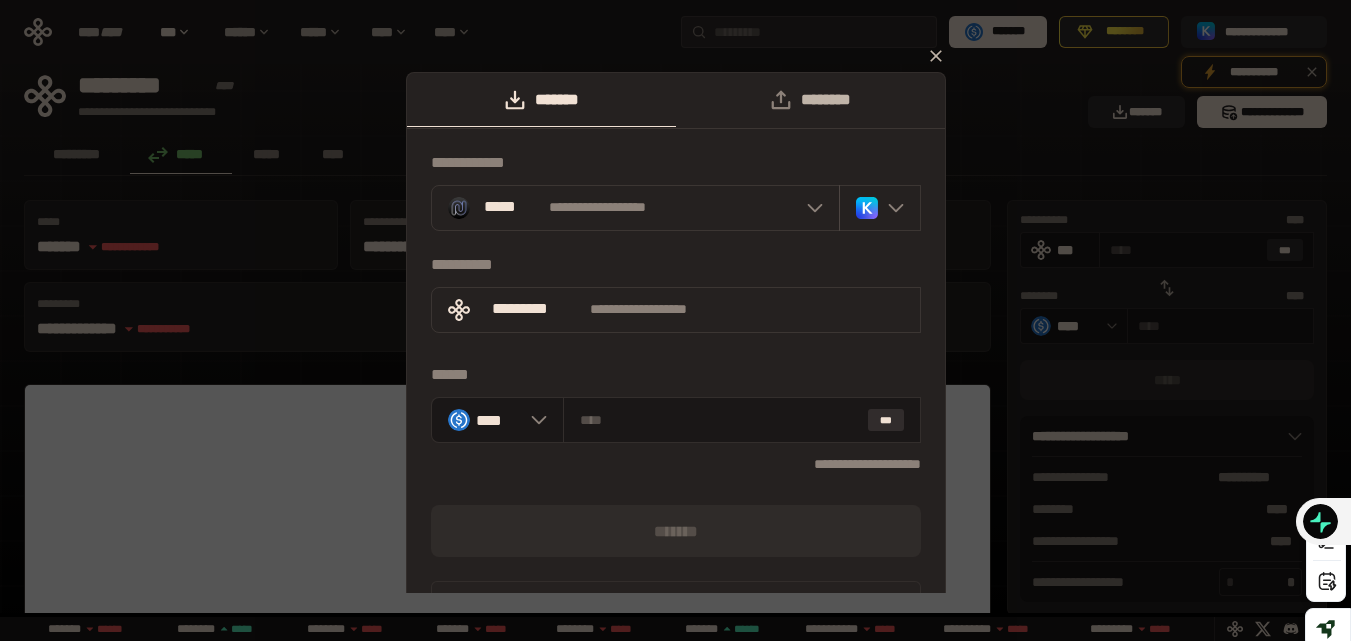 click on "********" at bounding box center [810, 100] 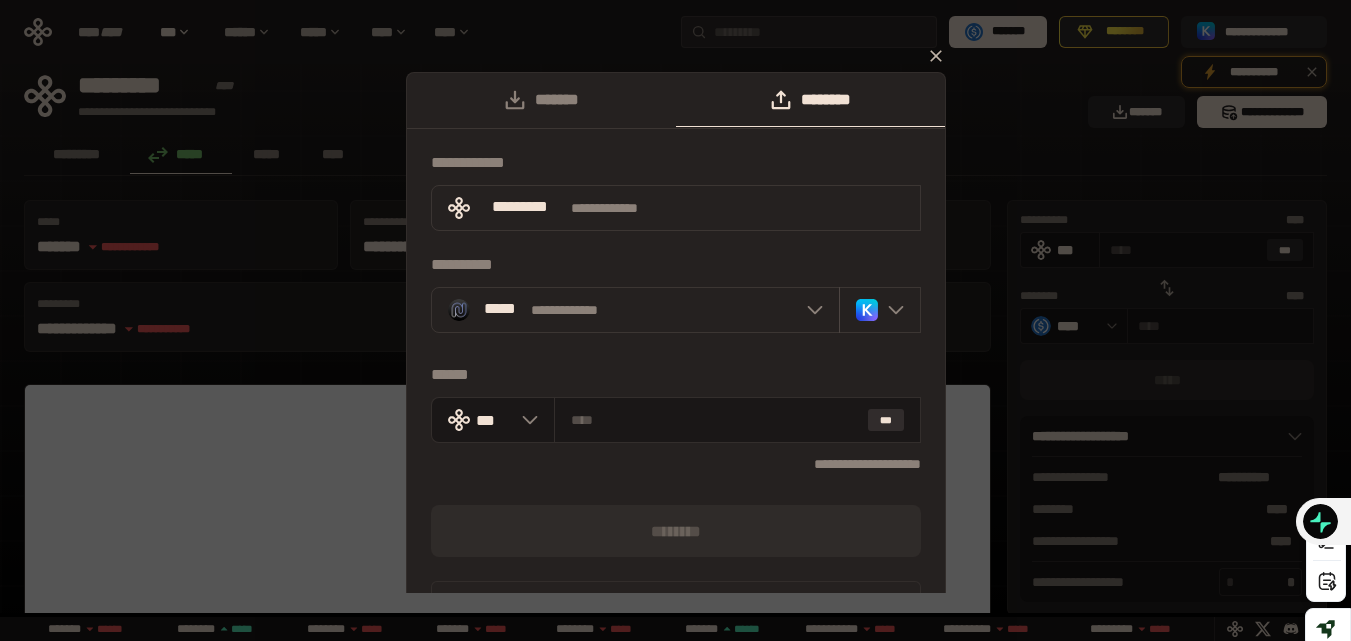 click 